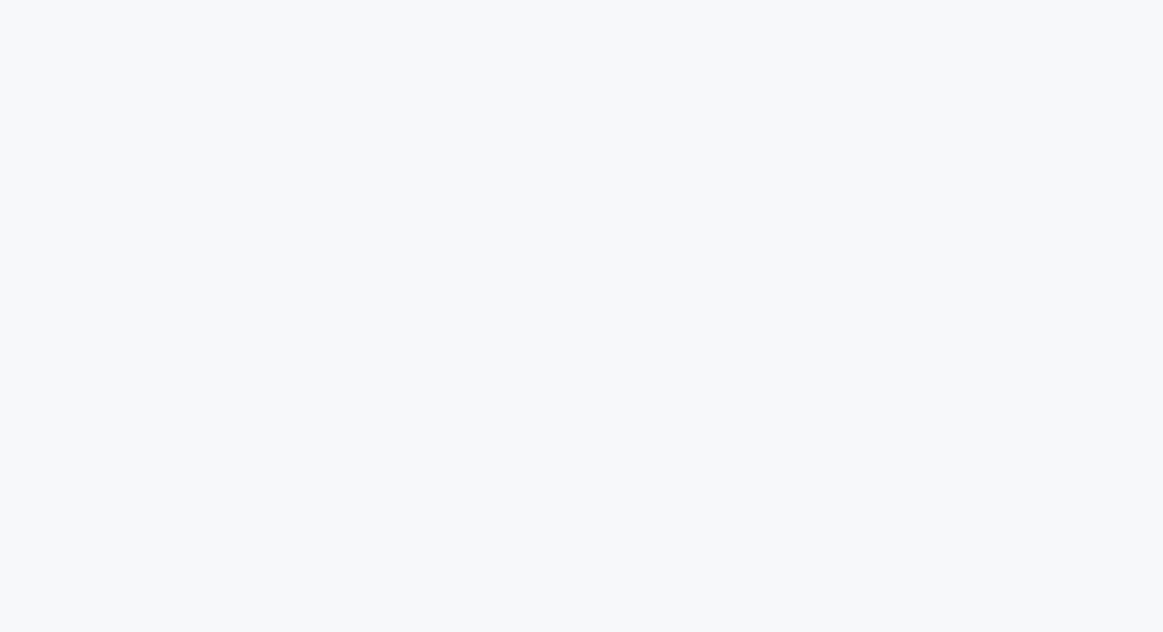scroll, scrollTop: 0, scrollLeft: 0, axis: both 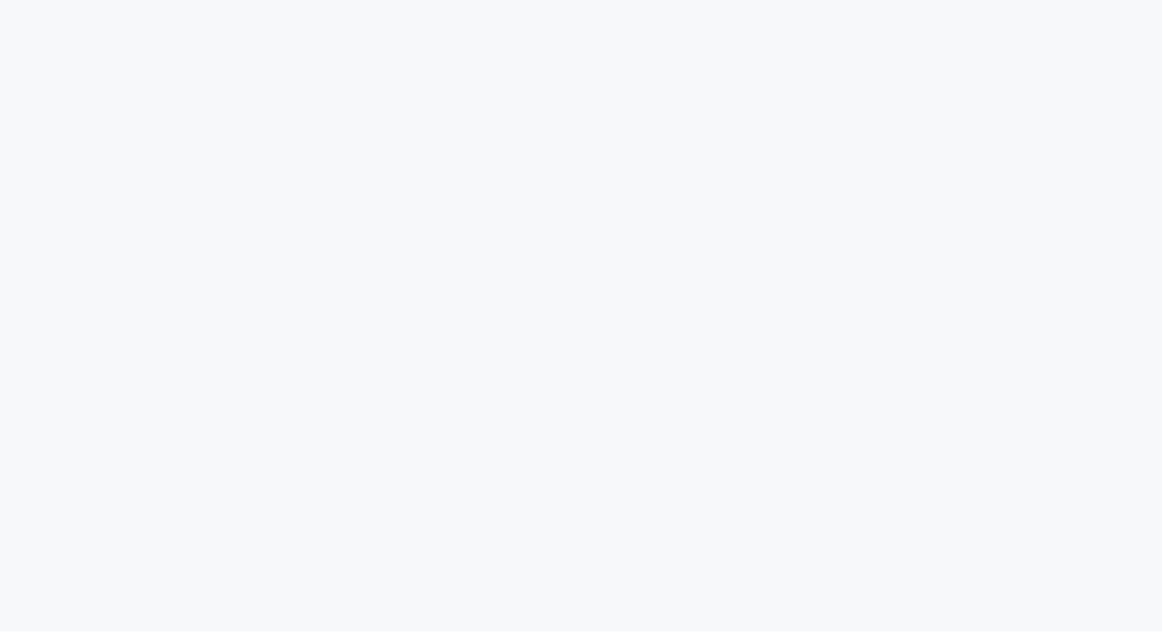 click at bounding box center (581, 0) 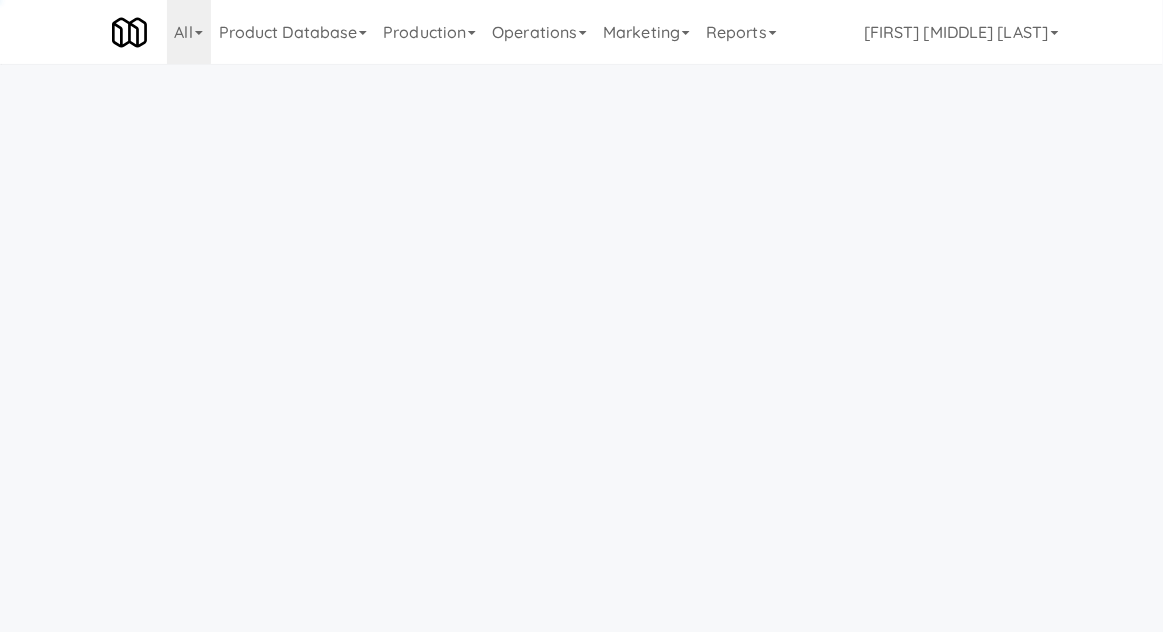 scroll, scrollTop: 64, scrollLeft: 0, axis: vertical 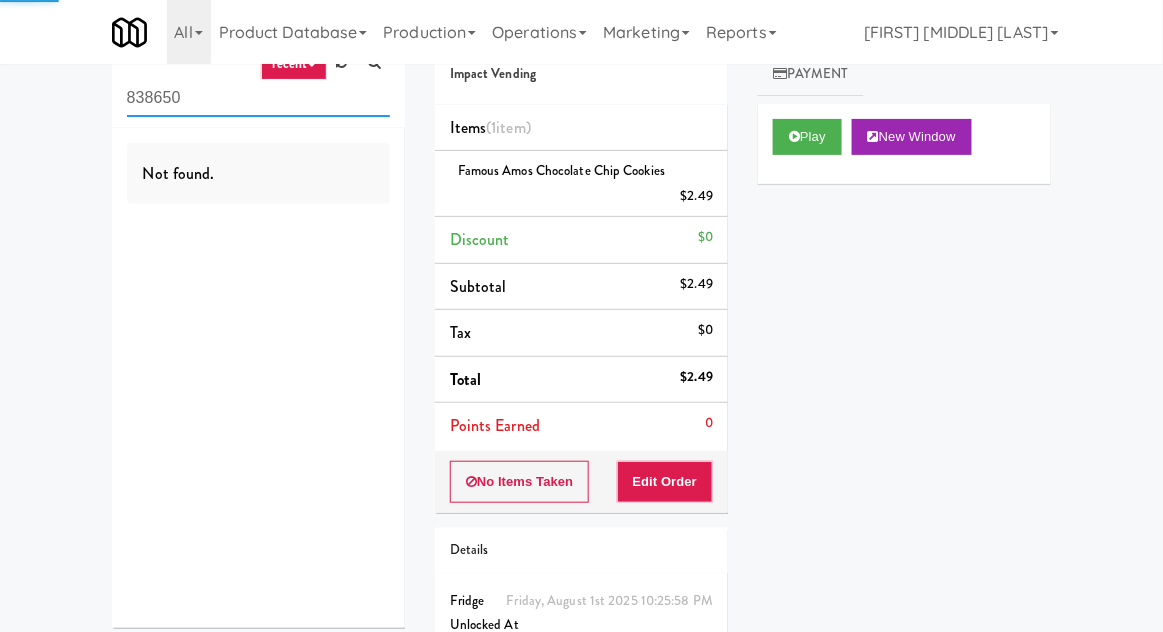 click on "838650" at bounding box center (258, 98) 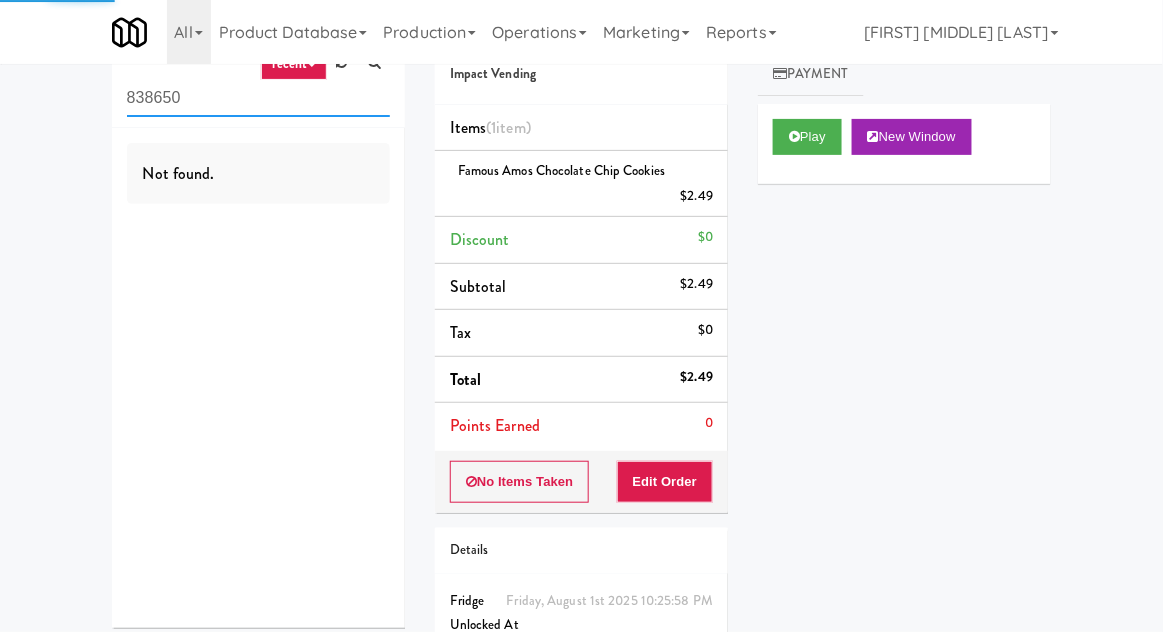 click on "838650" at bounding box center (258, 98) 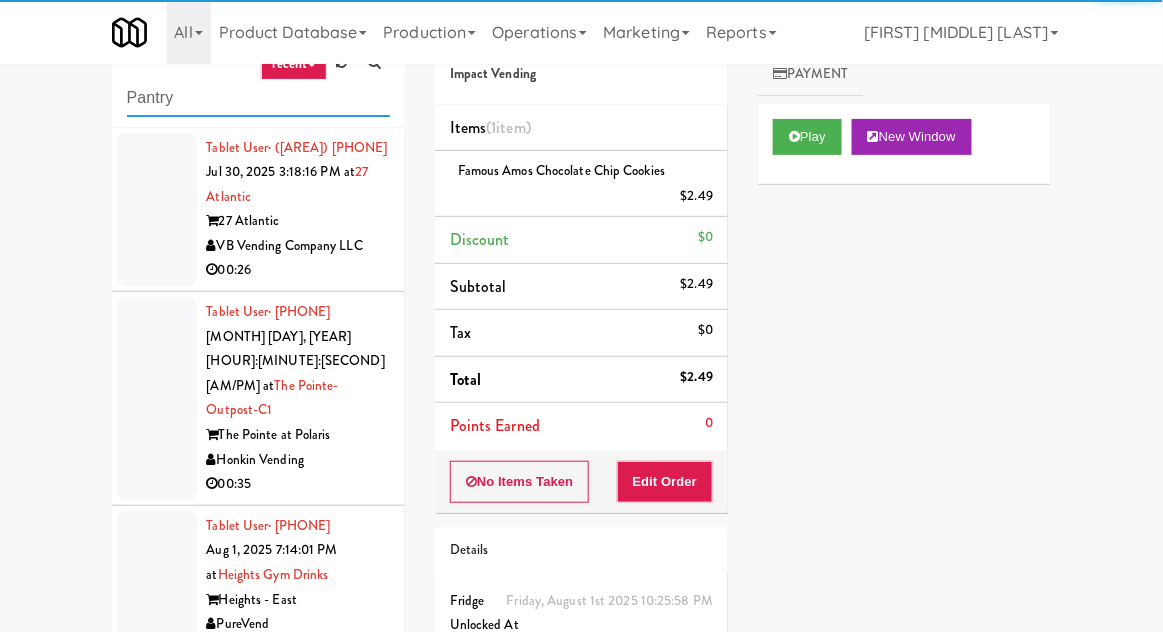 type on "Pantry" 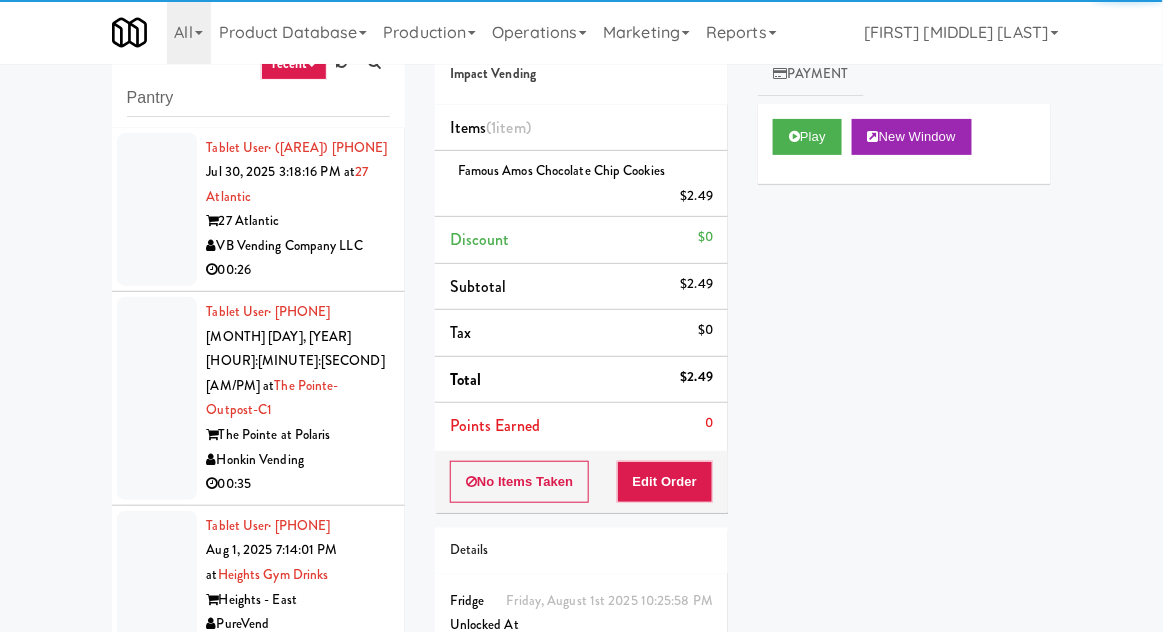 click on "inbox reviewed recent    unclear take     inventory issue     suspicious     failed     recent   Pantry Tablet User  · [PHONE] [MONTH] [DAY], [YEAR] [HOUR]:[MINUTE]:[SECOND] [AM/PM] at  [NUMBER] [STREET]  [NUMBER] [STREET]  [COMPANY]  [NUMBER]:[NUMBER]     Tablet User  · [PHONE] [MONTH] [DAY], [YEAR] [HOUR]:[MINUTE]:[SECOND] [AM/PM] at  [LOCATION] - [CATEGORY]  [LOCATION]  [COMPANY]  [NUMBER]:[NUMBER]     Tablet User  · [PHONE] [MONTH] [DAY], [YEAR] [HOUR]:[MINUTE]:[SECOND] [AM/PM] at  [LOCATION] [CATEGORY]  [LOCATION]  [COMPANY]  [NUMBER]:[NUMBER]     Tablet User  · [PHONE] [MONTH] [DAY], [YEAR] [HOUR]:[MINUTE]:[SECOND] [AM/PM] at  [LOCATION] - [CATEGORY]  [LOCATION]  [COMPANY]  [NUMBER]:[NUMBER]     Tablet User  · [PHONE] [MONTH] [DAY], [YEAR] [HOUR]:[MINUTE]:[SECOND] [AM/PM] at  [NUMBER] [STREET]  [NUMBER] [STREET]  [COMPANY]  [NUMBER]:[NUMBER]     Tablet User  · [PHONE] [MONTH] [DAY], [YEAR] [HOUR]:[MINUTE]:[SECOND] [AM/PM] at  [LOCATION] - [CATEGORY]  [LOCATION]  [COMPANY]  [NUMBER]:[NUMBER]     [FIRST] [LAST]" at bounding box center (581, 375) 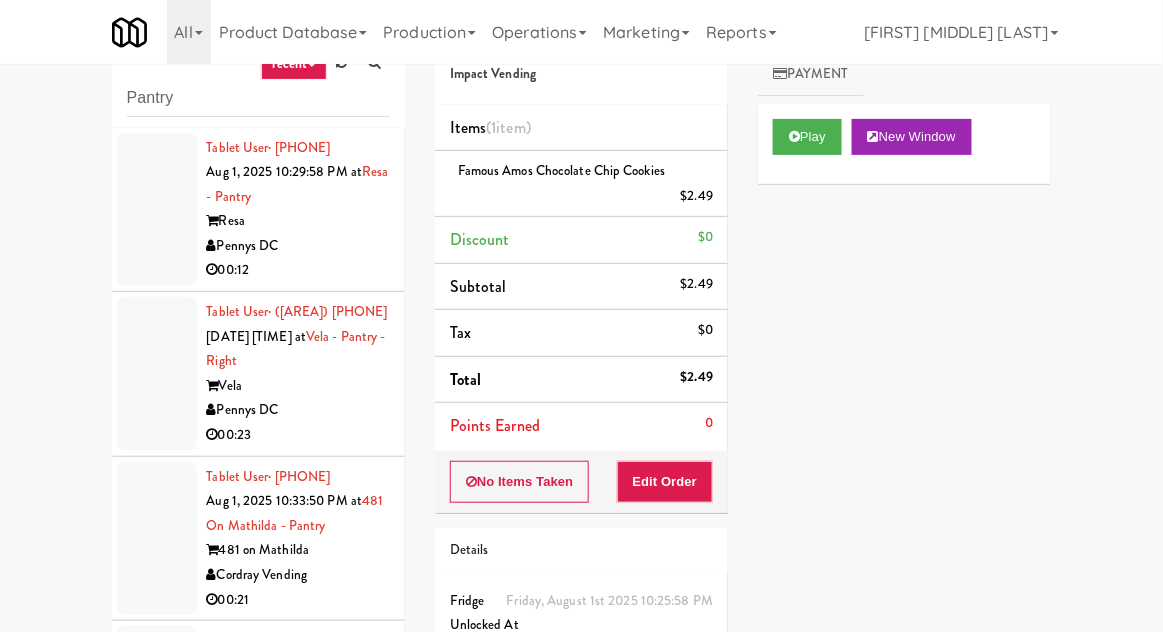 click at bounding box center (157, 210) 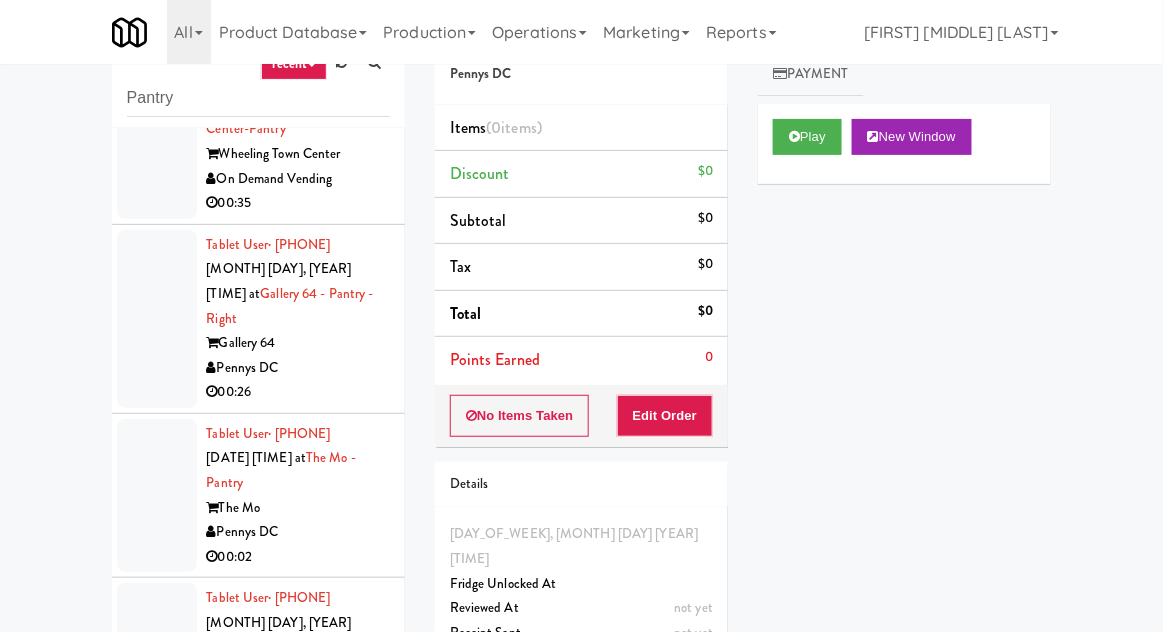 scroll, scrollTop: 5482, scrollLeft: 0, axis: vertical 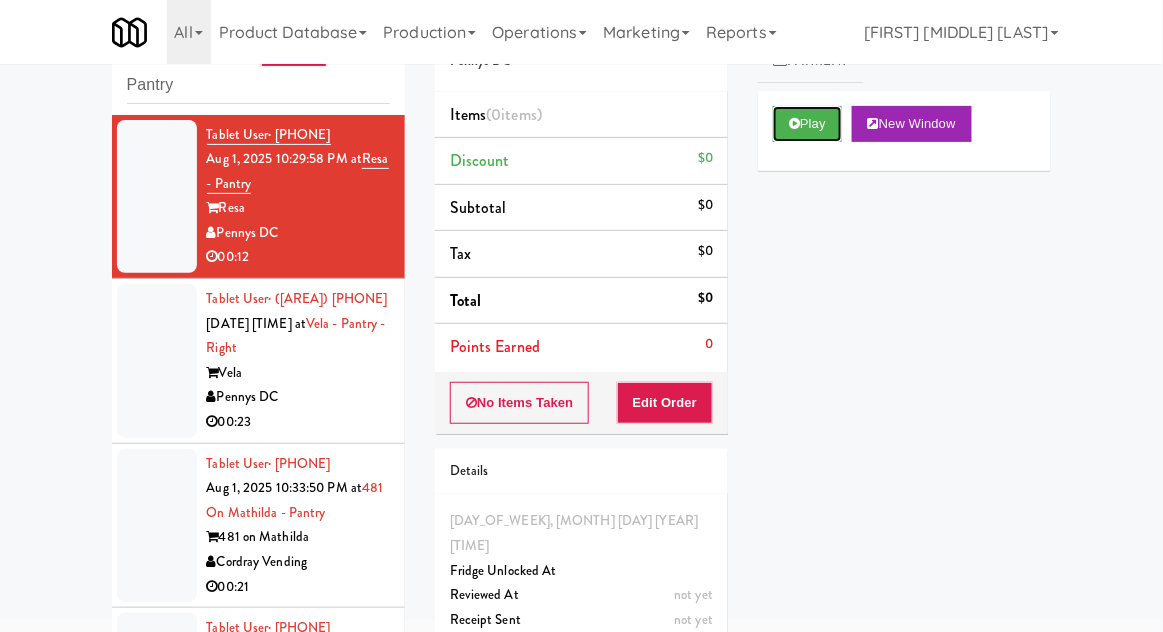 click on "Play" at bounding box center [807, 124] 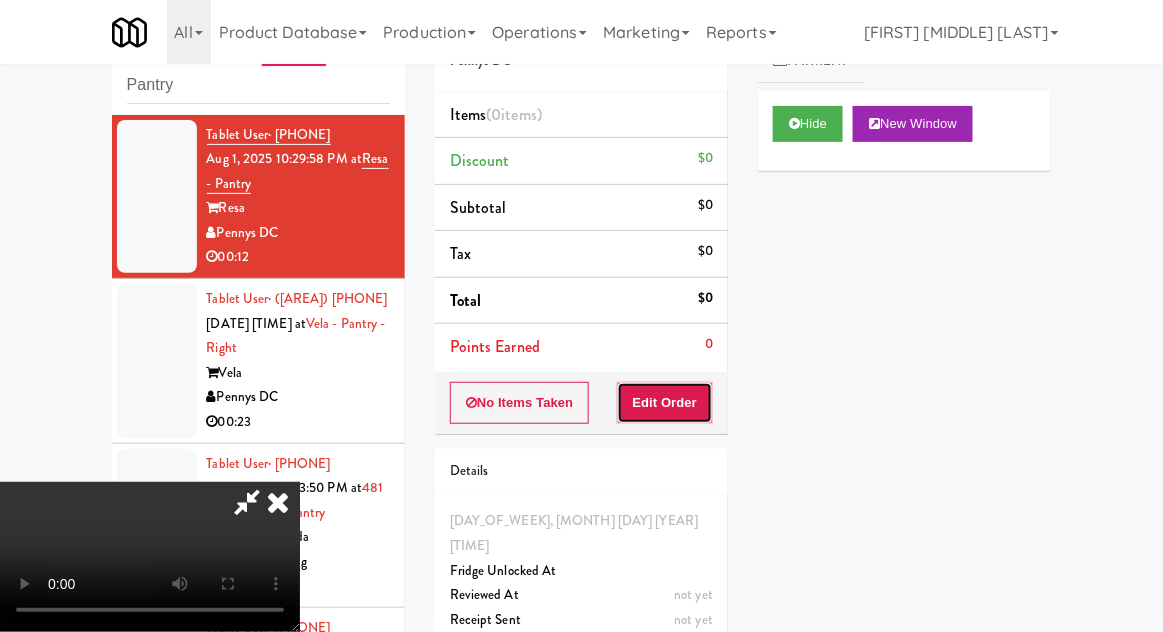 click on "Edit Order" at bounding box center [665, 403] 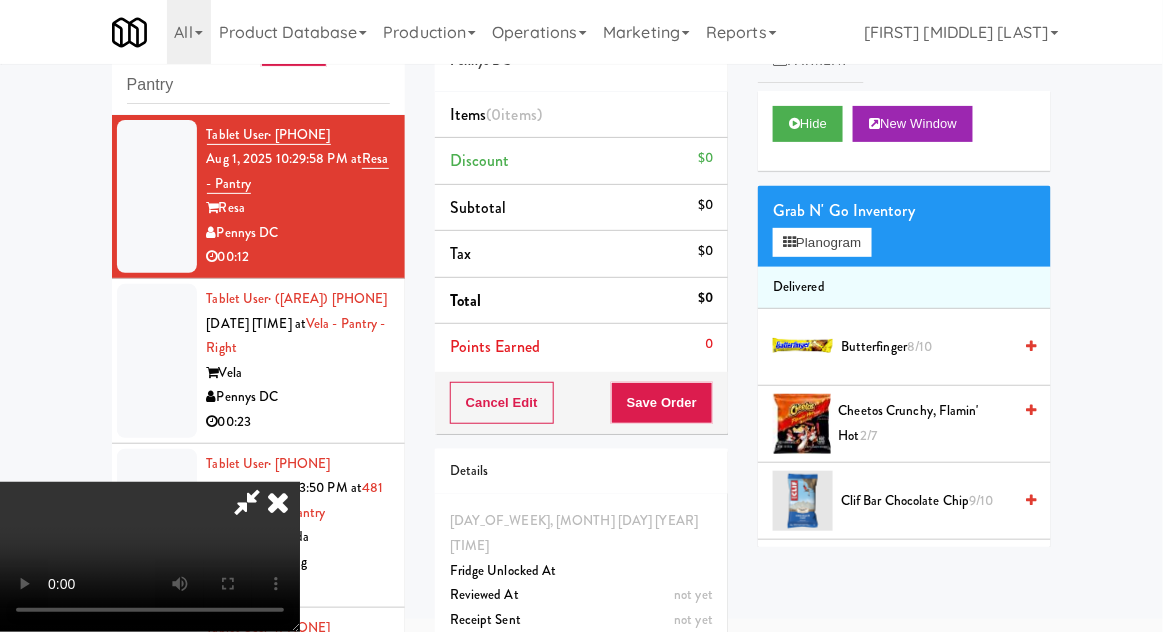 scroll, scrollTop: 73, scrollLeft: 0, axis: vertical 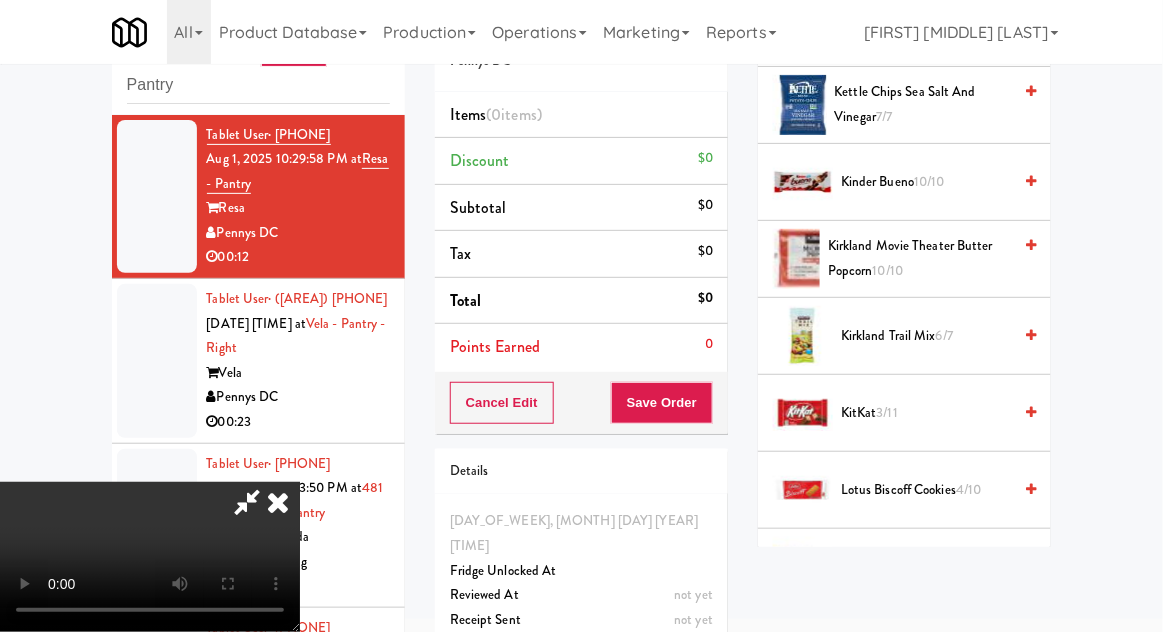 click on "3/11" at bounding box center (887, 412) 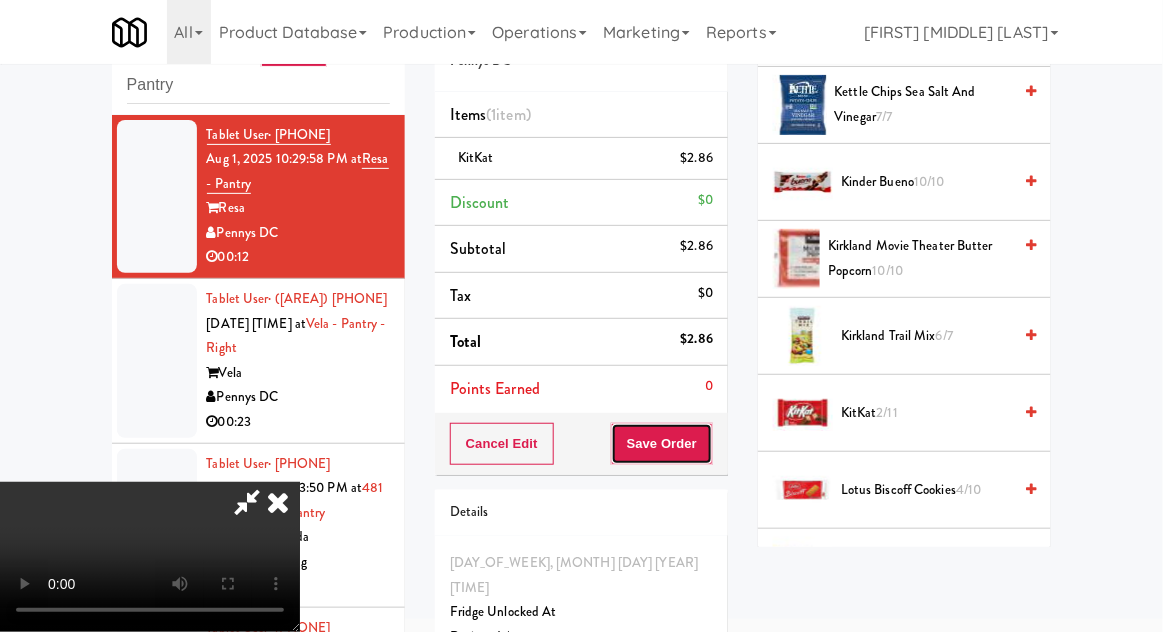 click on "Save Order" at bounding box center [662, 444] 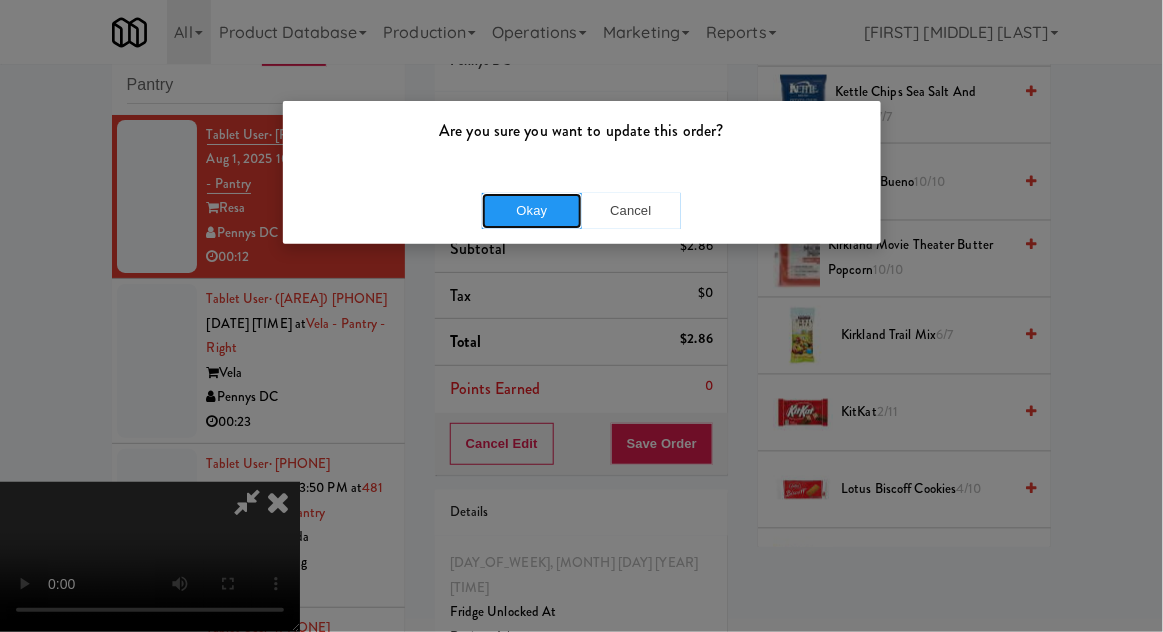 click on "Okay" at bounding box center (532, 211) 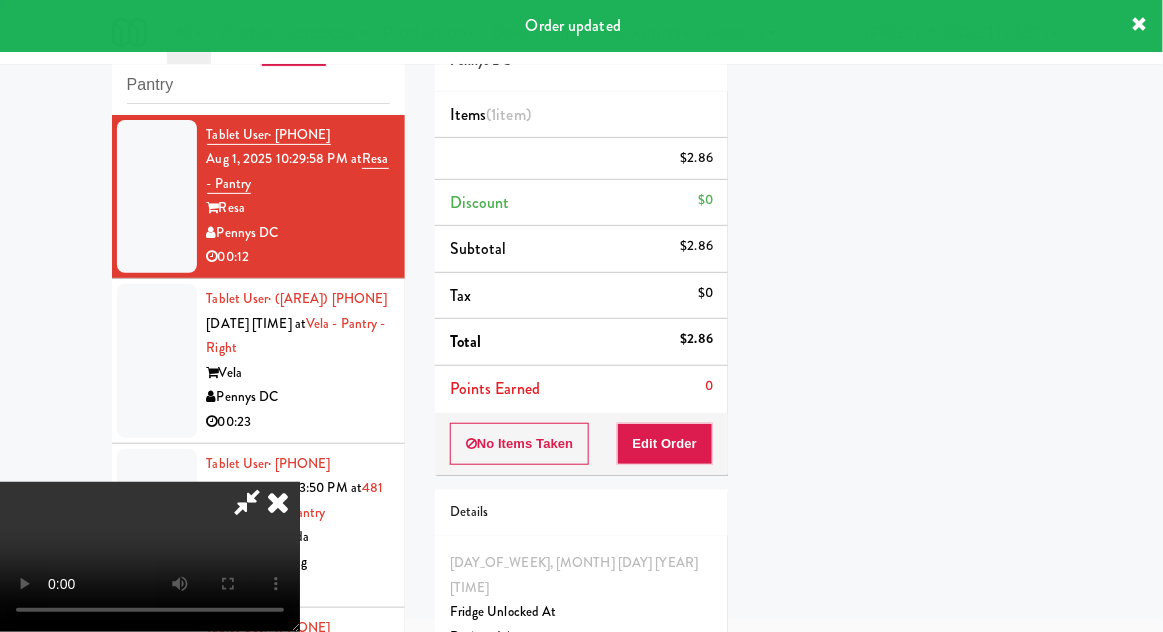 scroll, scrollTop: 197, scrollLeft: 0, axis: vertical 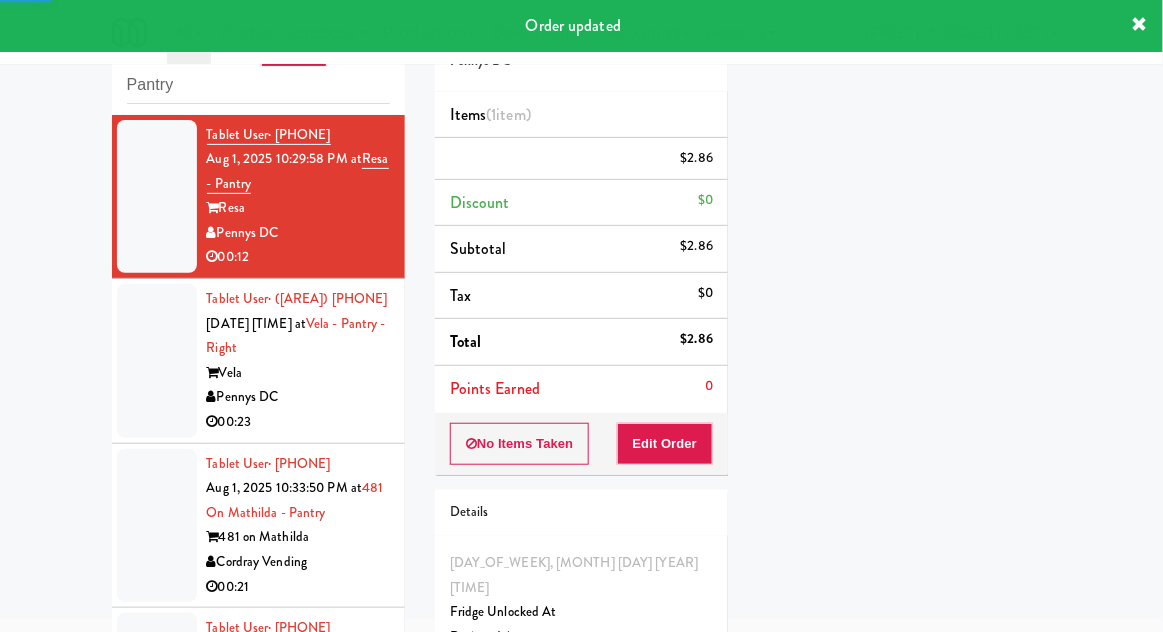 click at bounding box center (157, 361) 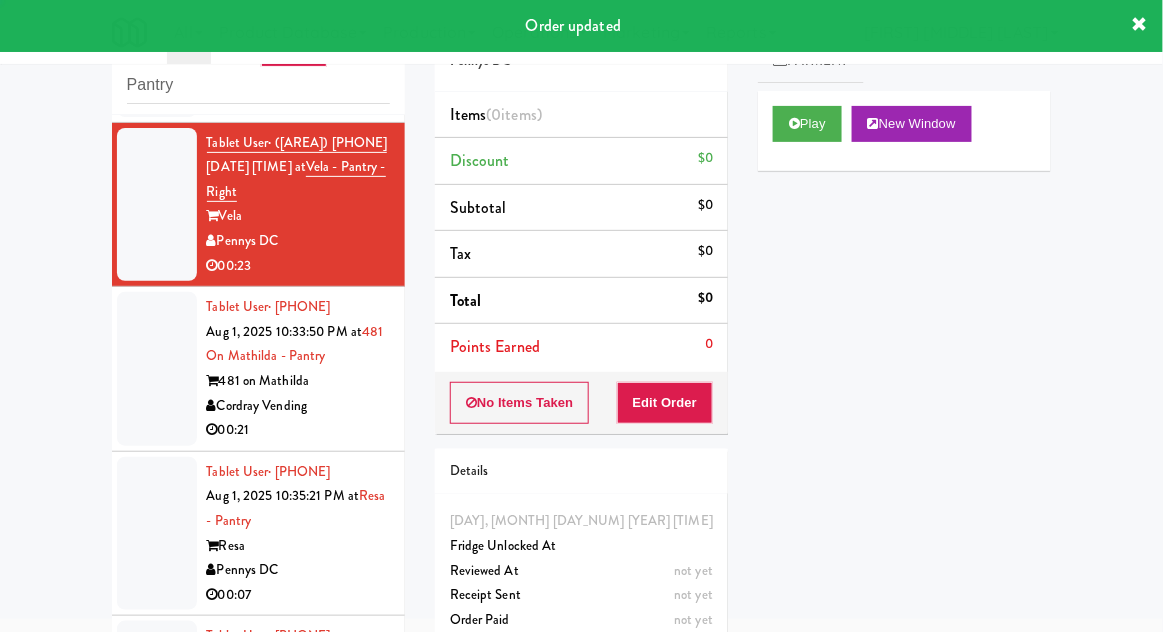 scroll, scrollTop: 188, scrollLeft: 0, axis: vertical 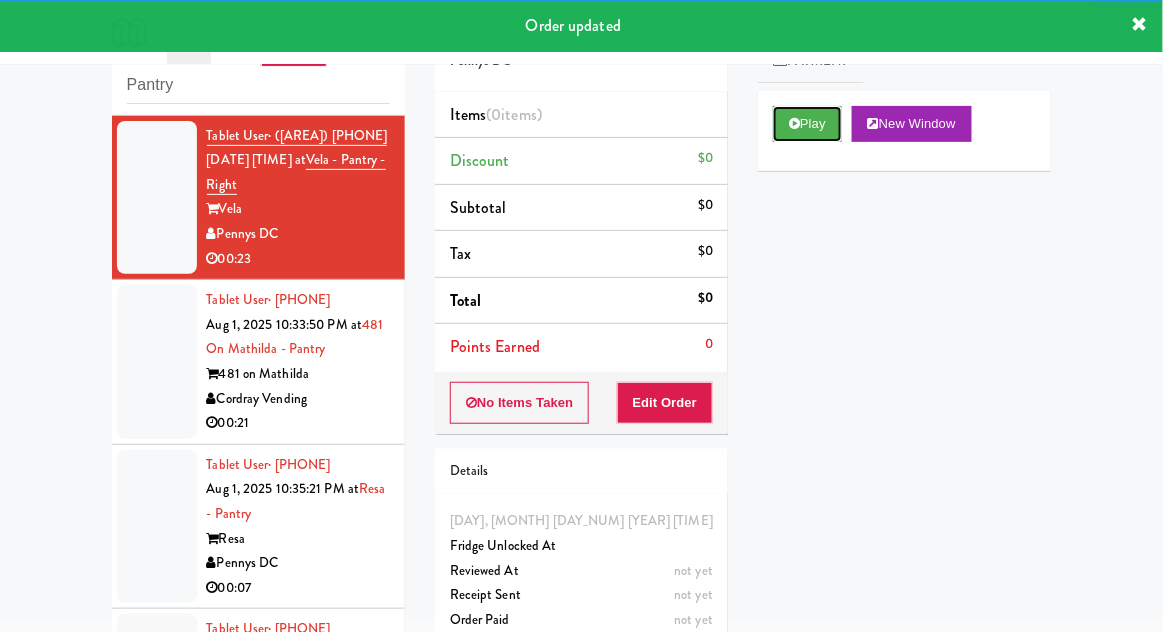 click on "Play" at bounding box center (807, 124) 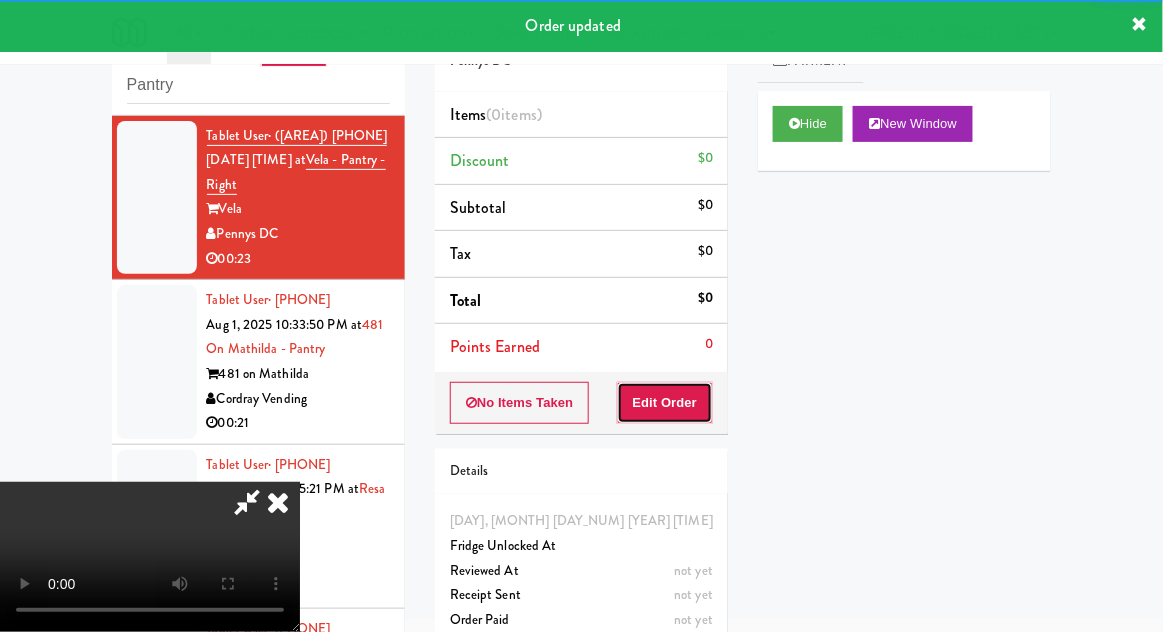 click on "Edit Order" at bounding box center (665, 403) 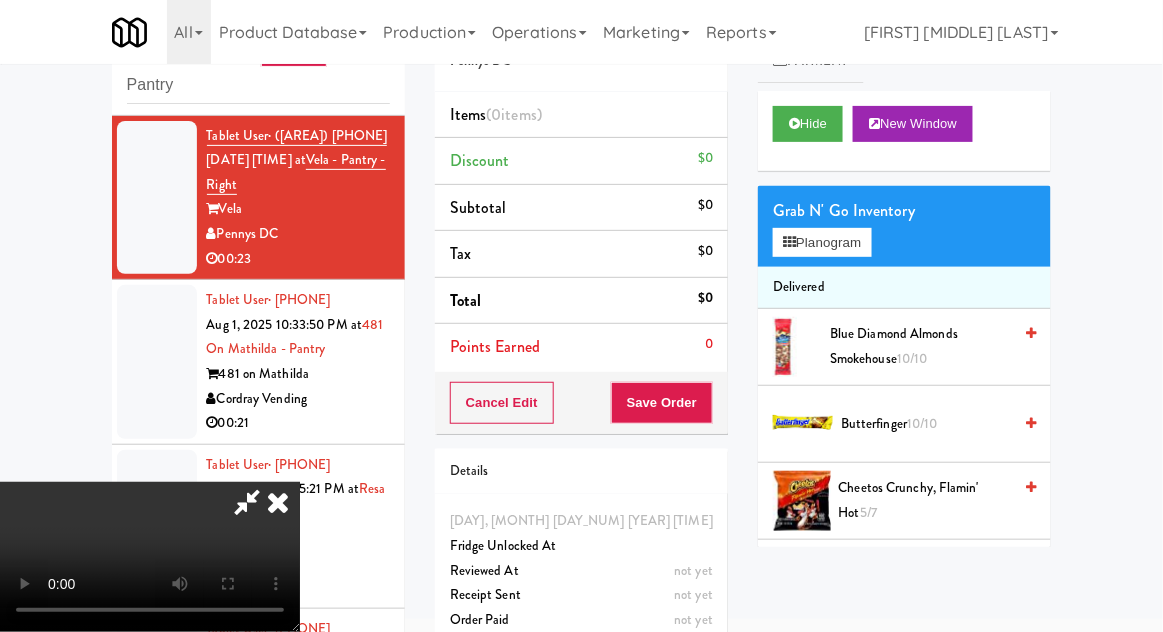 scroll, scrollTop: 73, scrollLeft: 0, axis: vertical 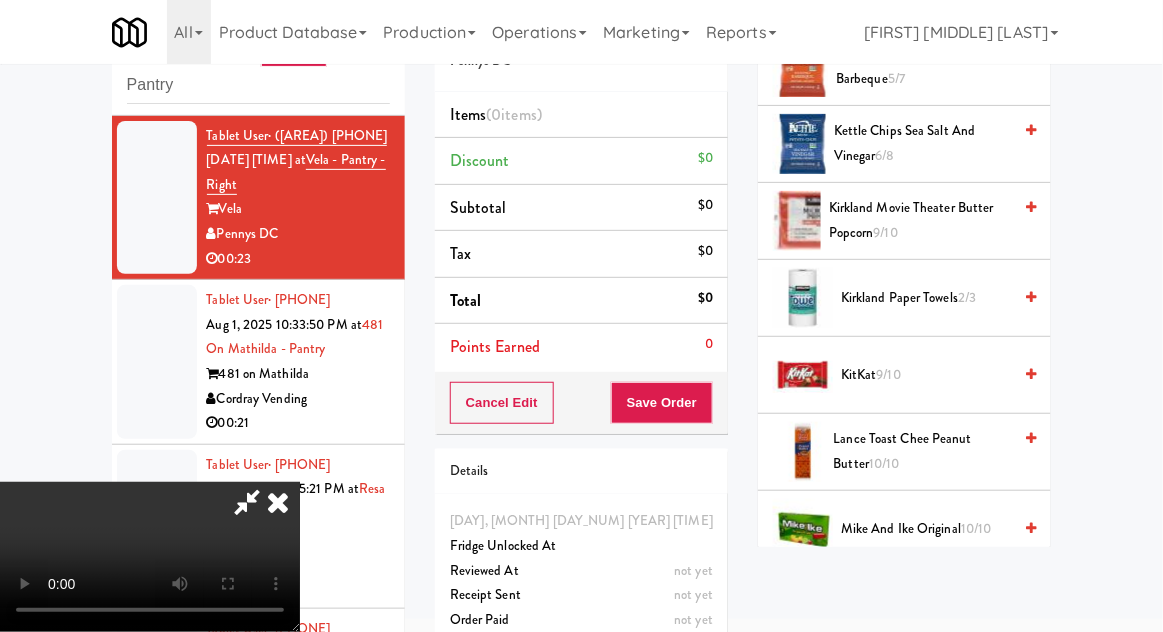 click on "Kirkland Movie Theater Butter Popcorn  9/10" at bounding box center (920, 220) 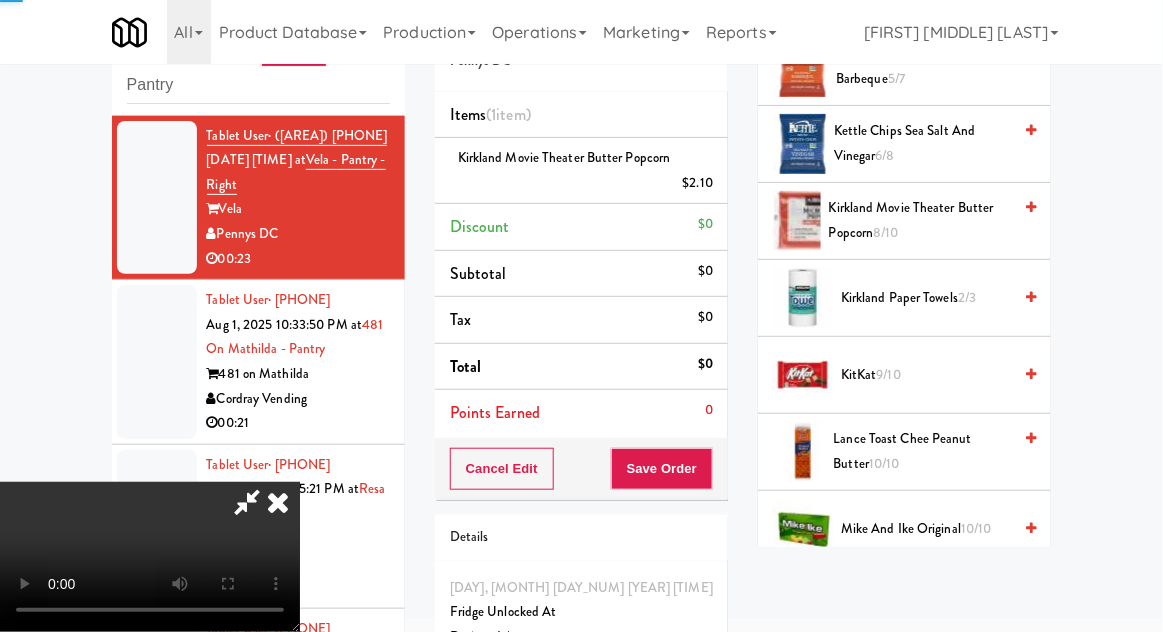 click on "Kirkland Movie Theater Butter Popcorn  8/10" at bounding box center (920, 220) 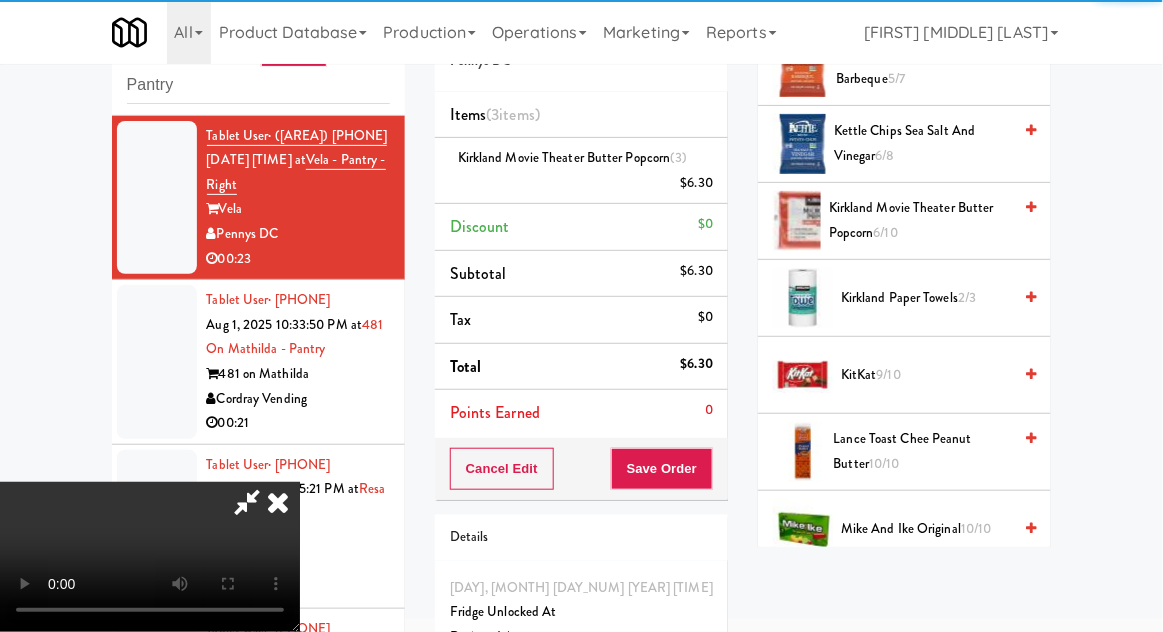 scroll, scrollTop: 0, scrollLeft: 0, axis: both 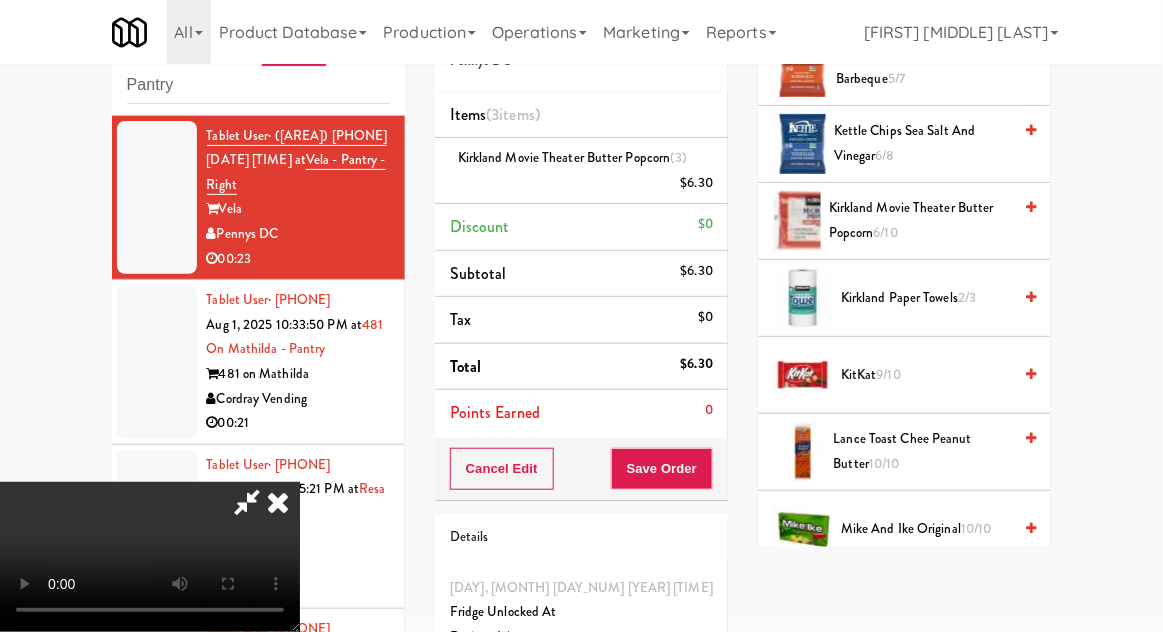 click at bounding box center [247, 502] 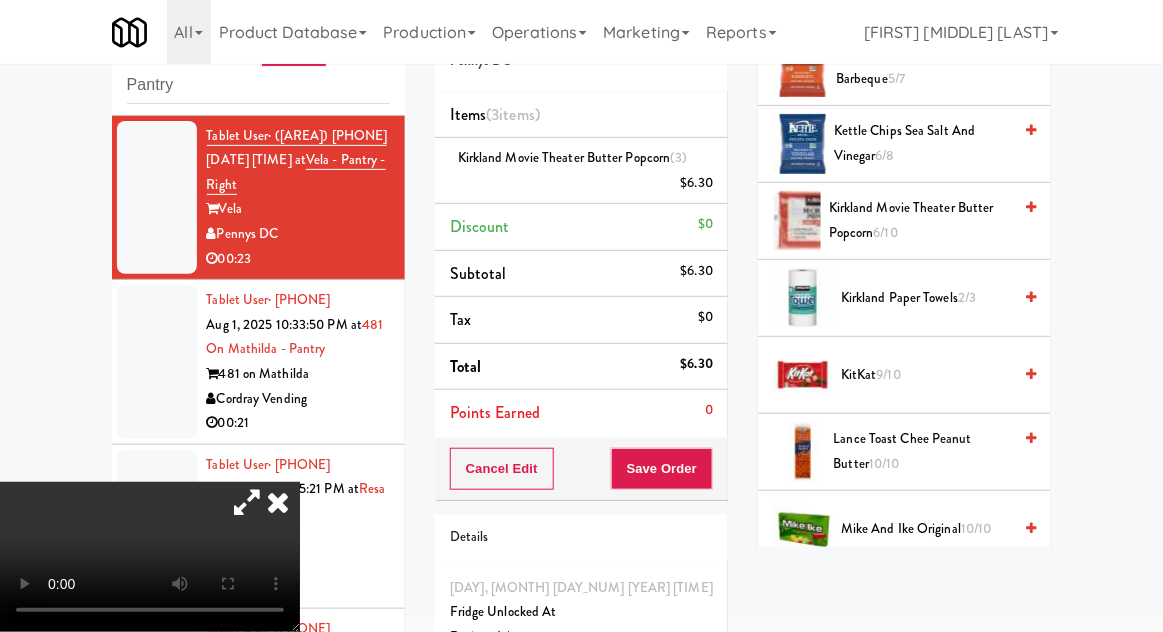 click at bounding box center [247, 502] 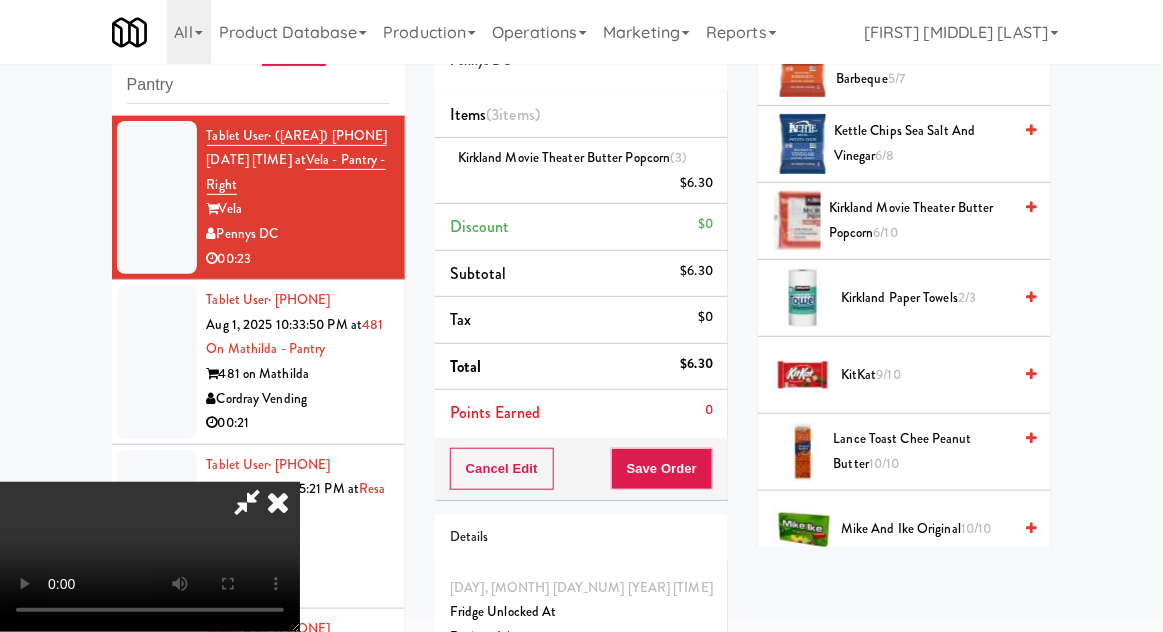 scroll, scrollTop: 0, scrollLeft: 0, axis: both 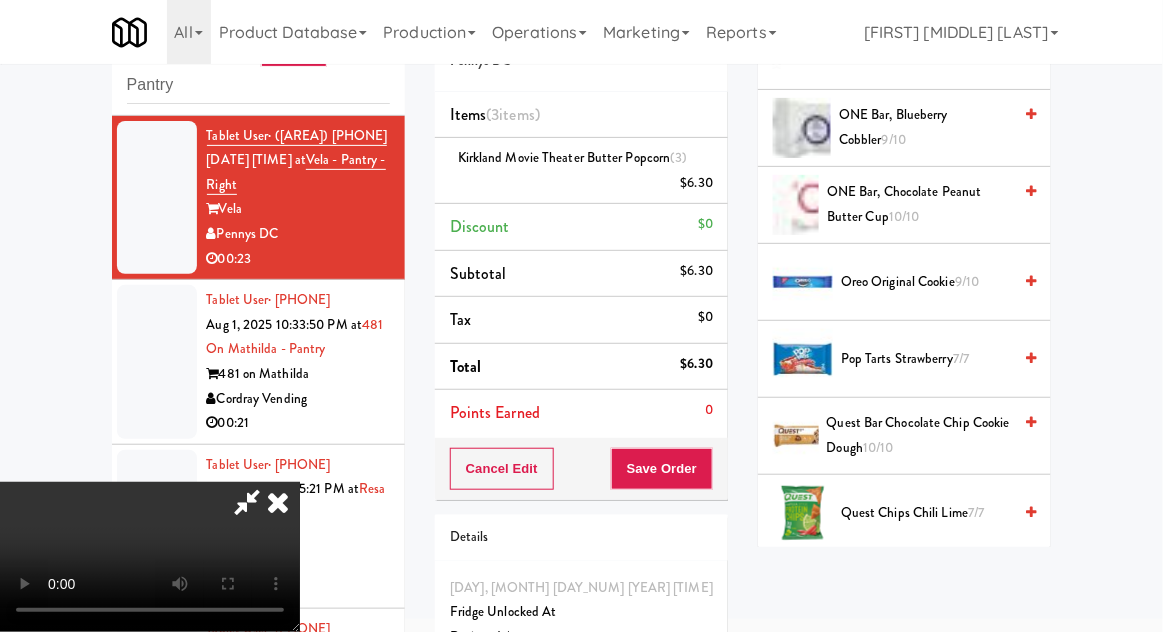 click on "Oreo Original Cookie  9/10" at bounding box center [926, 282] 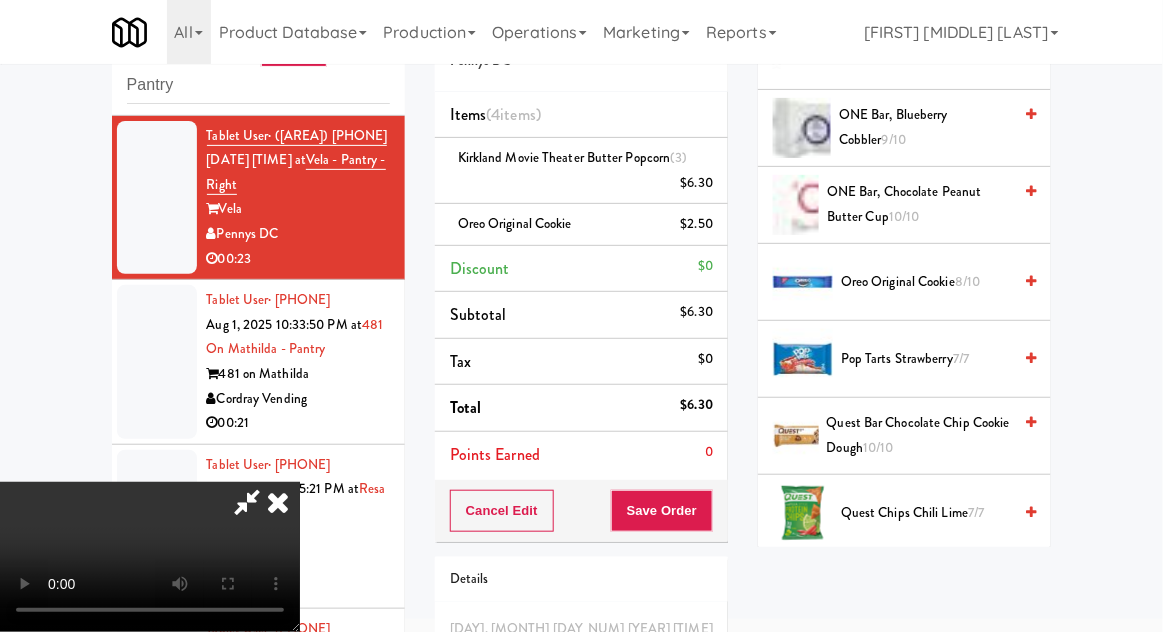 click on "Oreo Original Cookie  8/10" at bounding box center (926, 282) 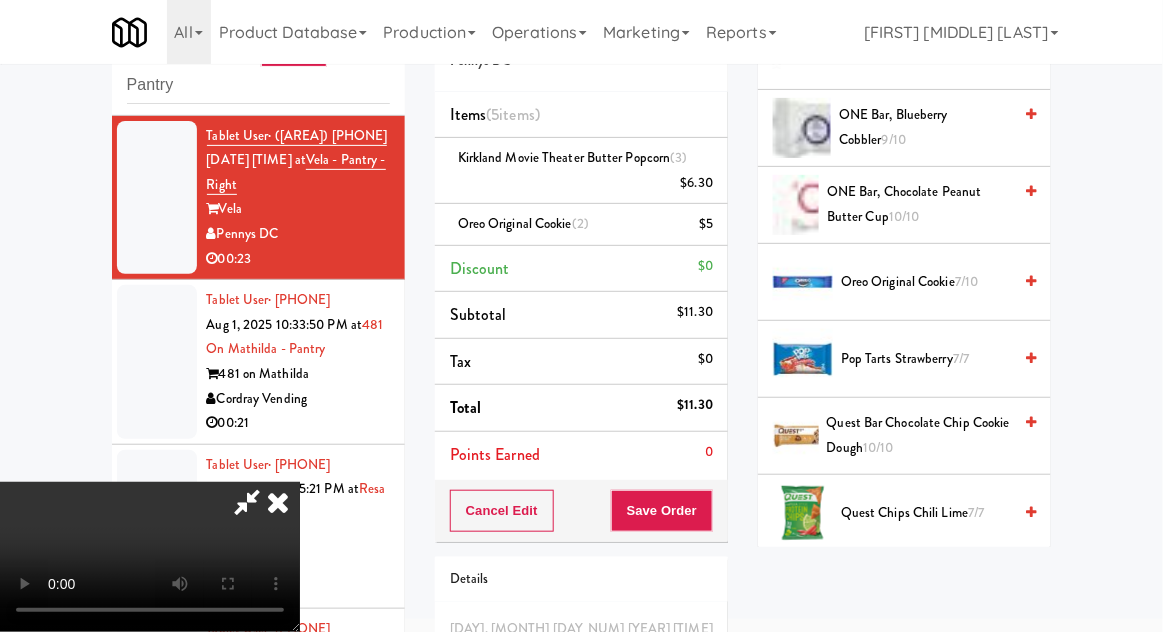 scroll, scrollTop: 73, scrollLeft: 0, axis: vertical 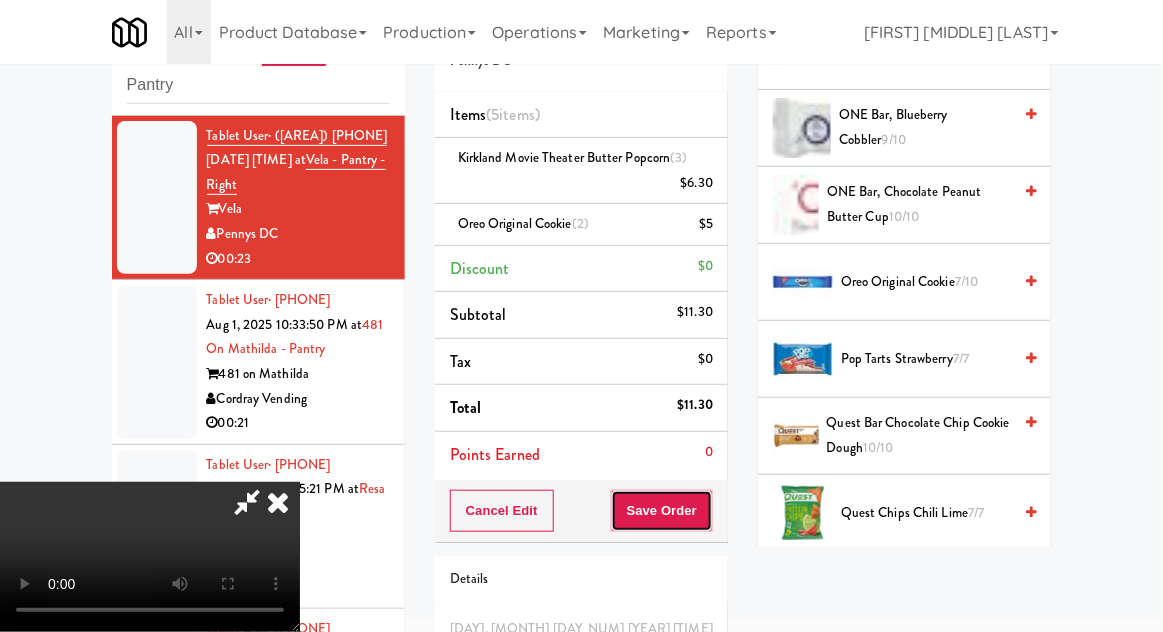 click on "Save Order" at bounding box center [662, 511] 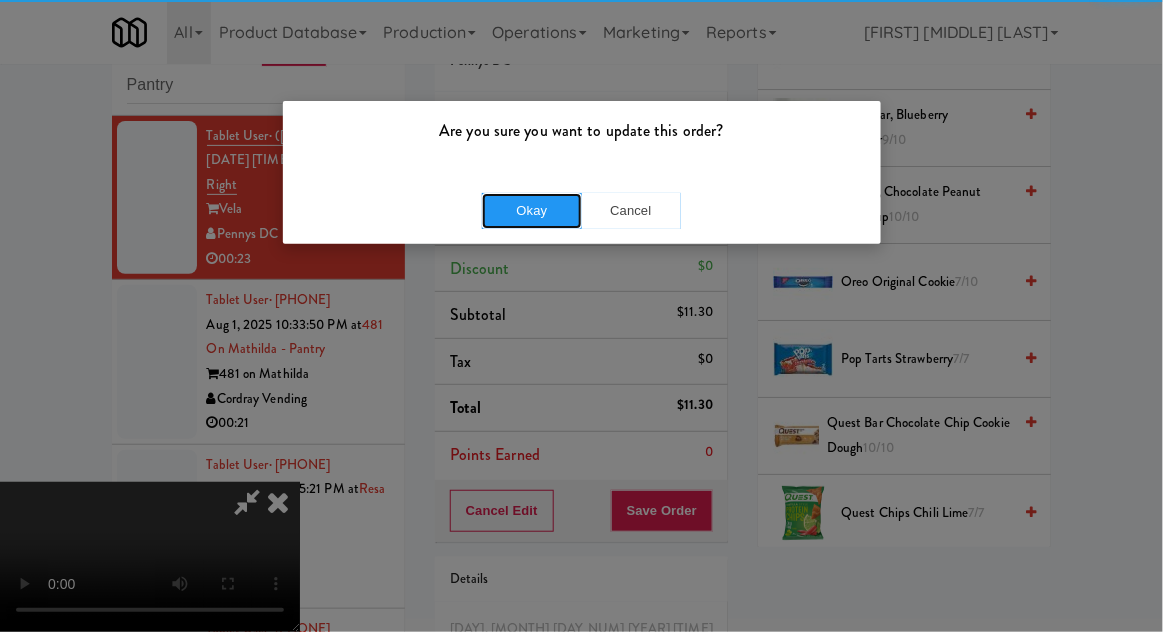click on "Okay" at bounding box center [532, 211] 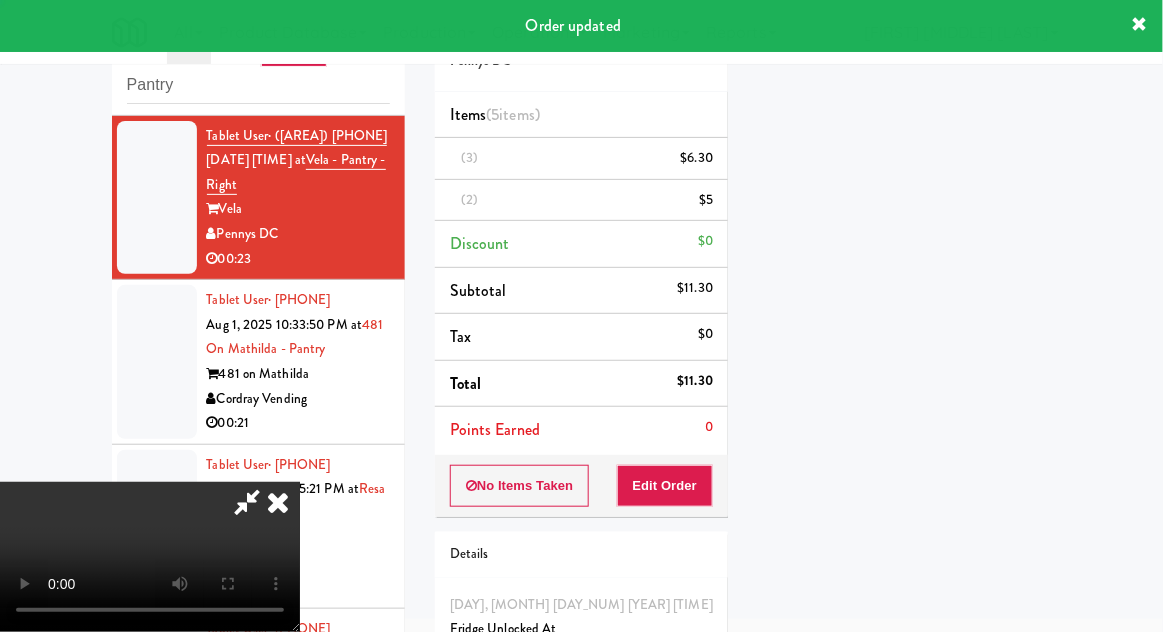 scroll, scrollTop: 197, scrollLeft: 0, axis: vertical 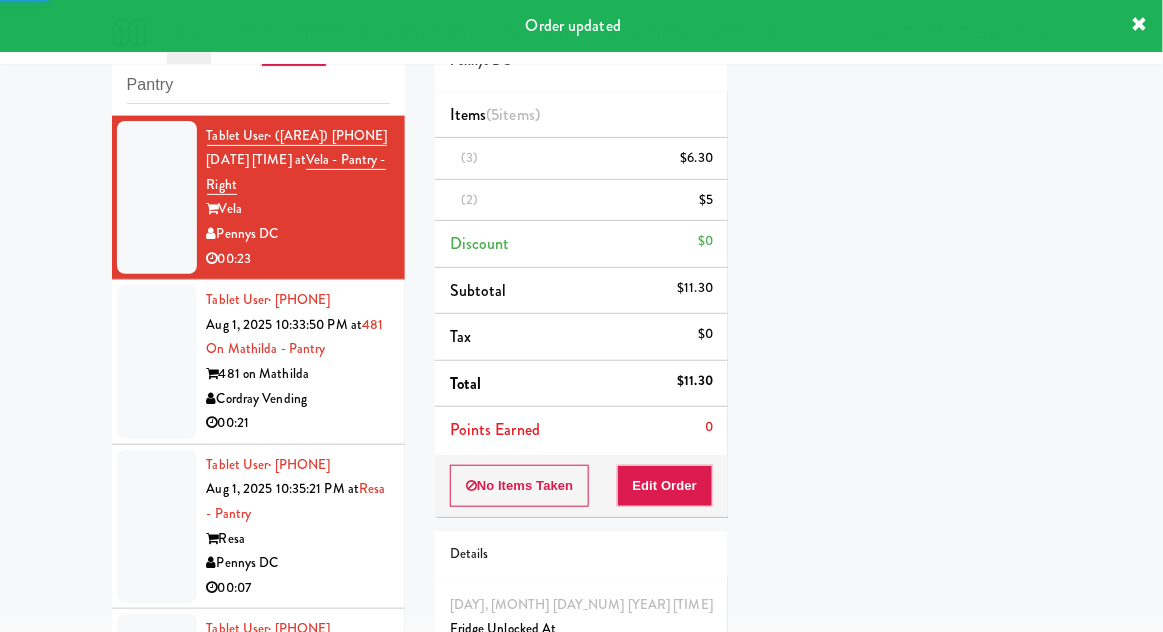 click at bounding box center [157, 362] 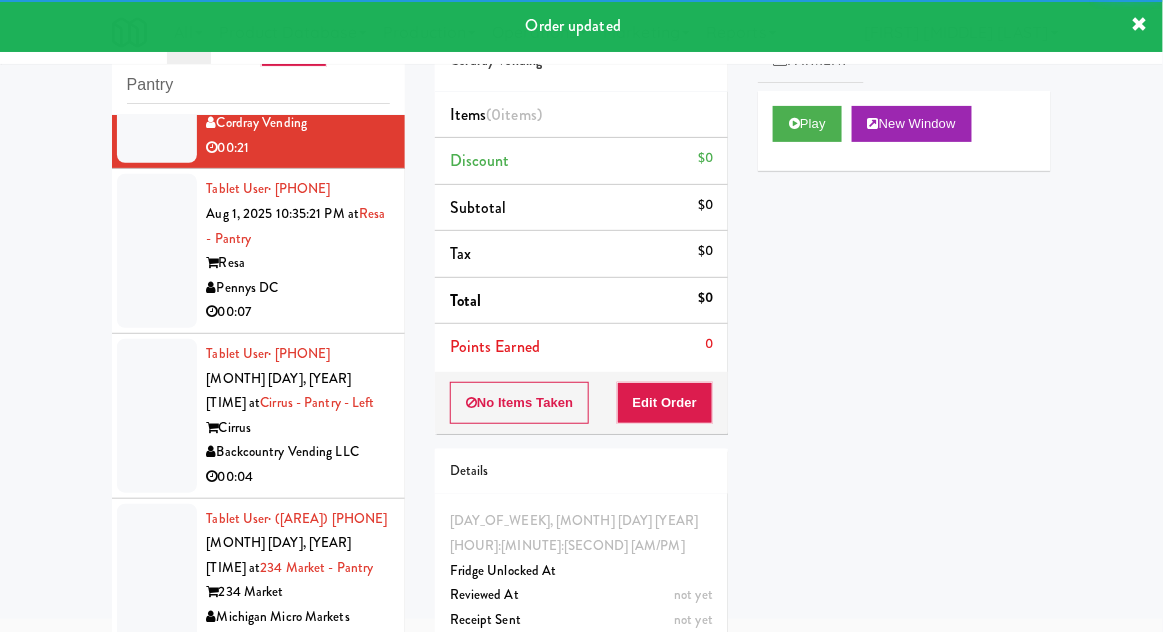 scroll, scrollTop: 496, scrollLeft: 0, axis: vertical 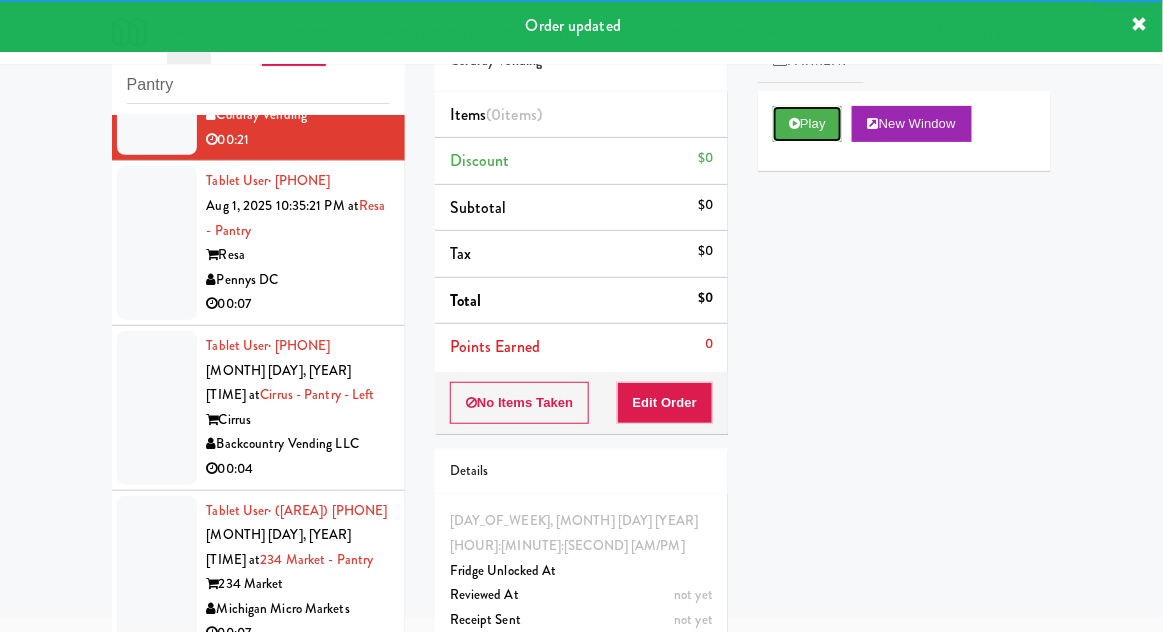 click on "Play" at bounding box center (807, 124) 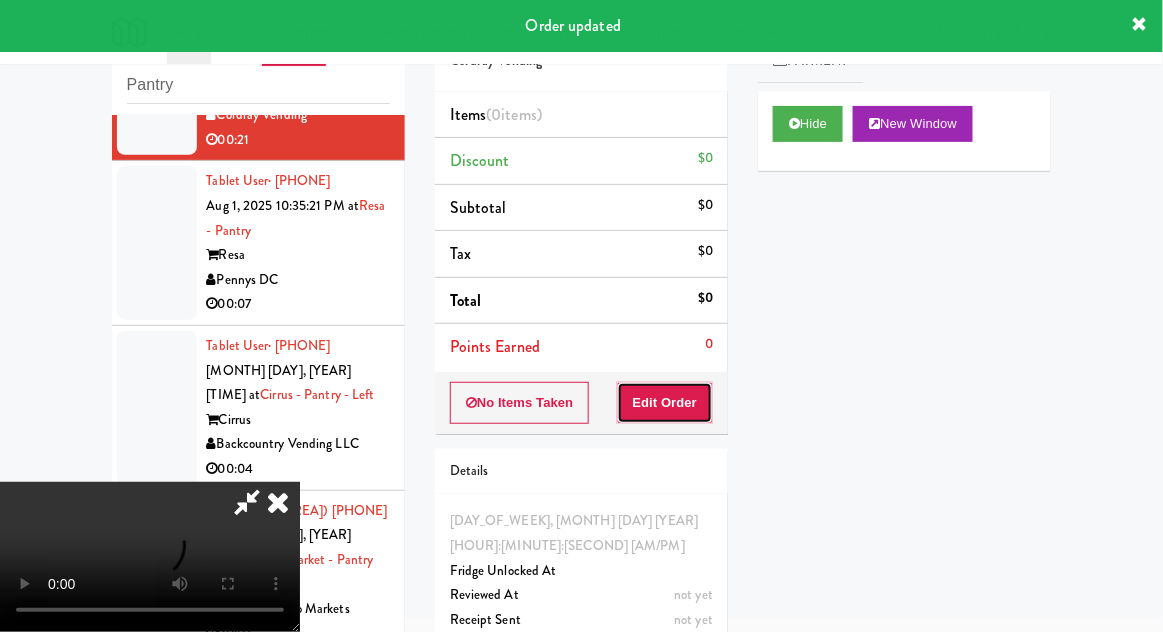 click on "Edit Order" at bounding box center [665, 403] 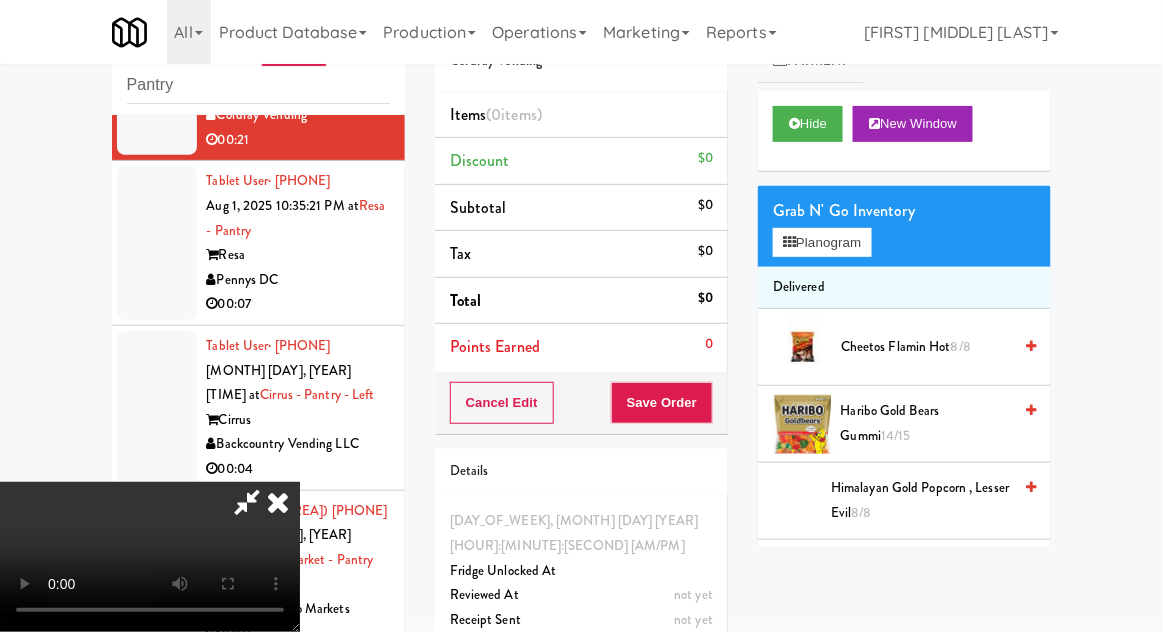 scroll, scrollTop: 73, scrollLeft: 0, axis: vertical 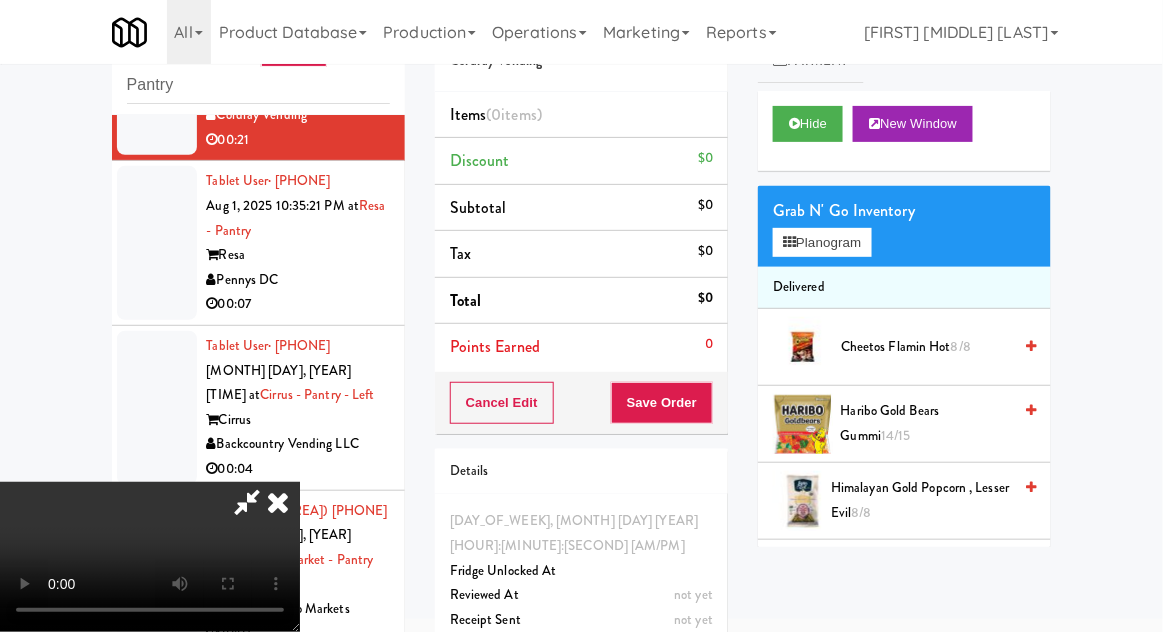 type 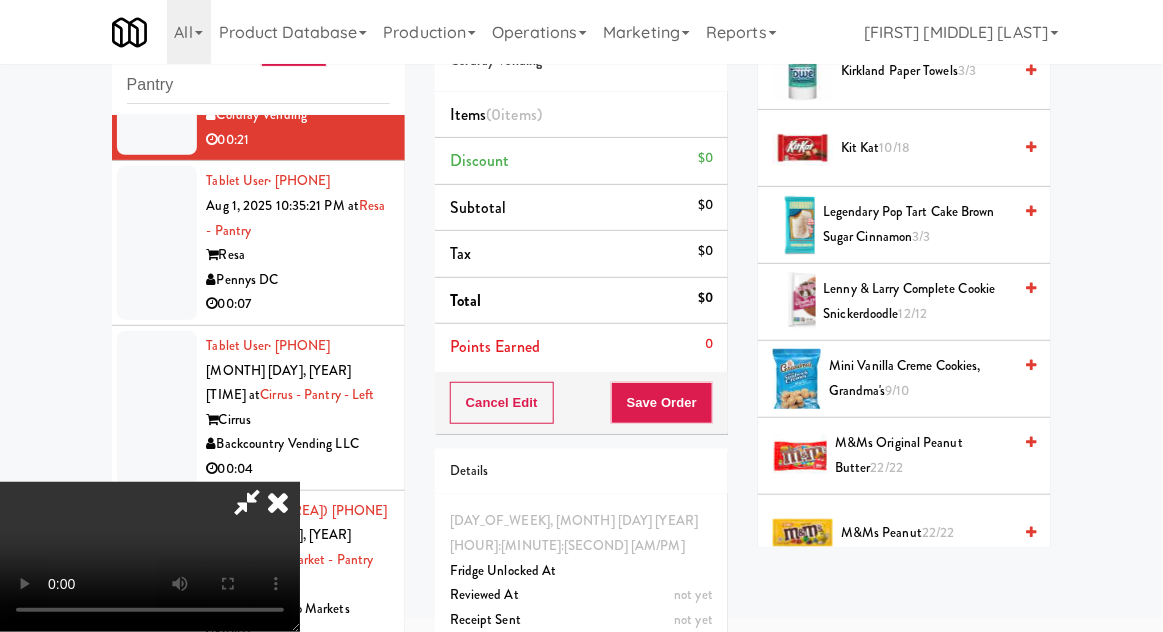 scroll, scrollTop: 492, scrollLeft: 0, axis: vertical 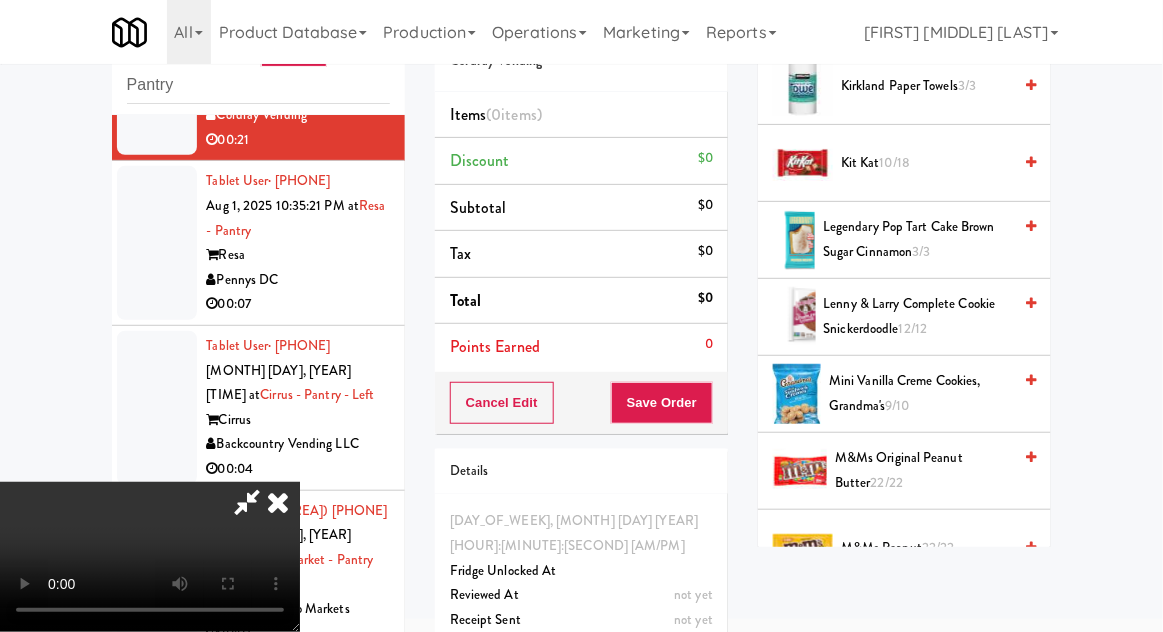 click on "[PRODUCT] [MONTH]/[DAY]" at bounding box center (926, 163) 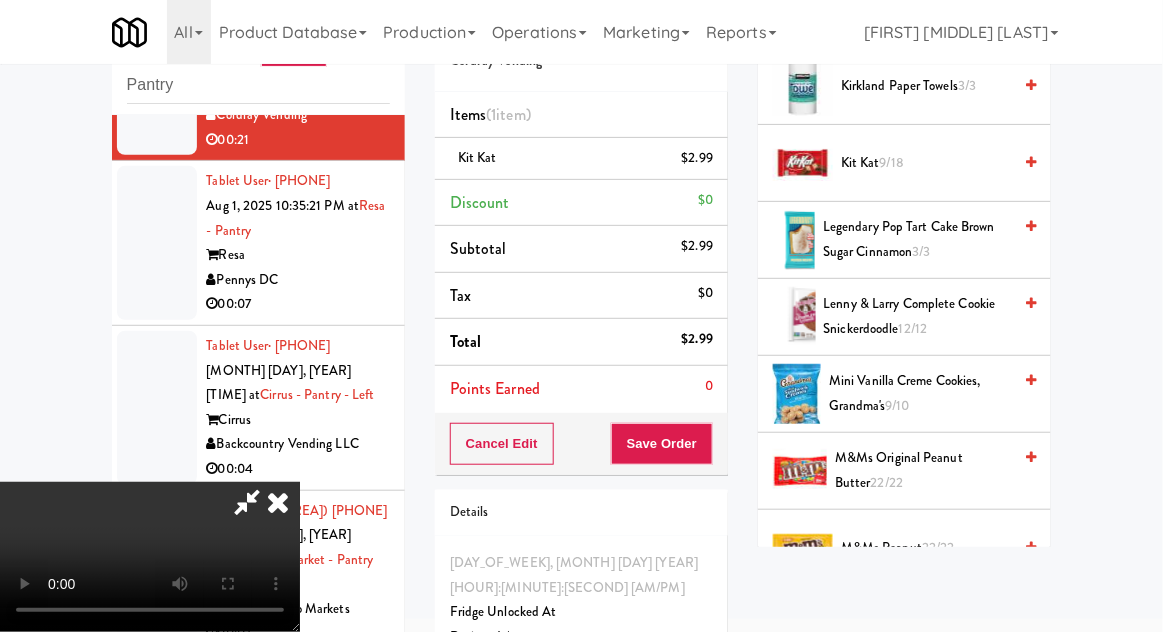 scroll, scrollTop: 0, scrollLeft: 0, axis: both 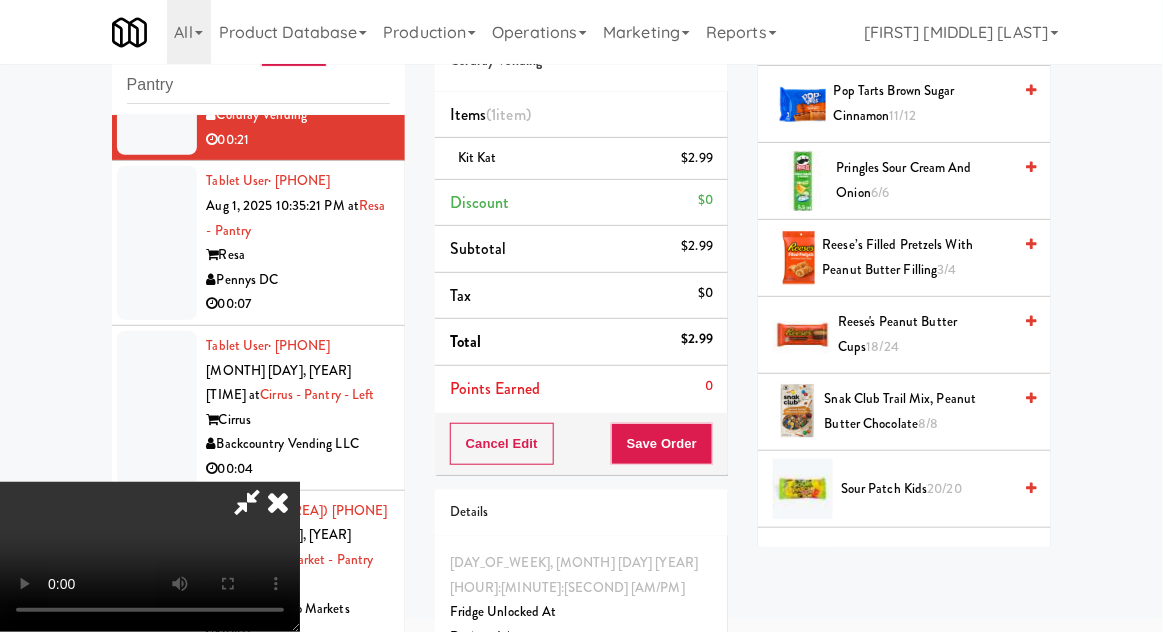 click on "[PRODUCT] [NUMBER]/[NUMBER]" at bounding box center (924, 334) 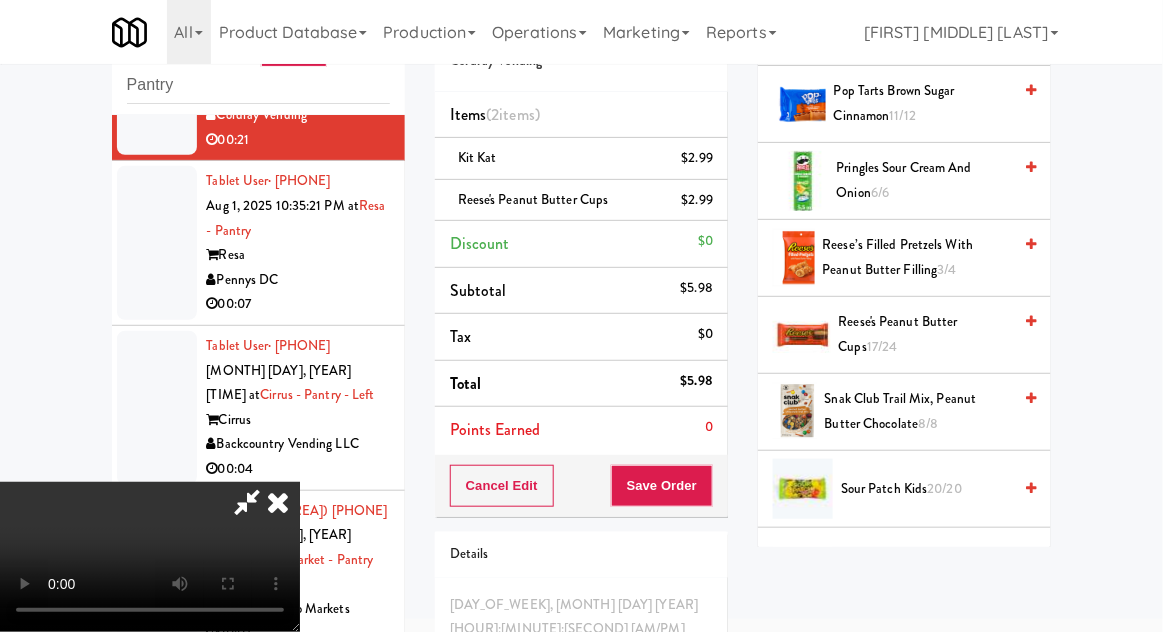 scroll, scrollTop: 73, scrollLeft: 0, axis: vertical 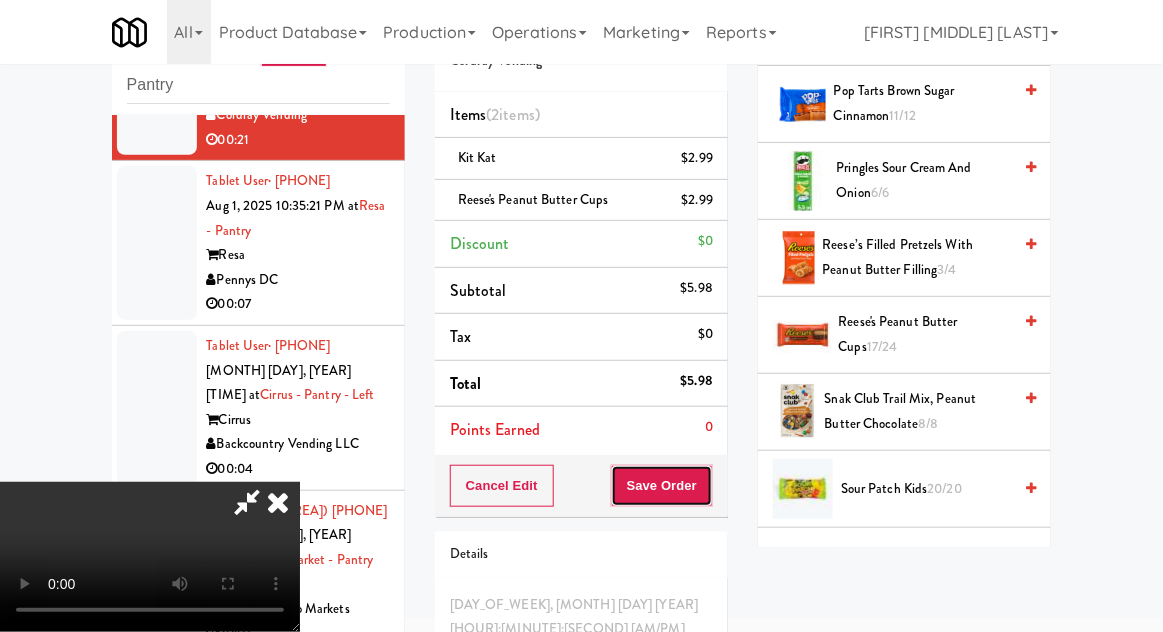 click on "Save Order" at bounding box center (662, 486) 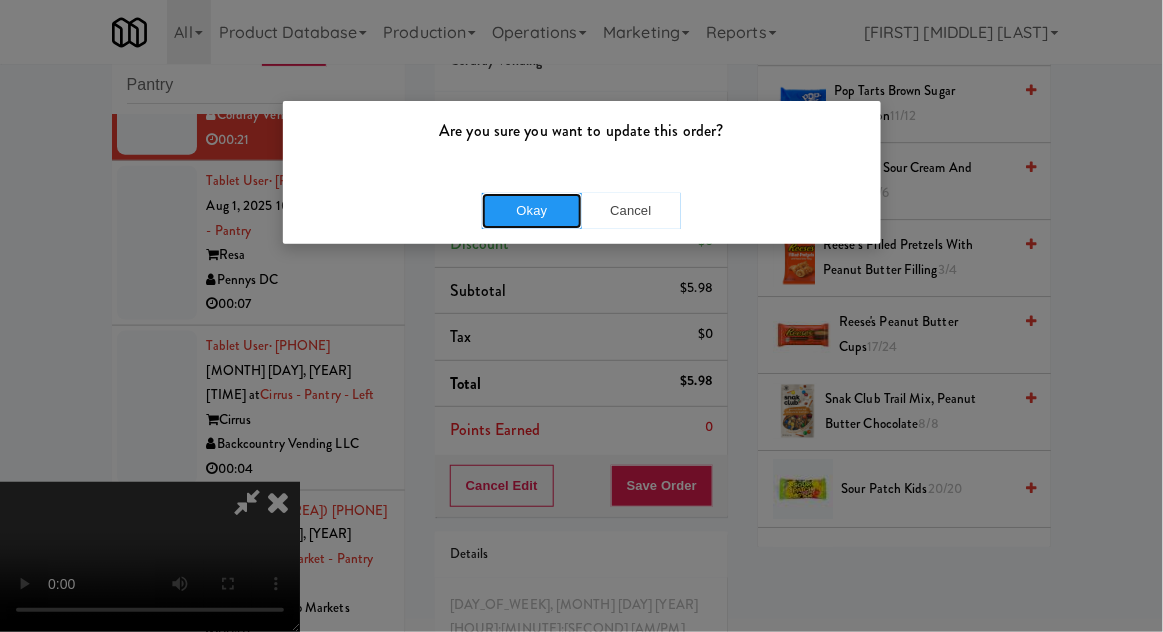 click on "Okay" at bounding box center [532, 211] 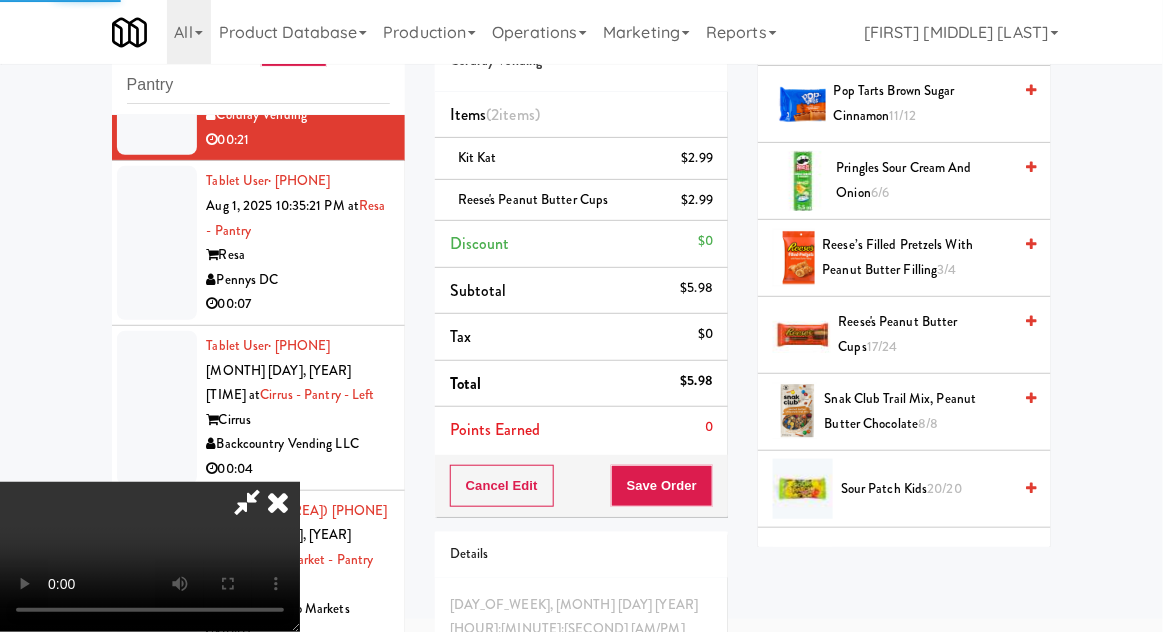 scroll, scrollTop: 197, scrollLeft: 0, axis: vertical 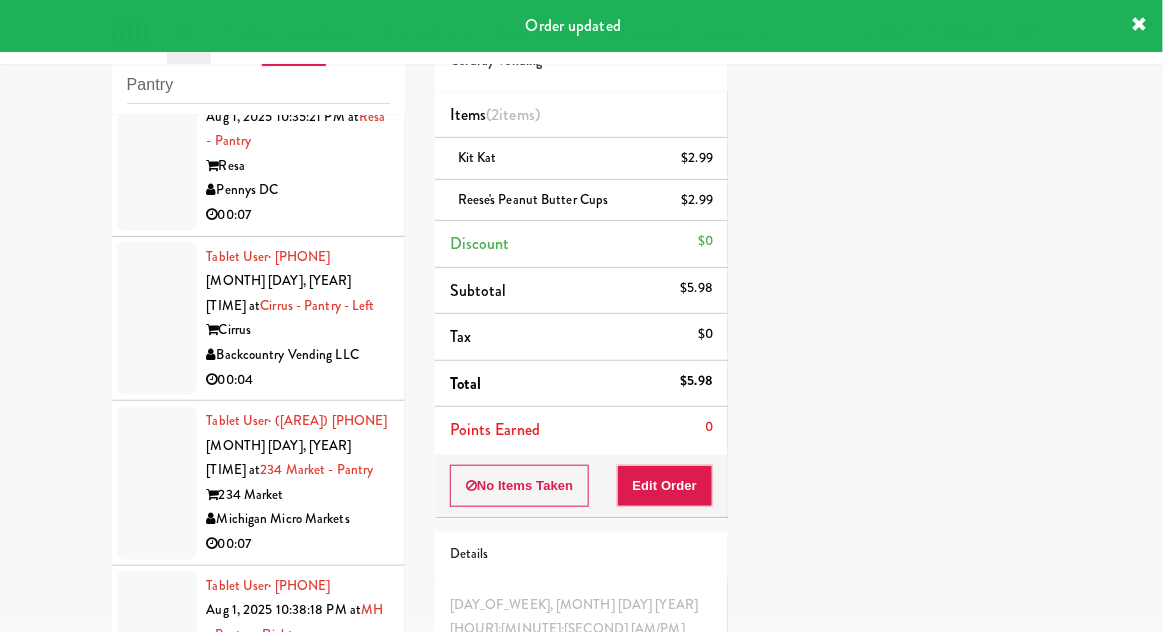click at bounding box center (157, 154) 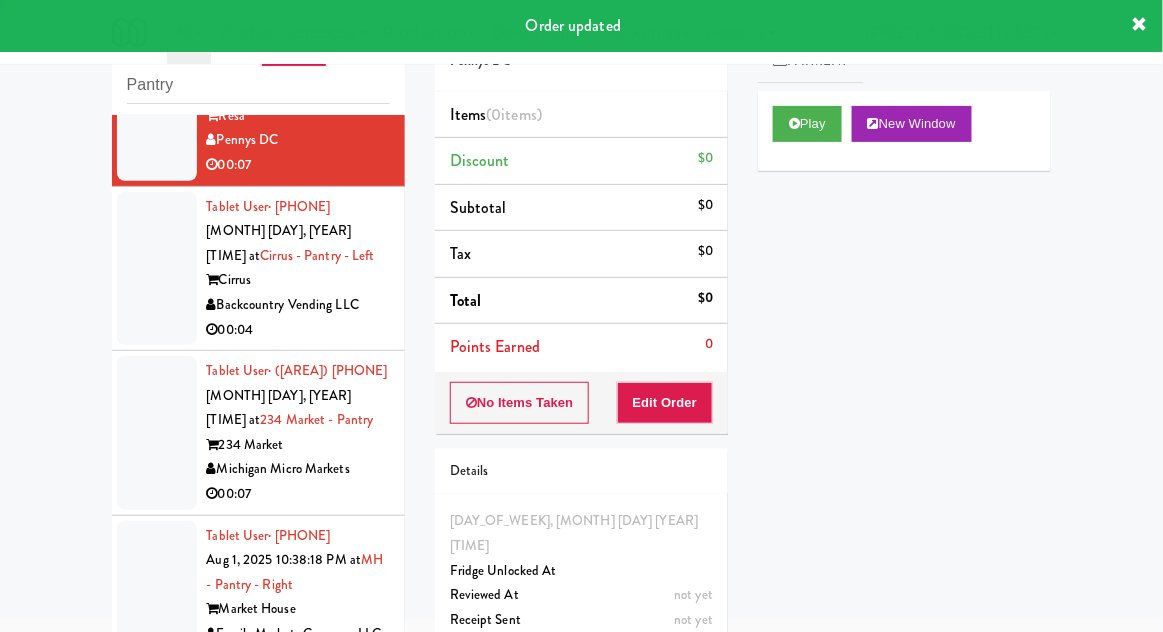 scroll, scrollTop: 644, scrollLeft: 0, axis: vertical 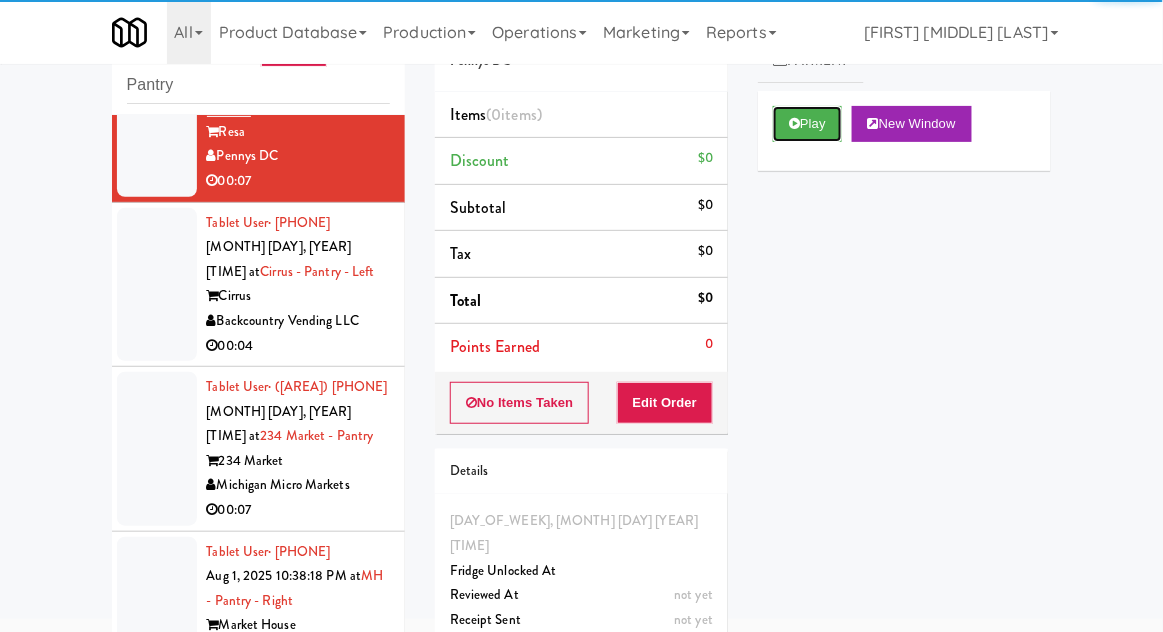 click on "Play" at bounding box center (807, 124) 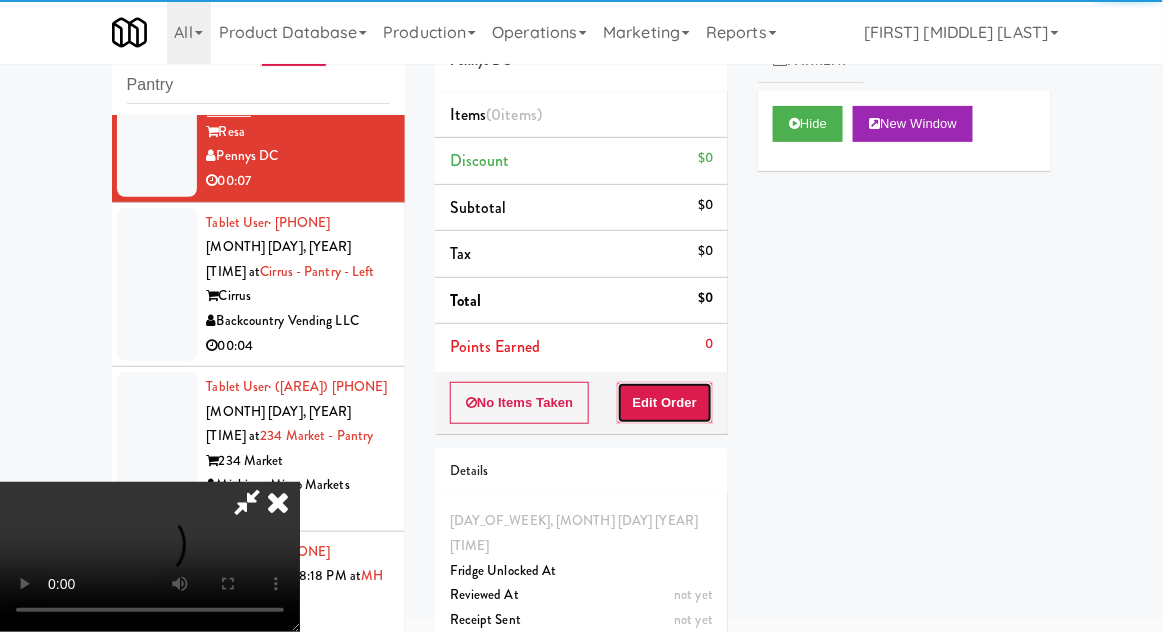 click on "Edit Order" at bounding box center (665, 403) 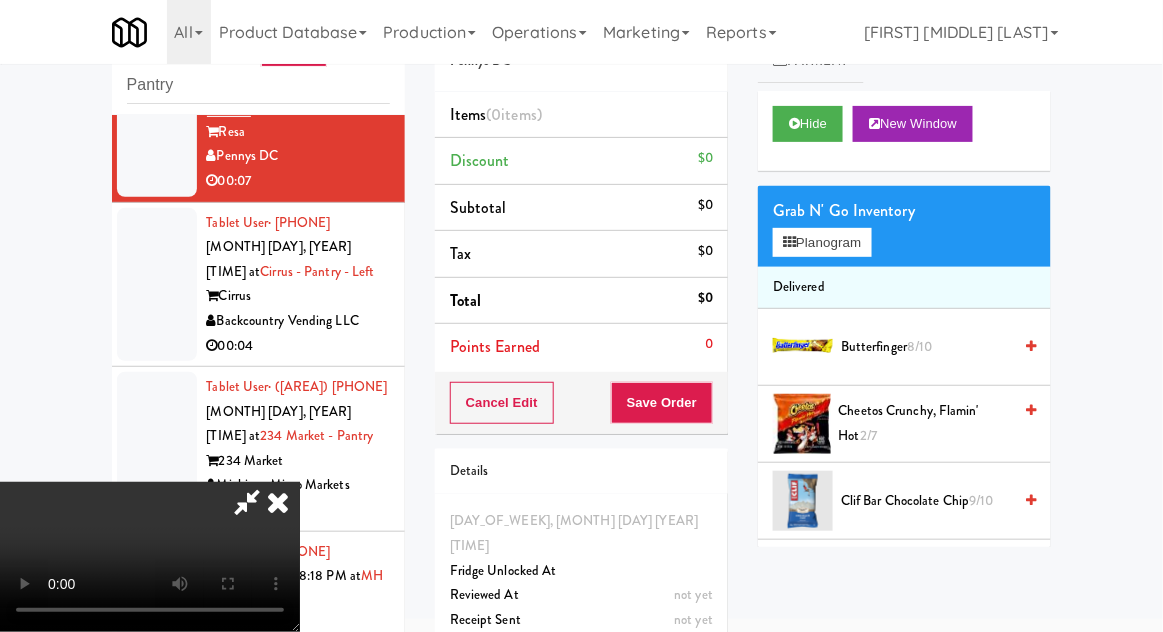 scroll, scrollTop: 73, scrollLeft: 0, axis: vertical 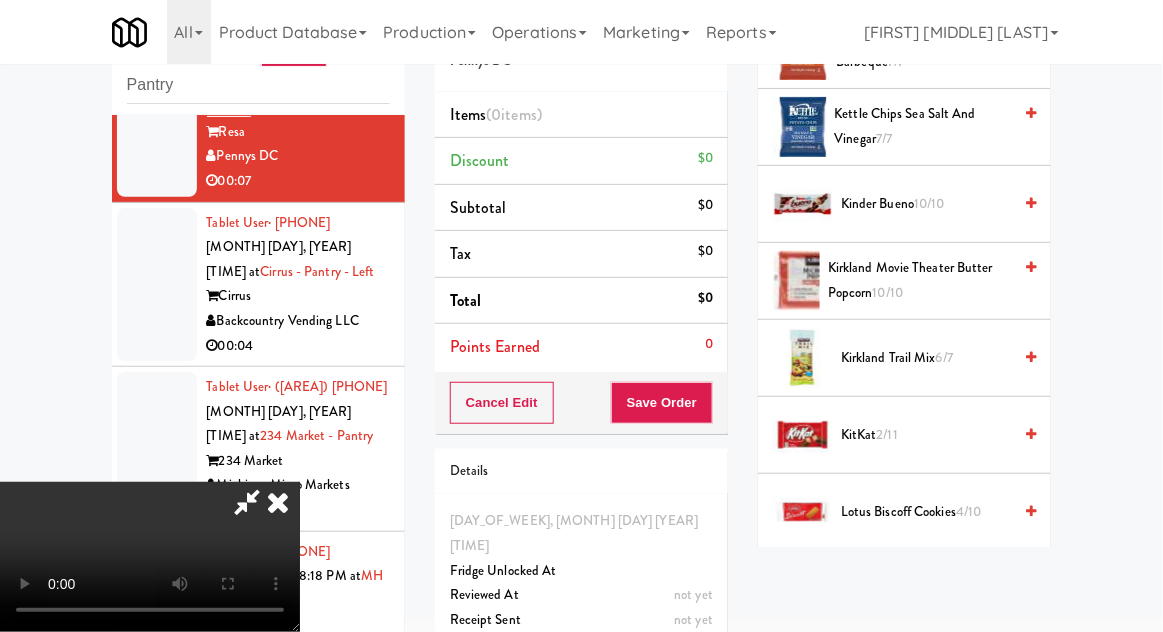 click on "2/11" at bounding box center (887, 434) 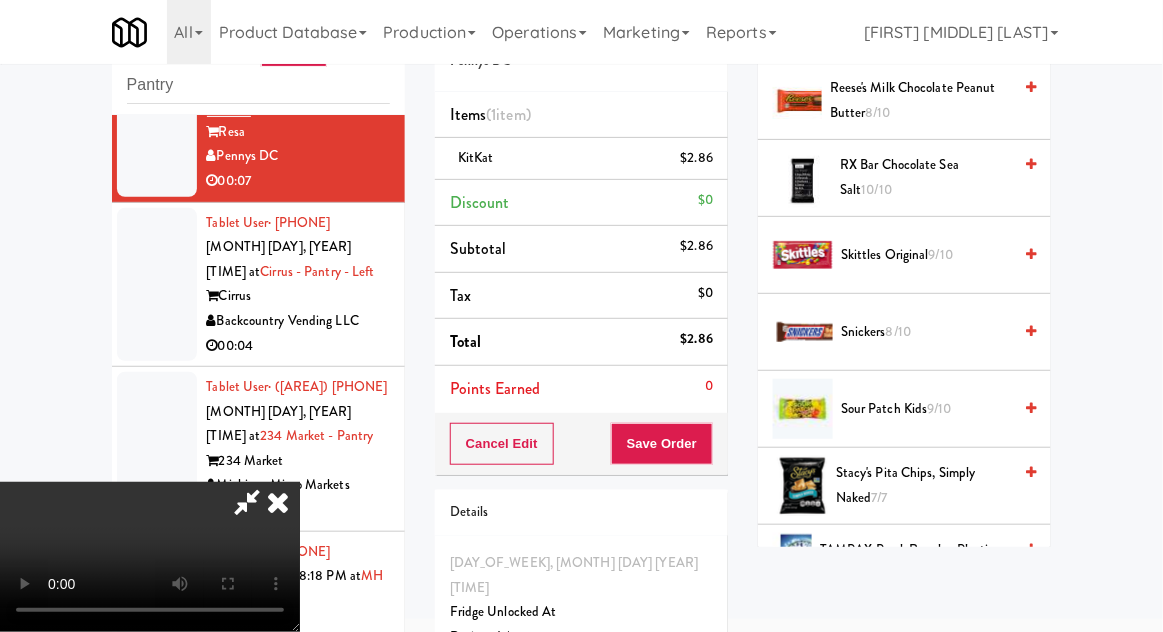 scroll, scrollTop: 1943, scrollLeft: 0, axis: vertical 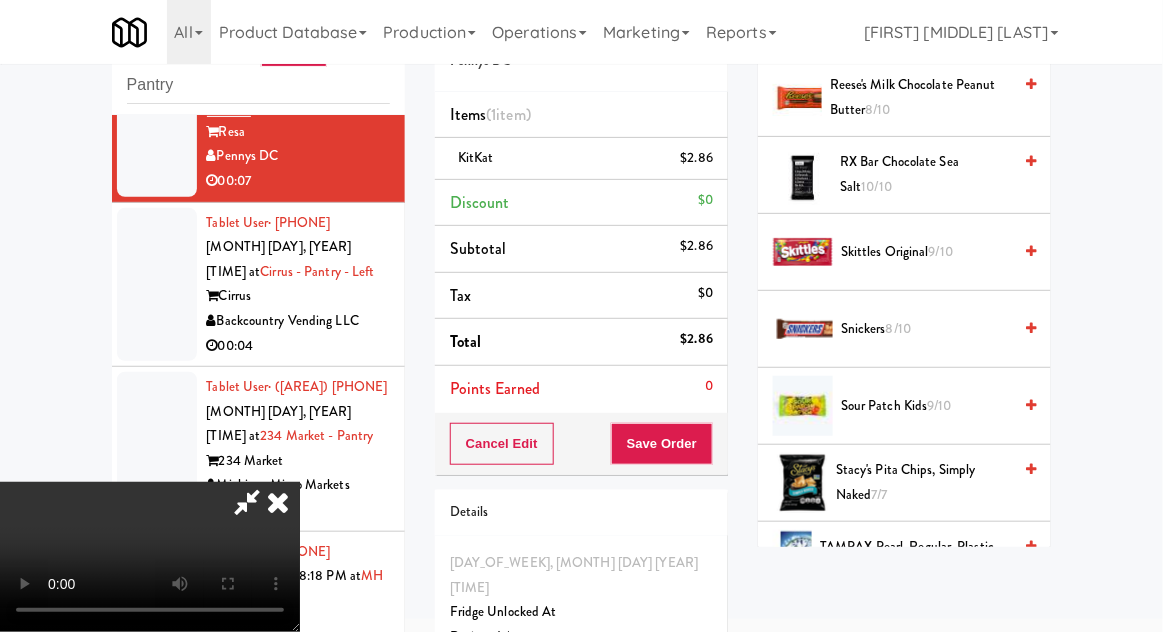 click on "8/10" at bounding box center [898, 328] 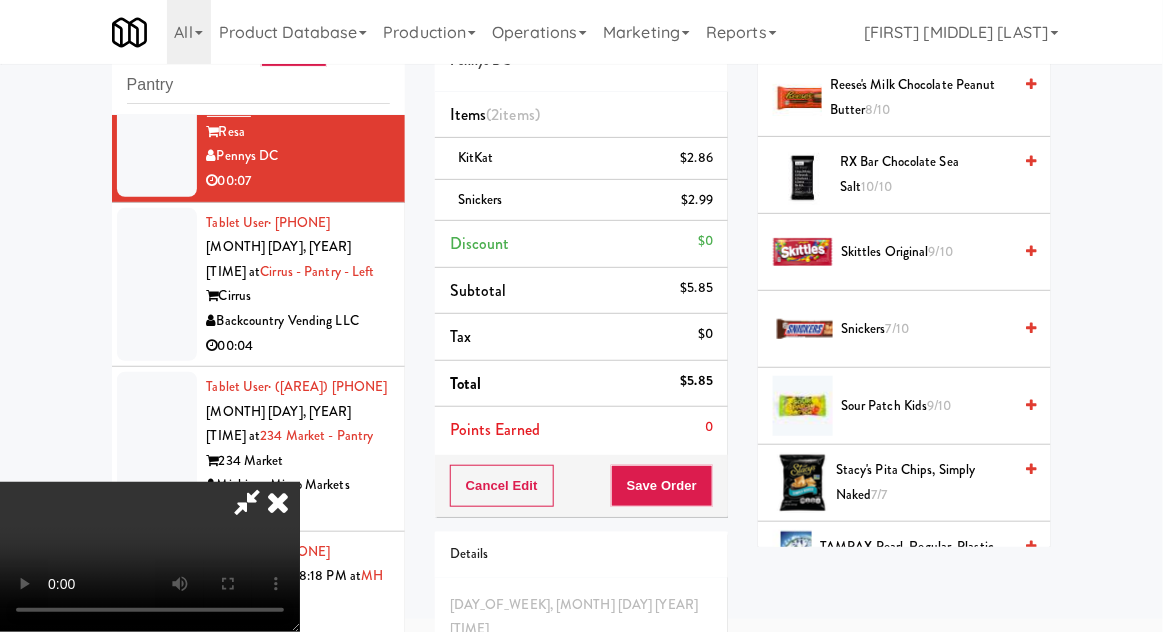 scroll, scrollTop: 73, scrollLeft: 0, axis: vertical 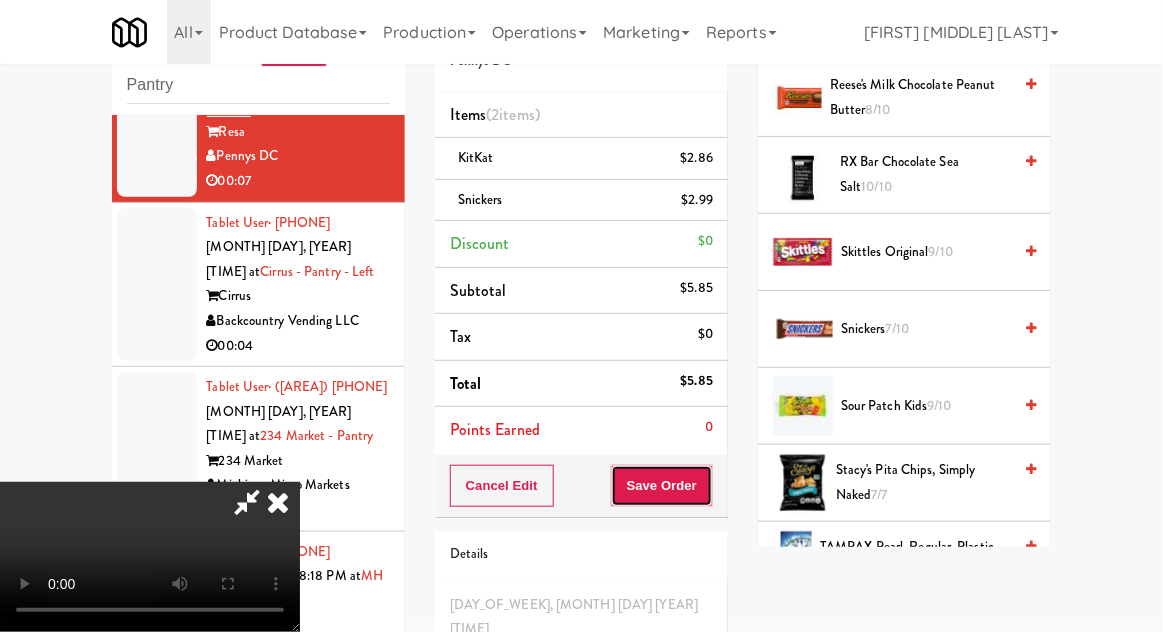 click on "Save Order" at bounding box center (662, 486) 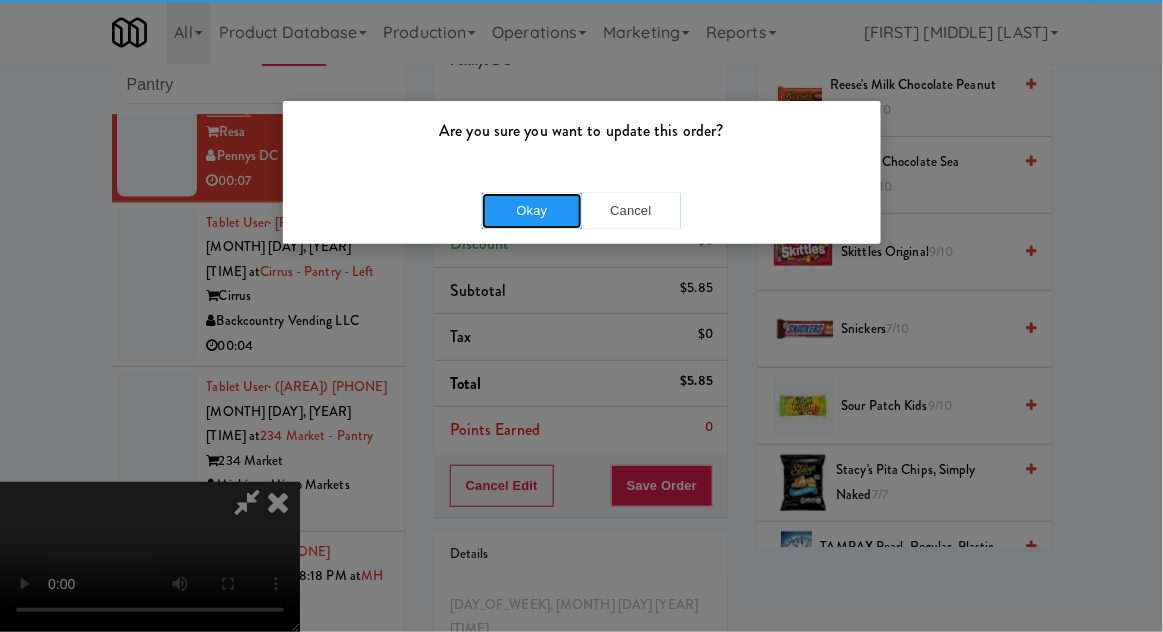 click on "Okay" at bounding box center [532, 211] 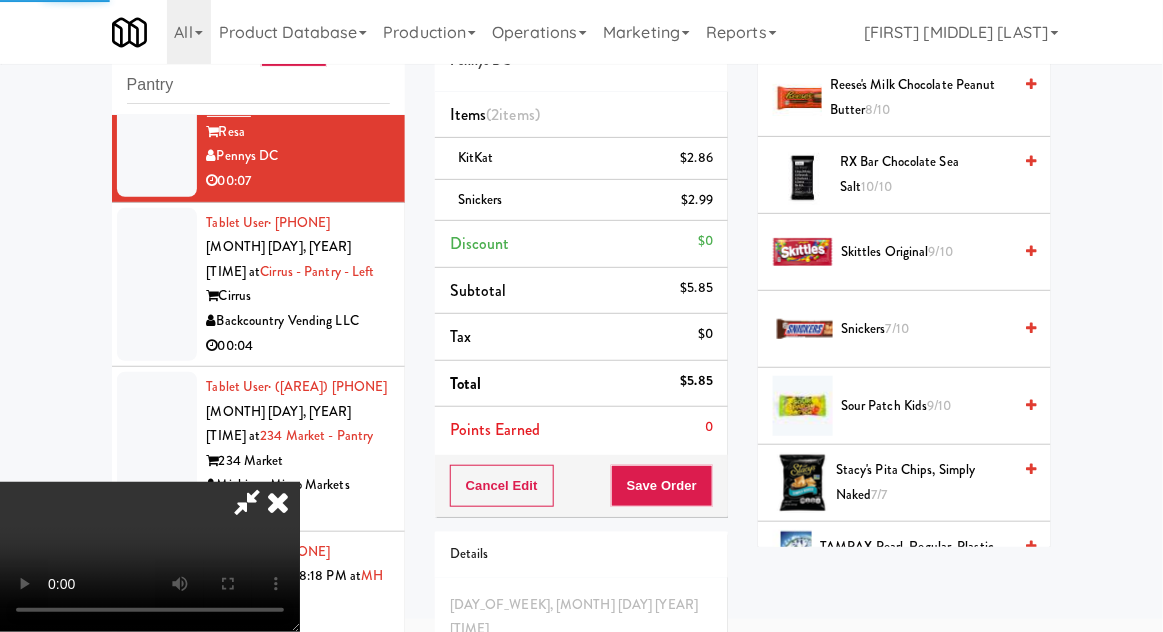 scroll, scrollTop: 197, scrollLeft: 0, axis: vertical 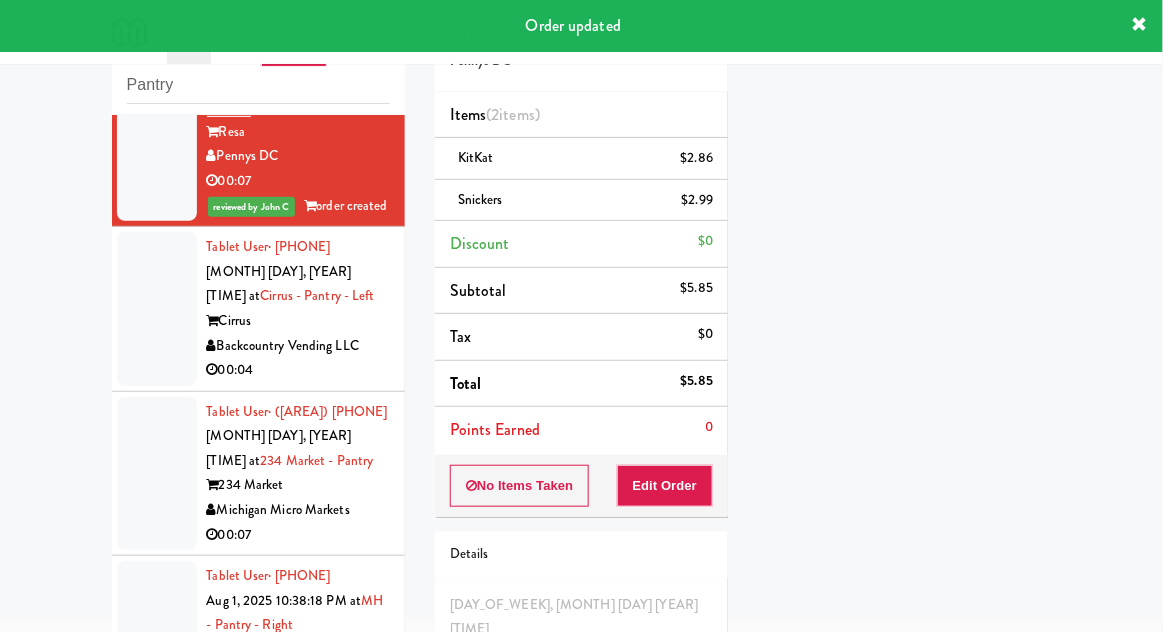 click at bounding box center (157, 309) 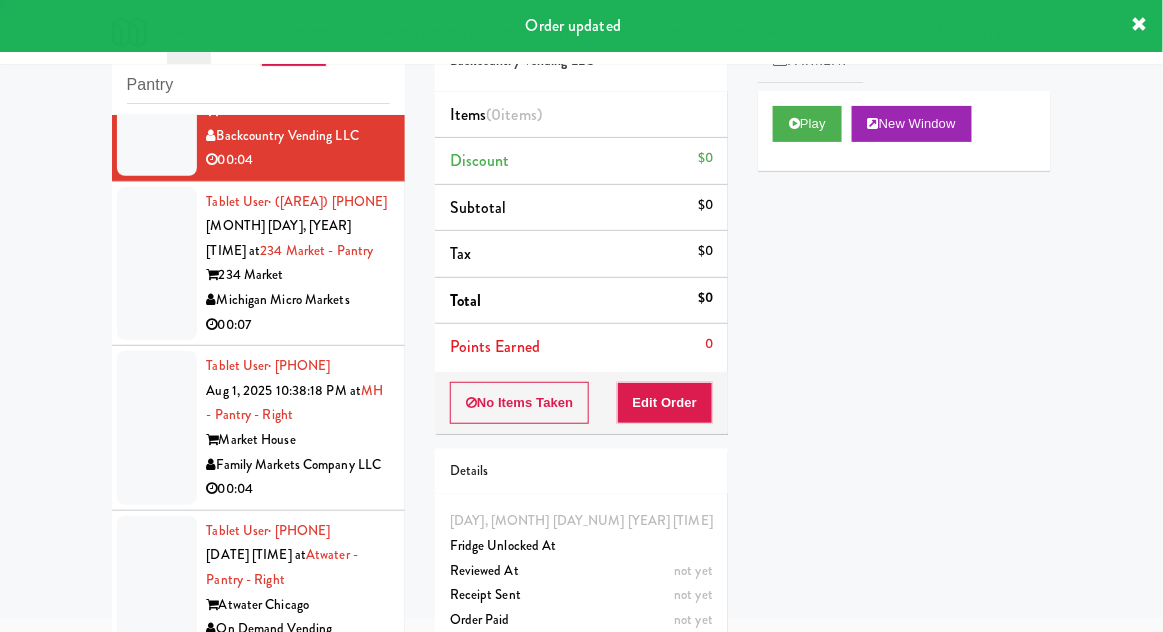 scroll, scrollTop: 866, scrollLeft: 0, axis: vertical 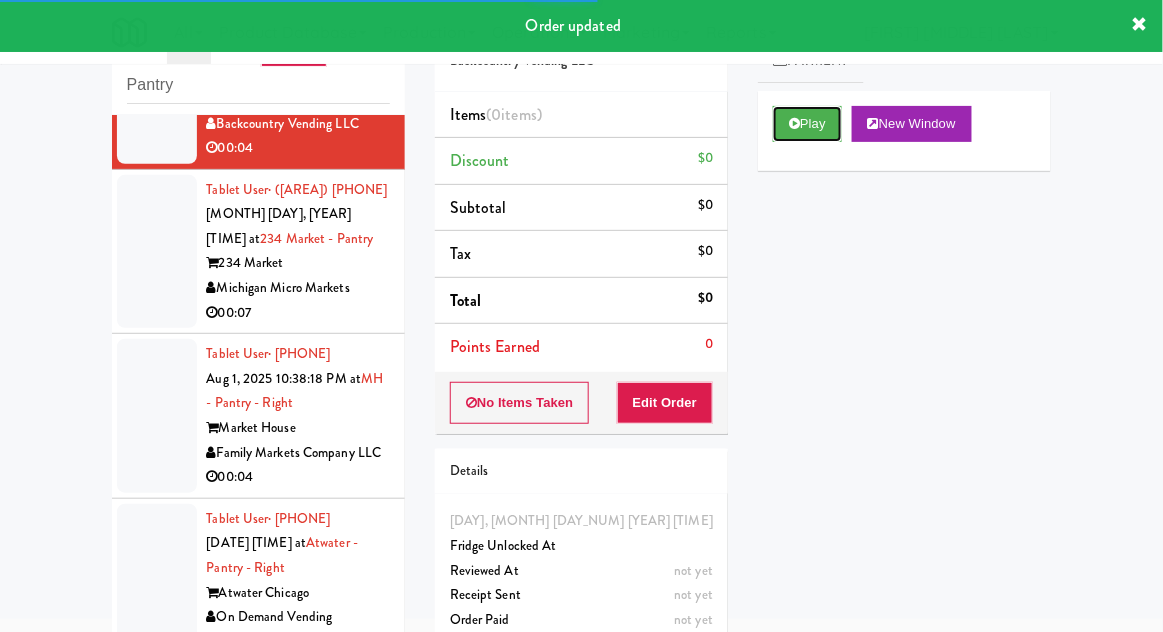 click on "Play" at bounding box center (807, 124) 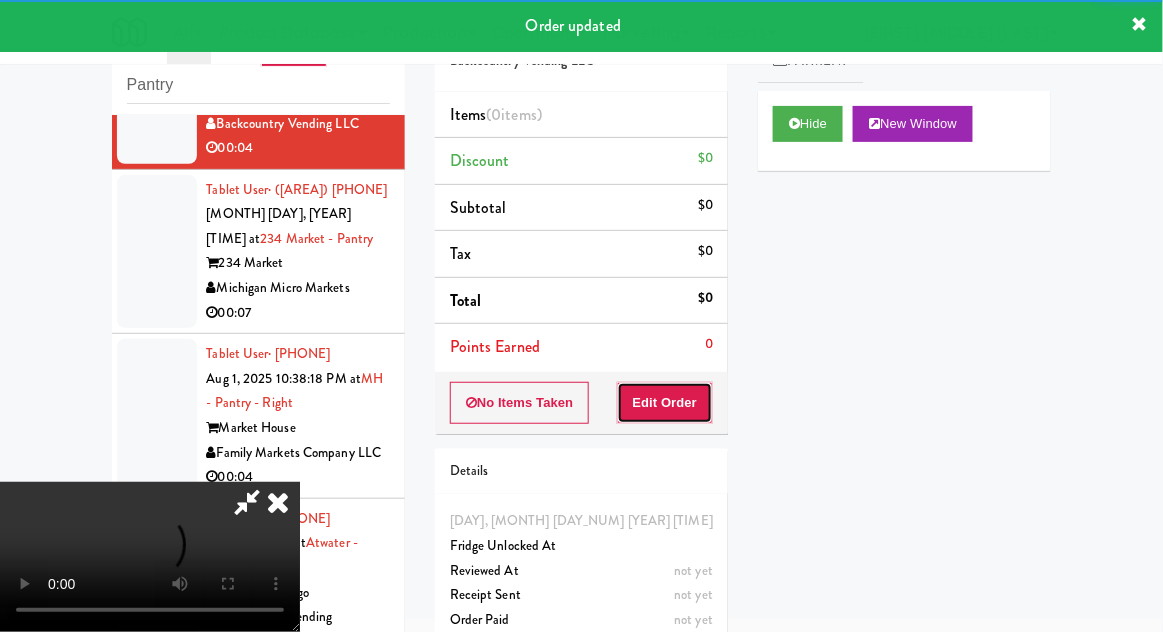 click on "Edit Order" at bounding box center [665, 403] 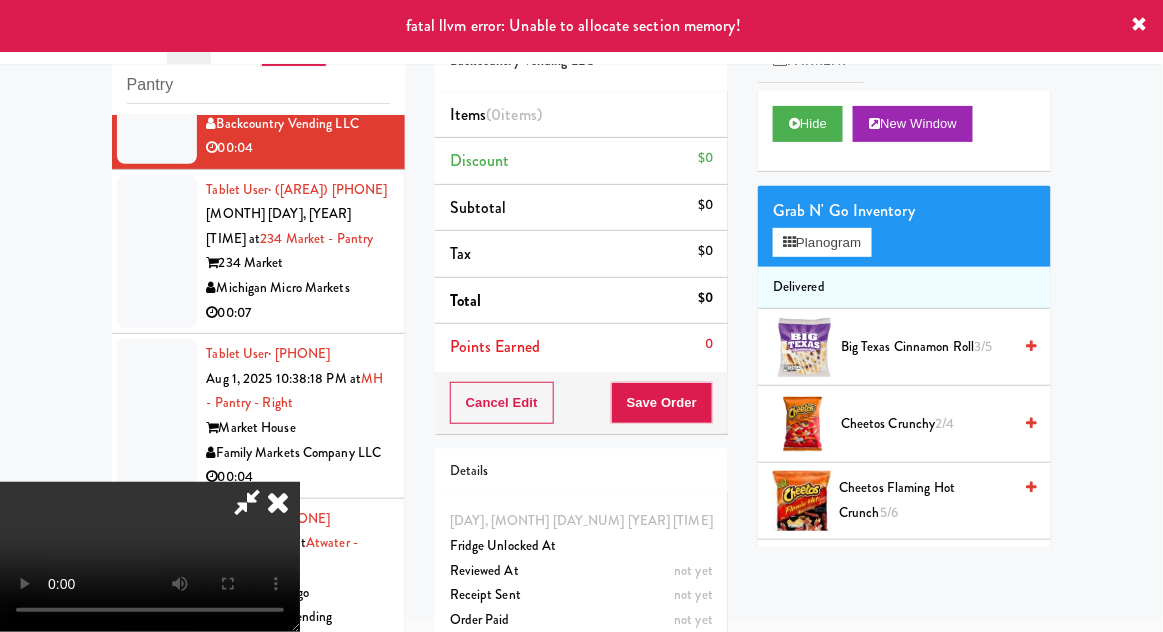 type 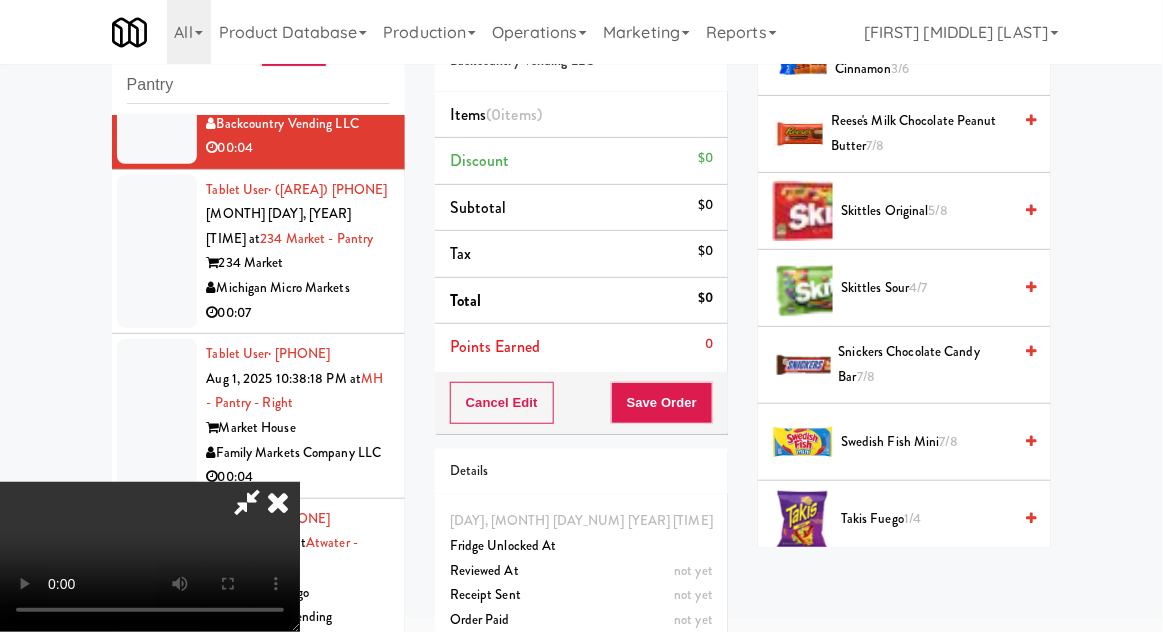 scroll, scrollTop: 1679, scrollLeft: 0, axis: vertical 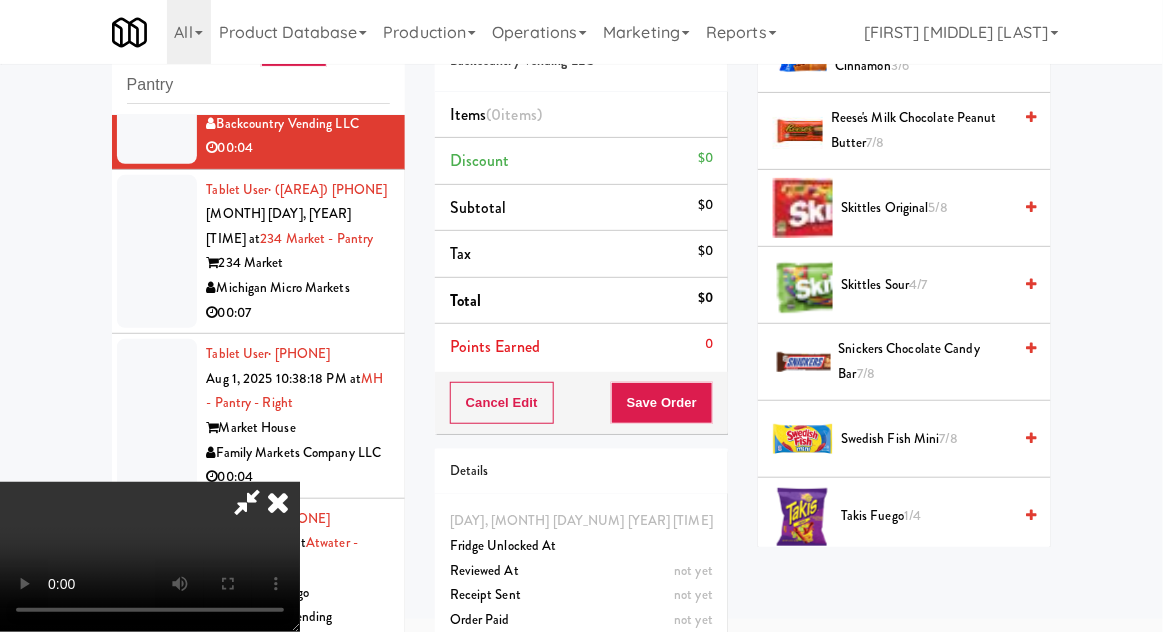 click on "5/8" at bounding box center (938, 207) 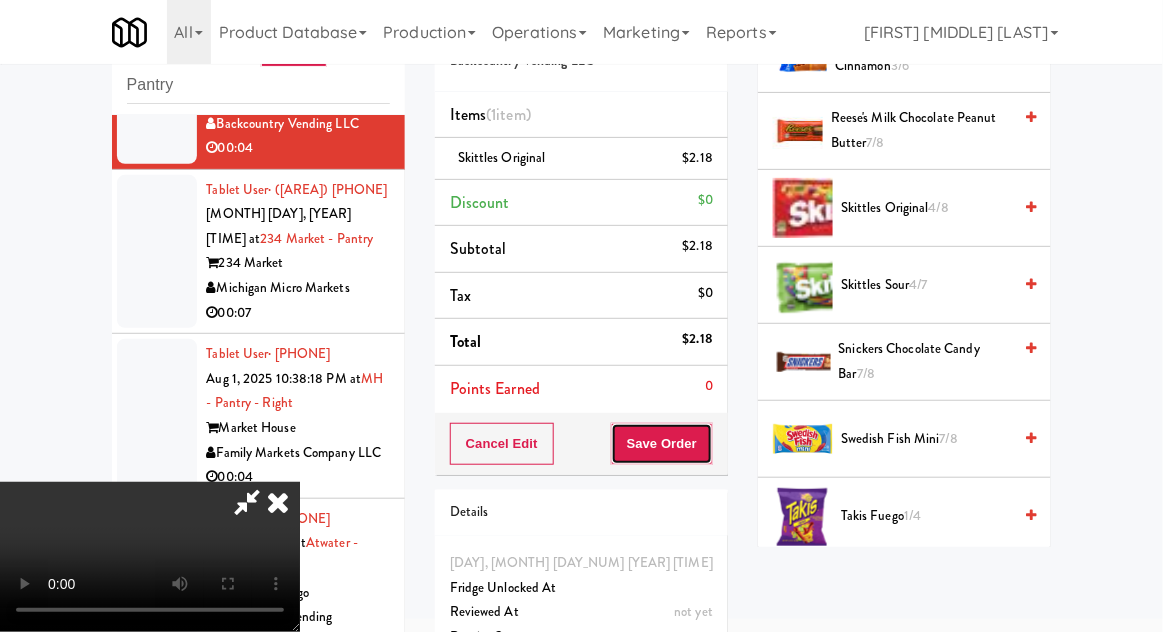 click on "Save Order" at bounding box center (662, 444) 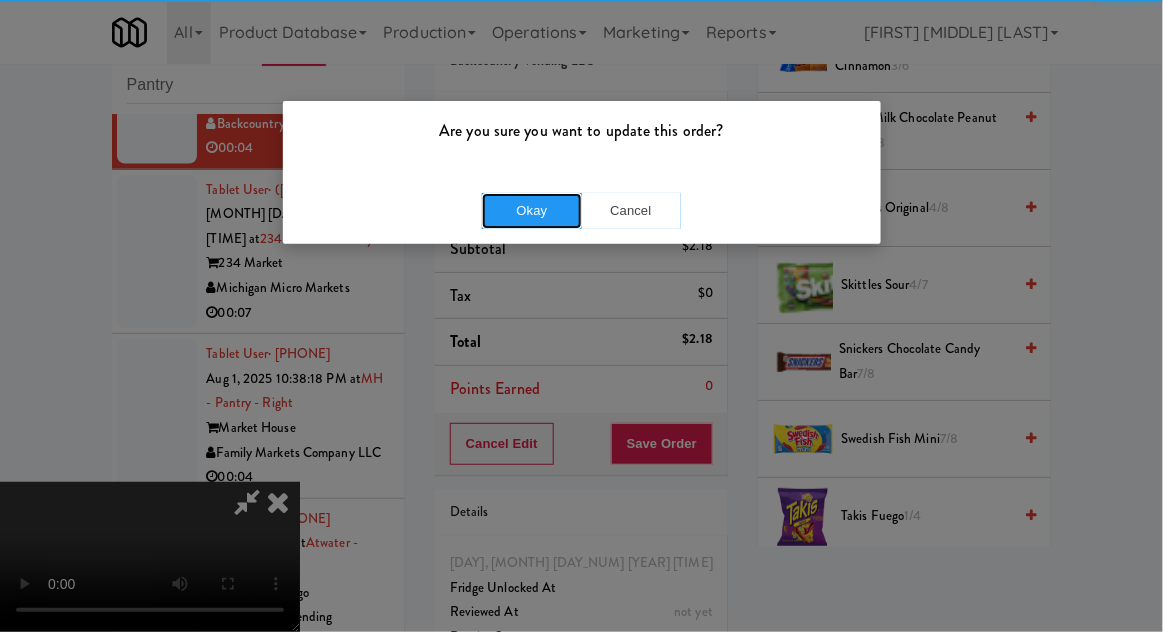 click on "Okay" at bounding box center (532, 211) 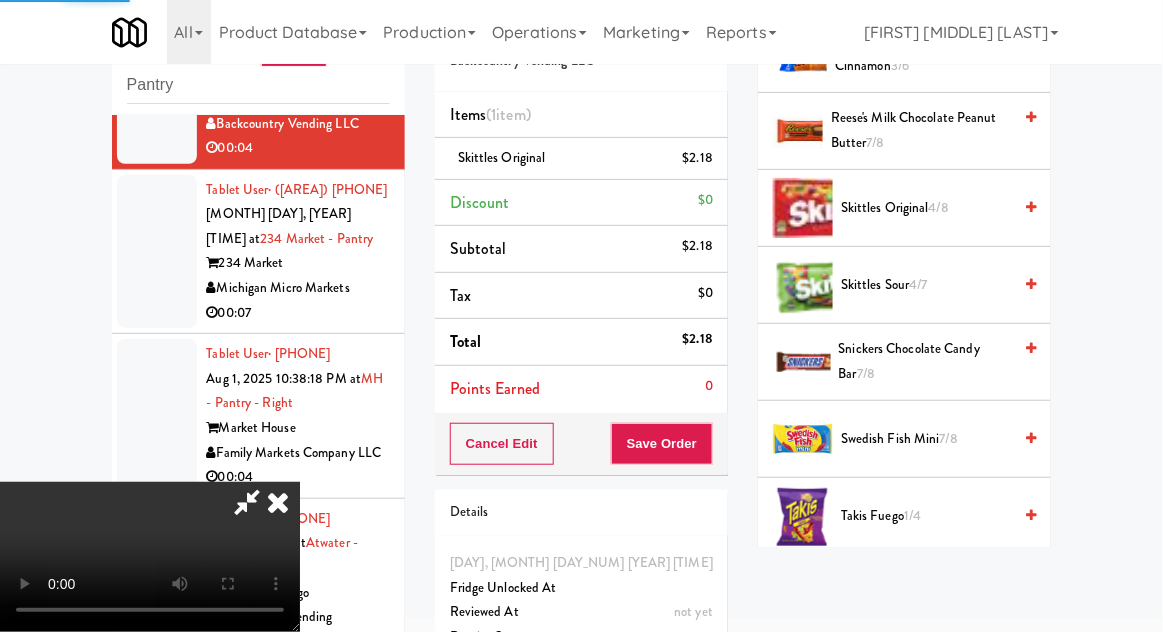 scroll, scrollTop: 197, scrollLeft: 0, axis: vertical 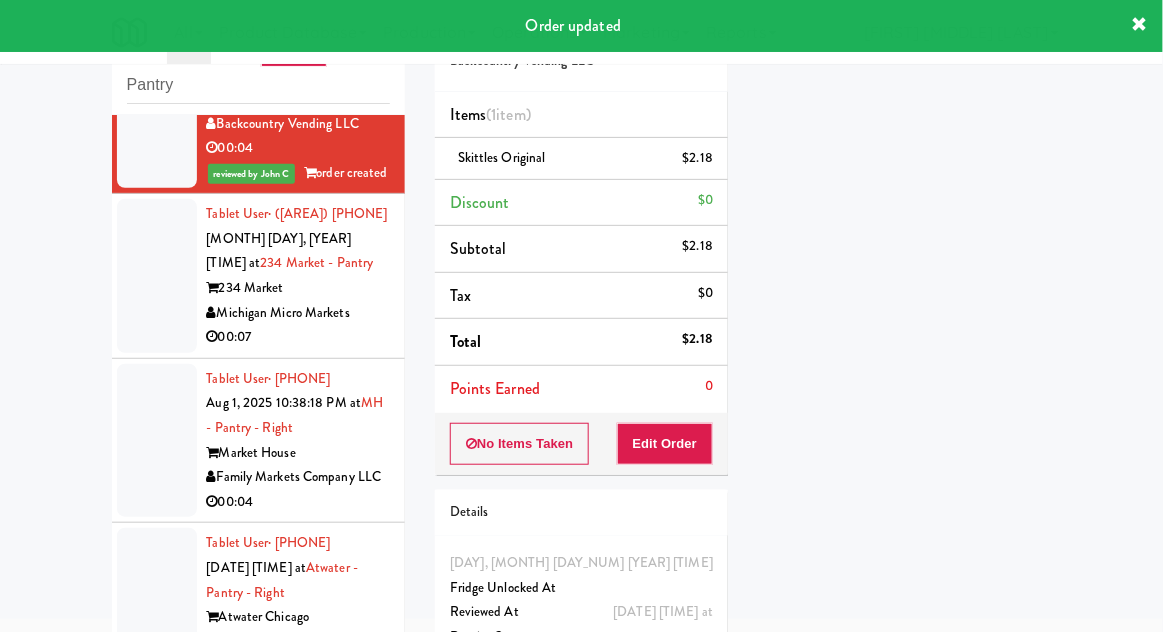 click at bounding box center [157, 276] 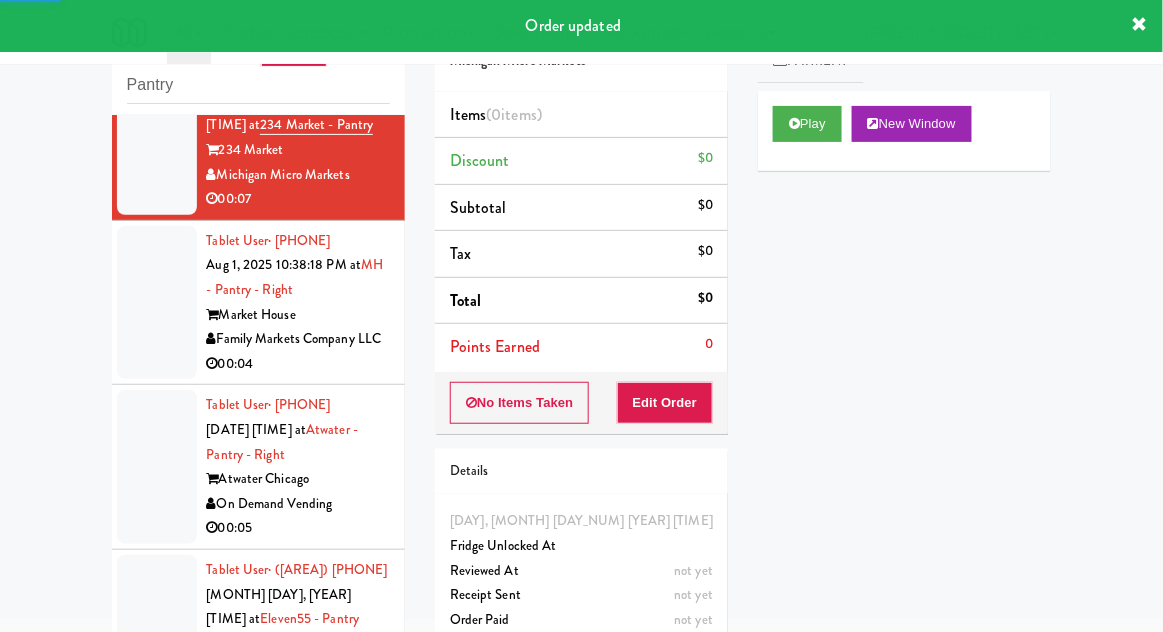 scroll, scrollTop: 1002, scrollLeft: 0, axis: vertical 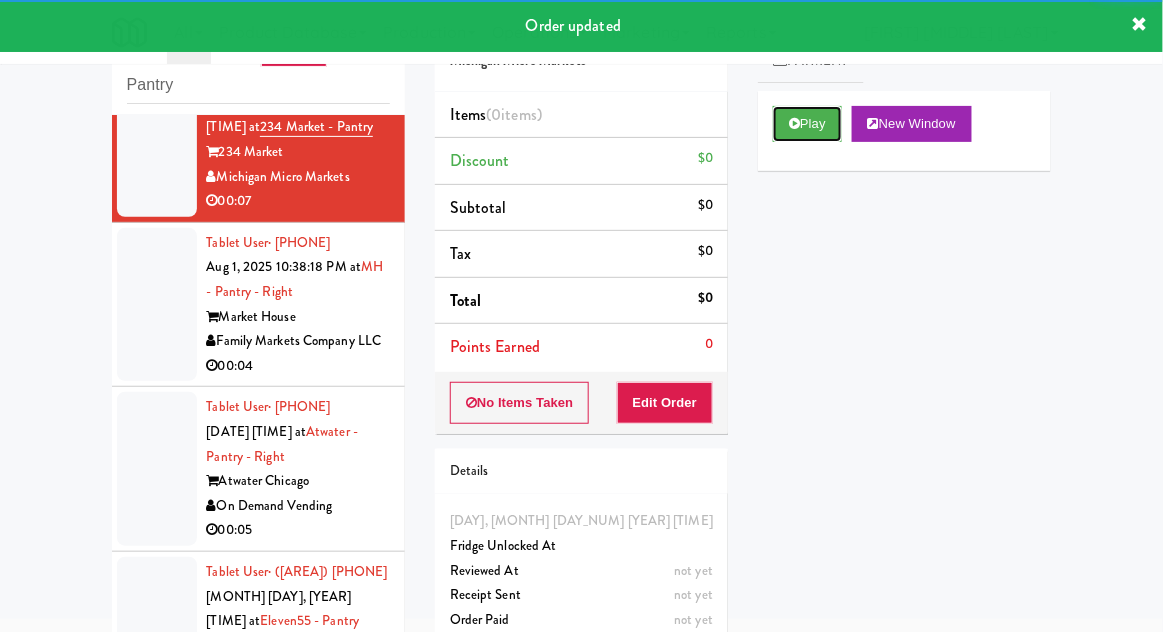 click on "Play" at bounding box center [807, 124] 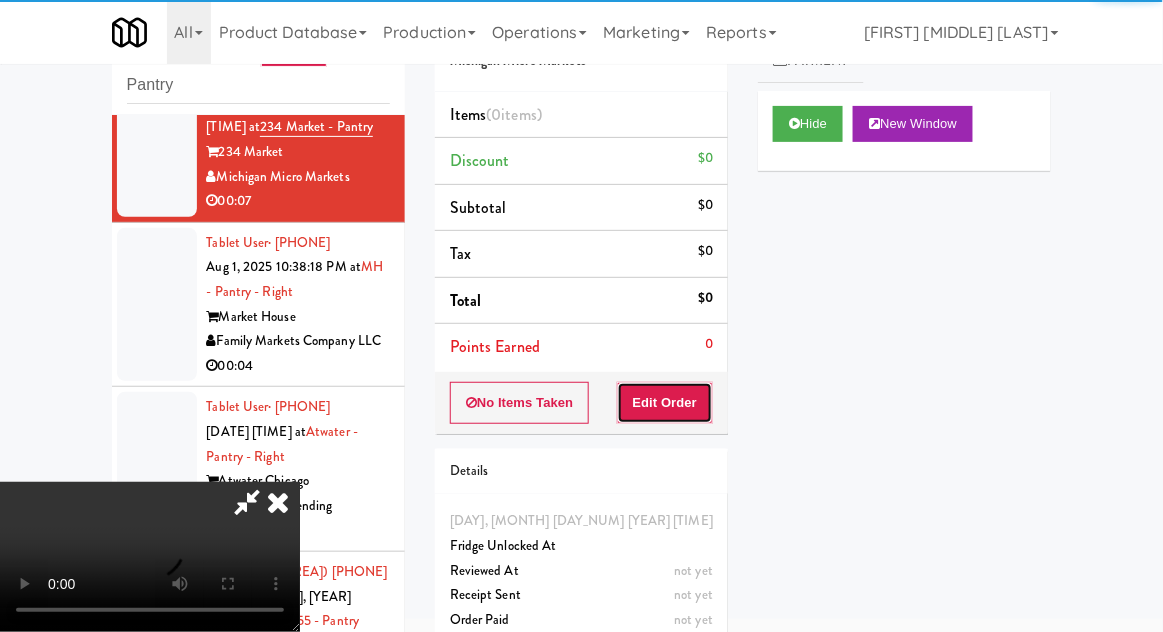 click on "Edit Order" at bounding box center (665, 403) 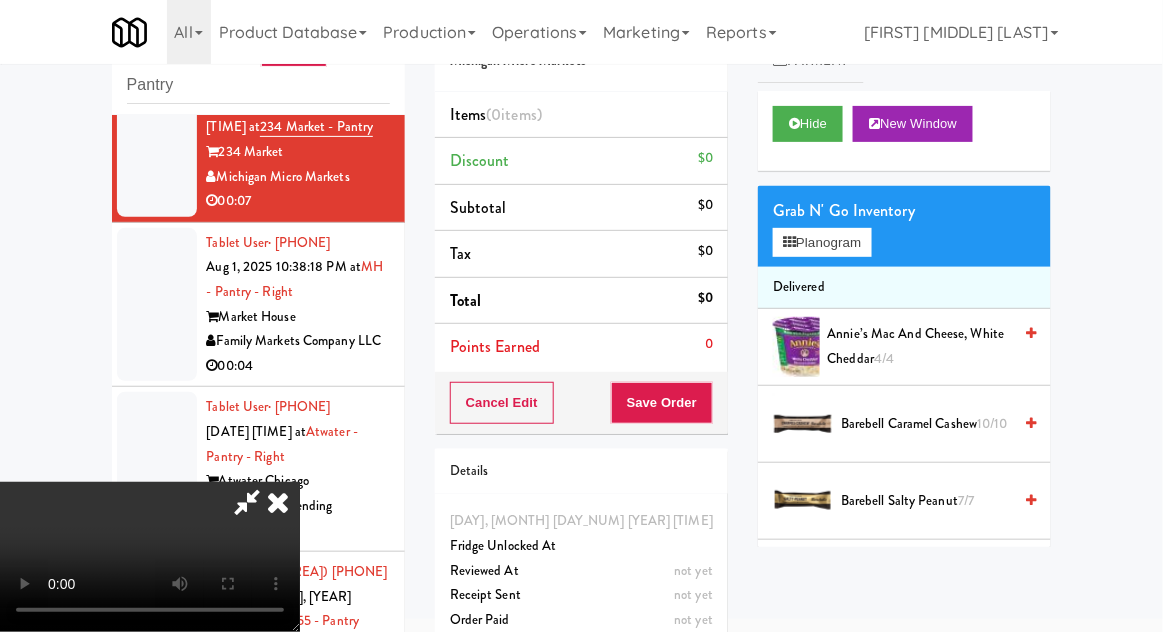 scroll, scrollTop: 73, scrollLeft: 0, axis: vertical 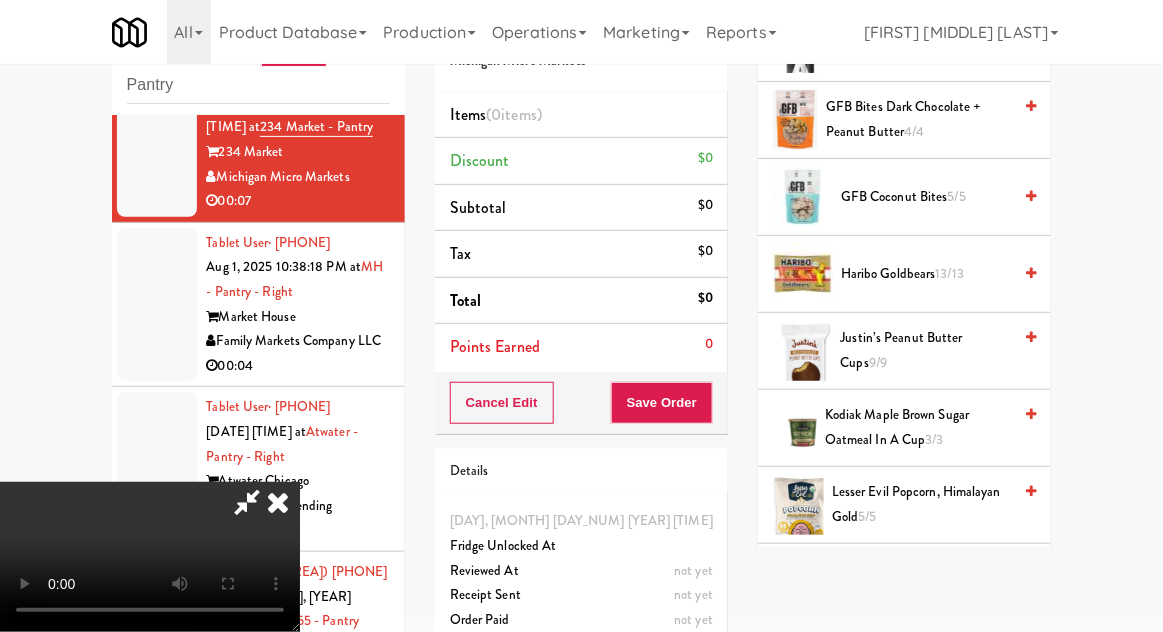 click on "Haribo Goldbears  13/13" at bounding box center (926, 274) 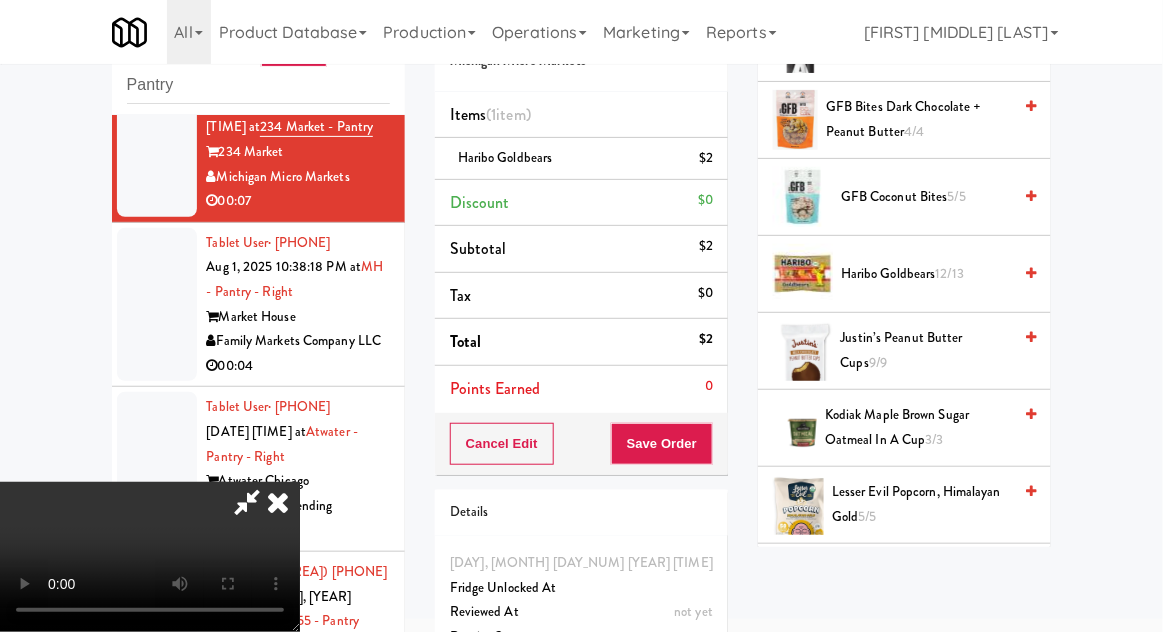 scroll, scrollTop: 73, scrollLeft: 0, axis: vertical 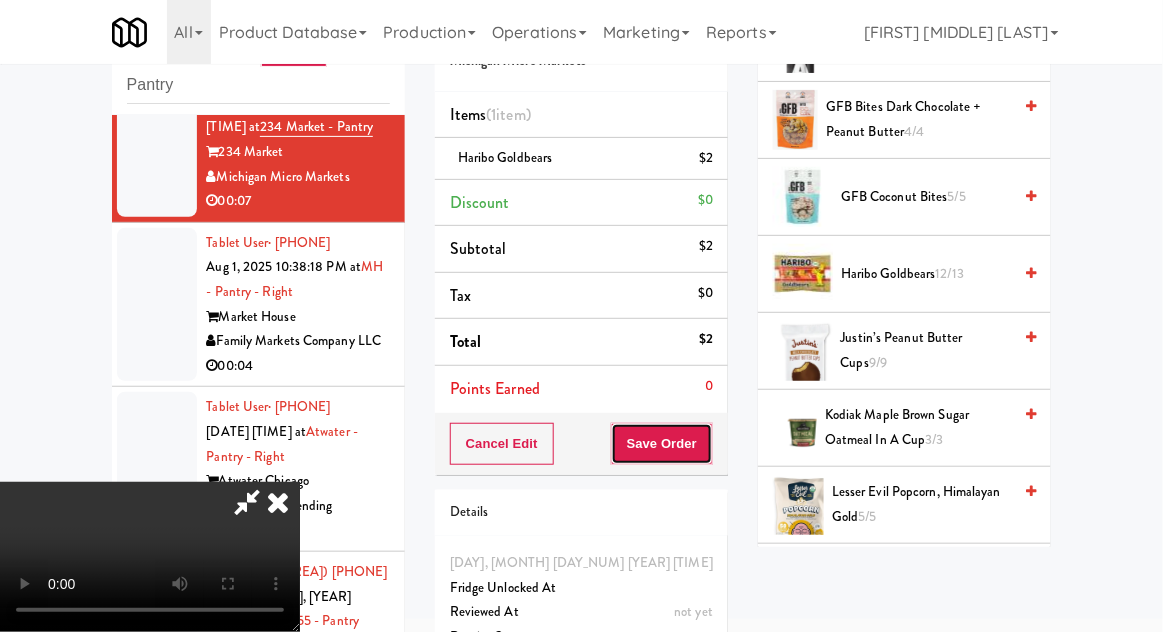 click on "Save Order" at bounding box center [662, 444] 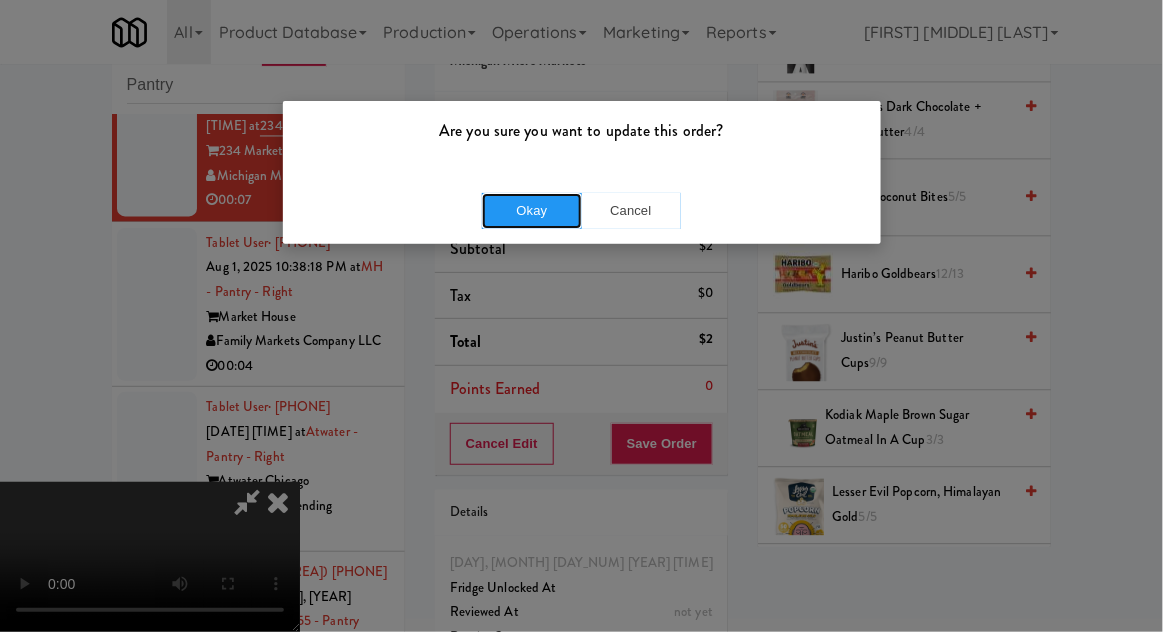 click on "Okay" at bounding box center [532, 211] 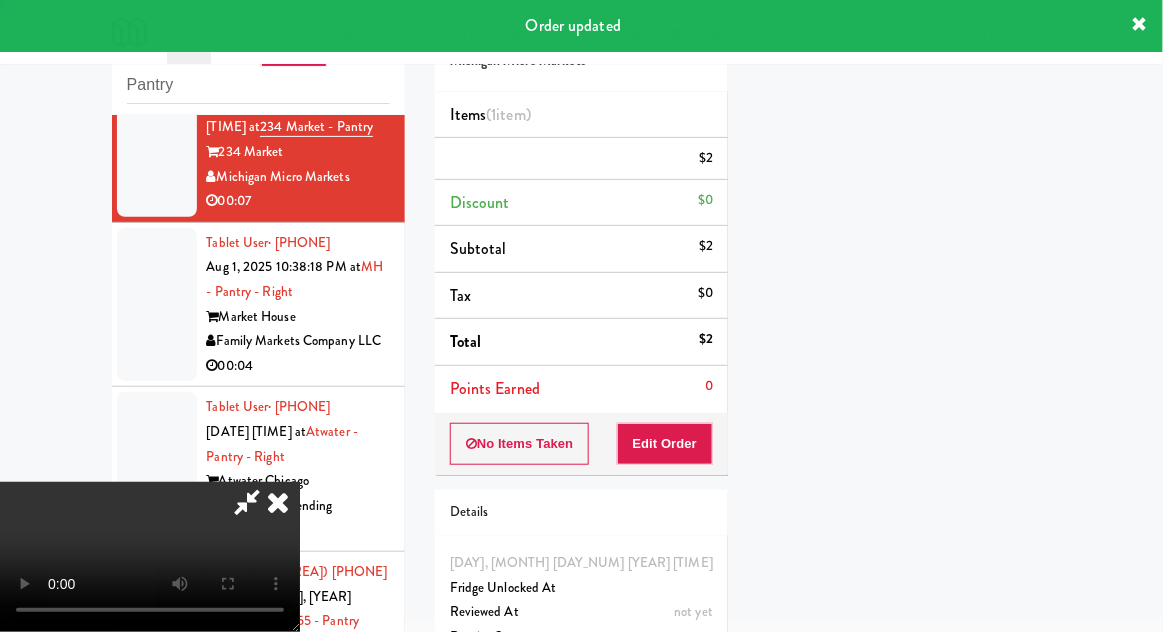 scroll, scrollTop: 197, scrollLeft: 0, axis: vertical 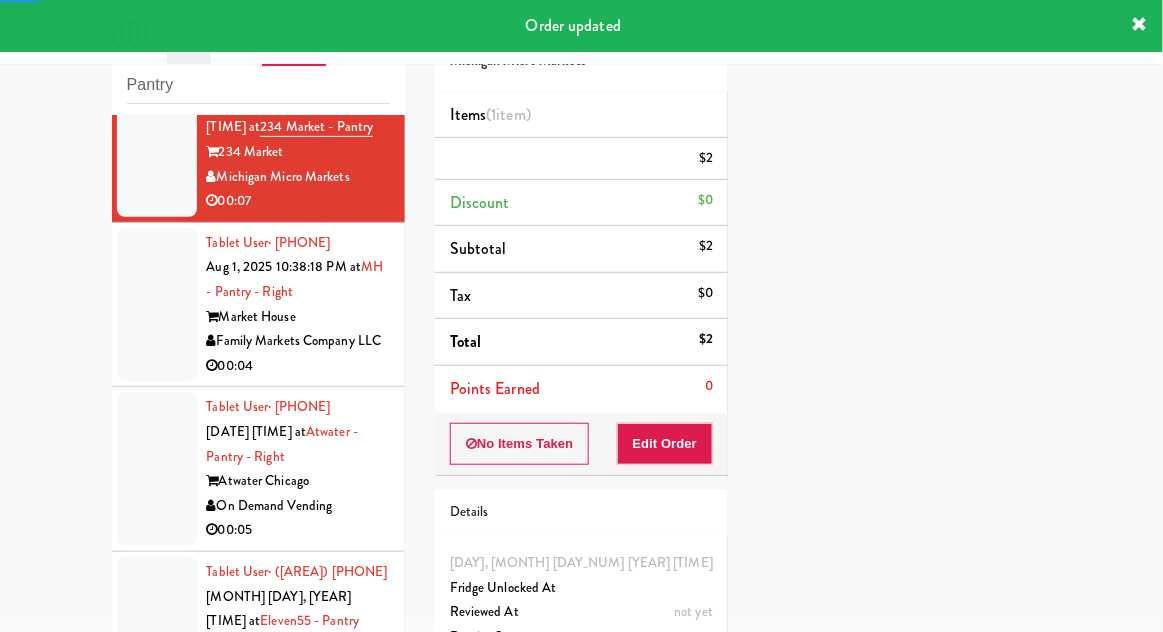 click at bounding box center (157, 305) 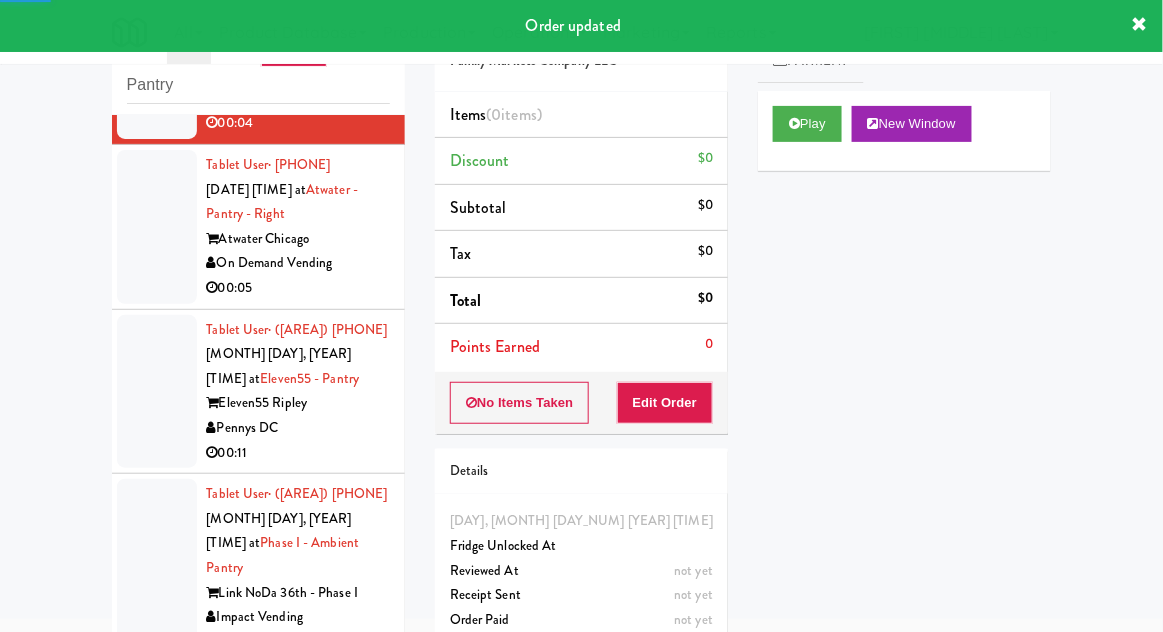 scroll, scrollTop: 1276, scrollLeft: 0, axis: vertical 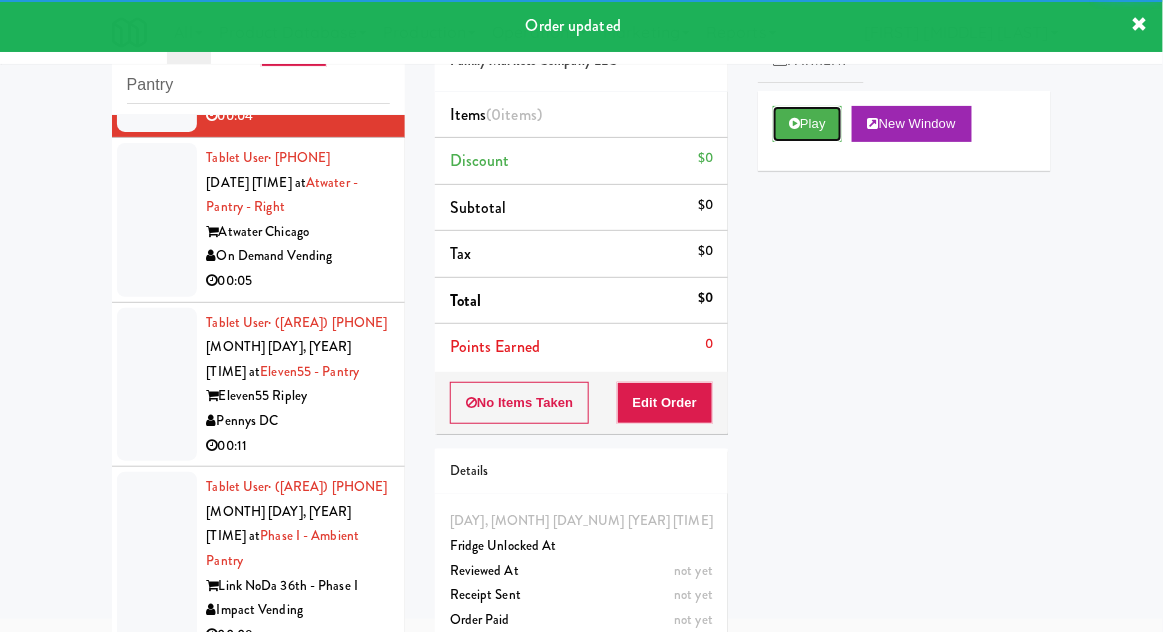 click on "Play" at bounding box center [807, 124] 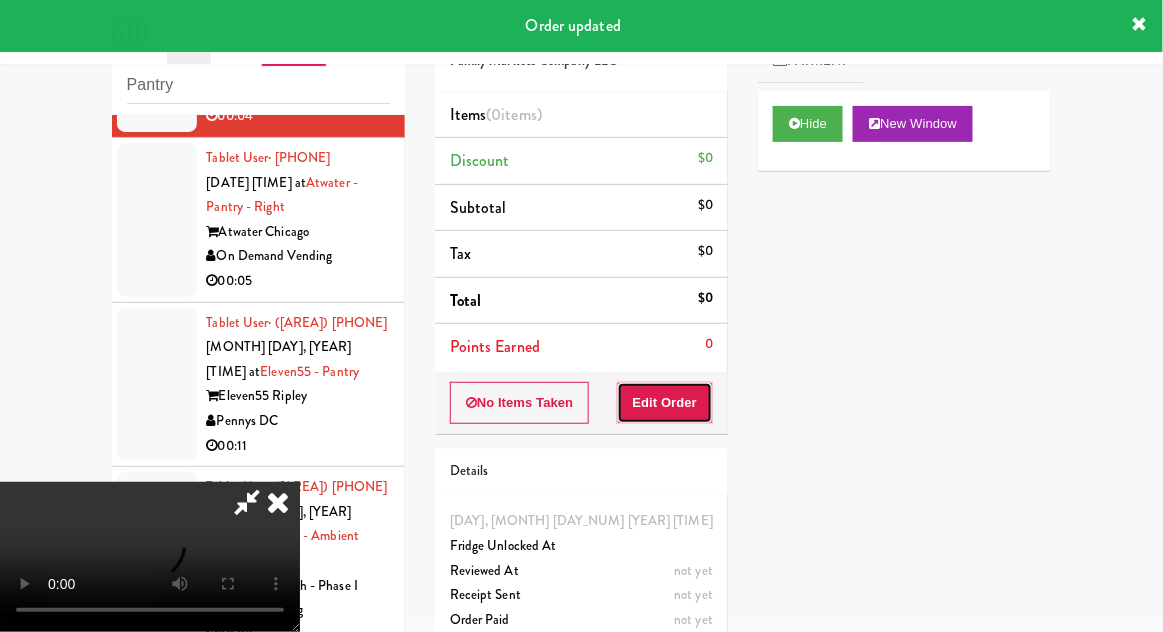 click on "Edit Order" at bounding box center [665, 403] 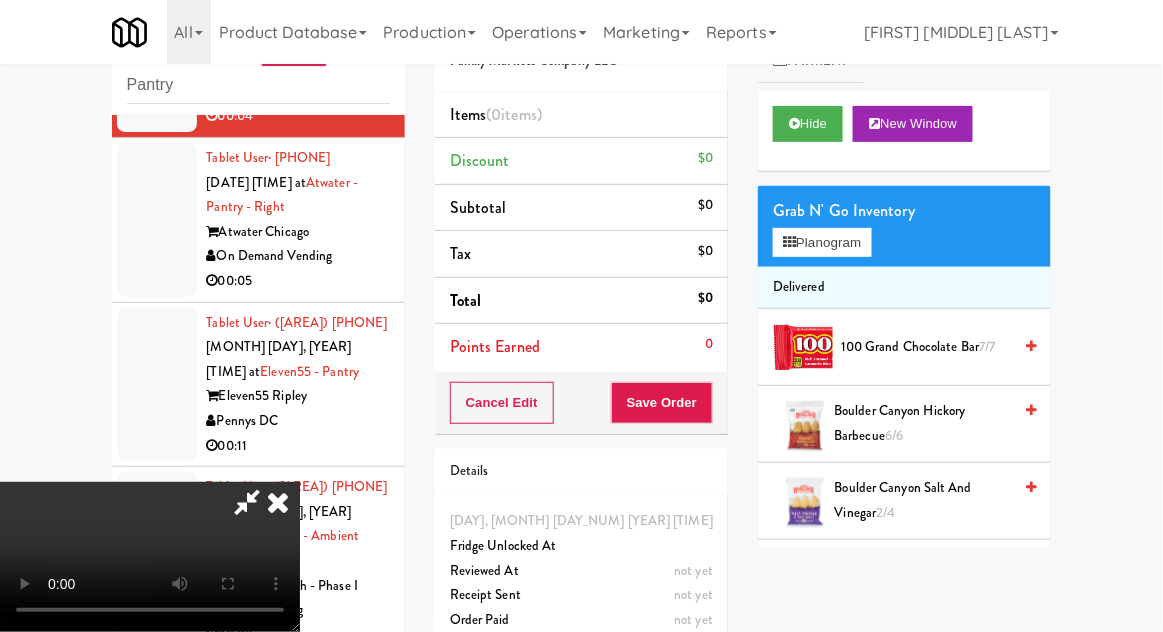 type 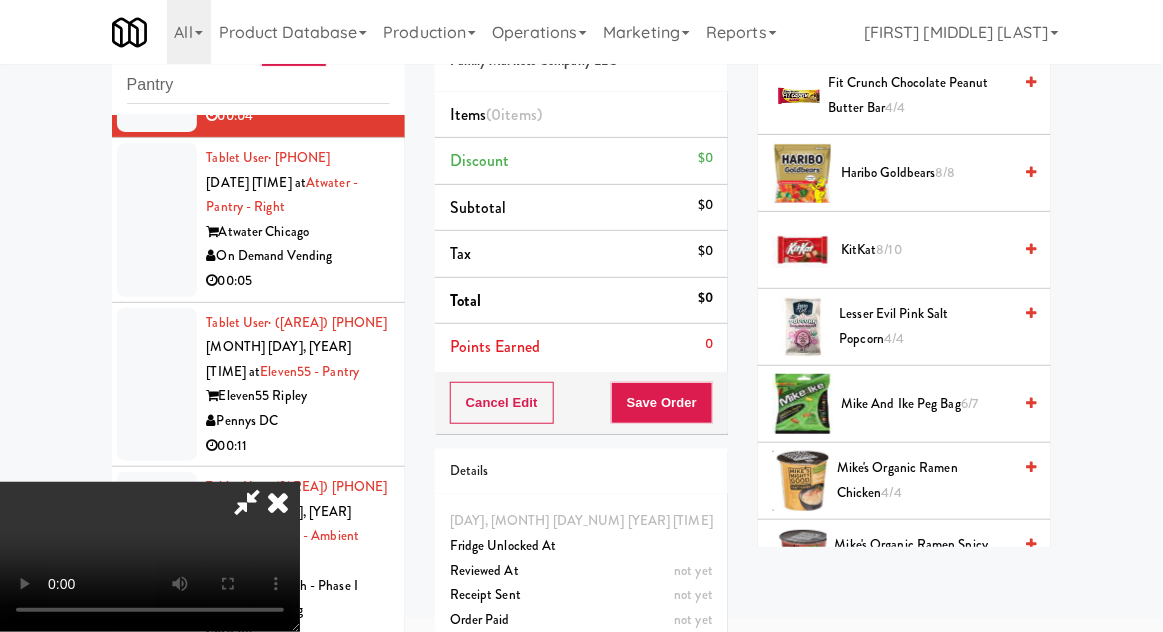 scroll, scrollTop: 1969, scrollLeft: 0, axis: vertical 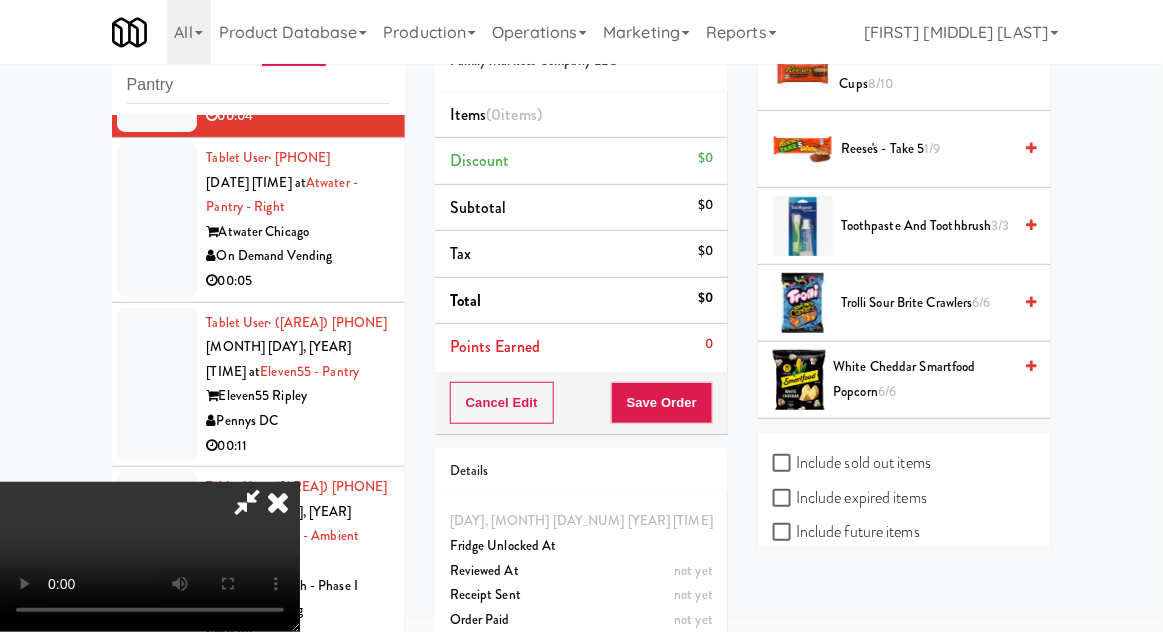 click on "Trolli Sour Brite Crawlers  6/6" at bounding box center [926, 303] 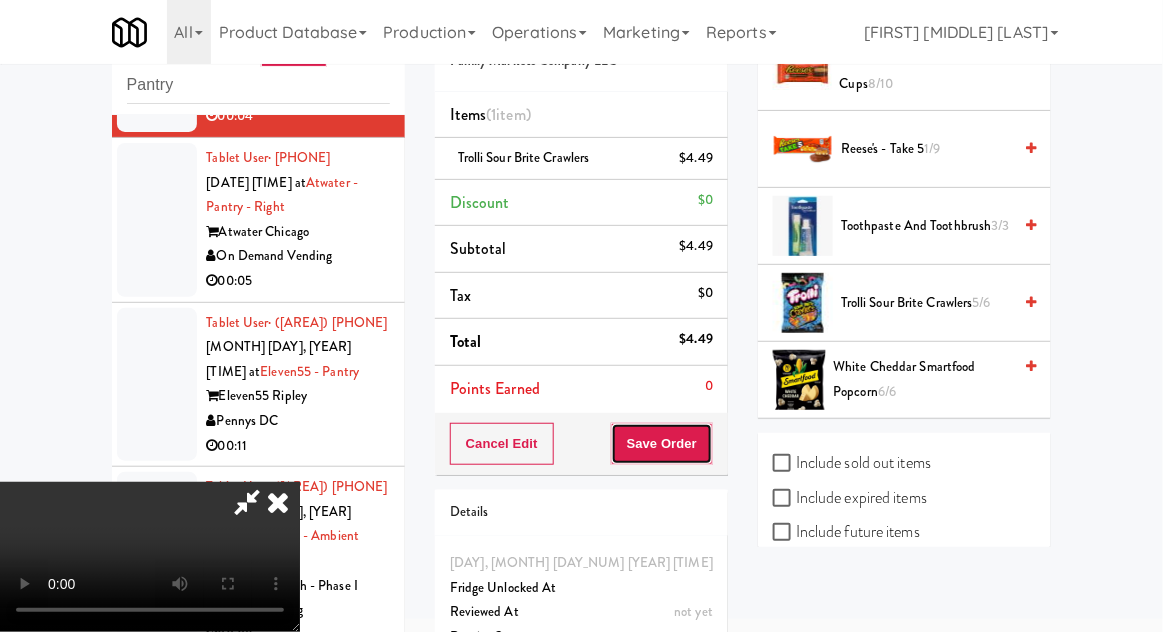 click on "Save Order" at bounding box center (662, 444) 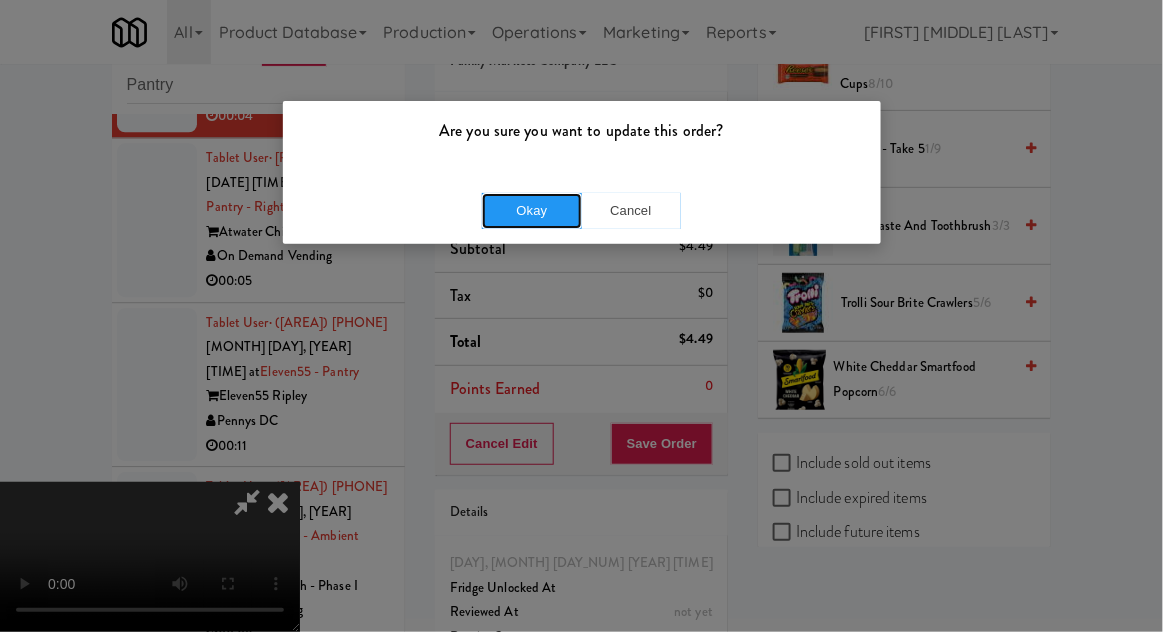 click on "Okay" at bounding box center [532, 211] 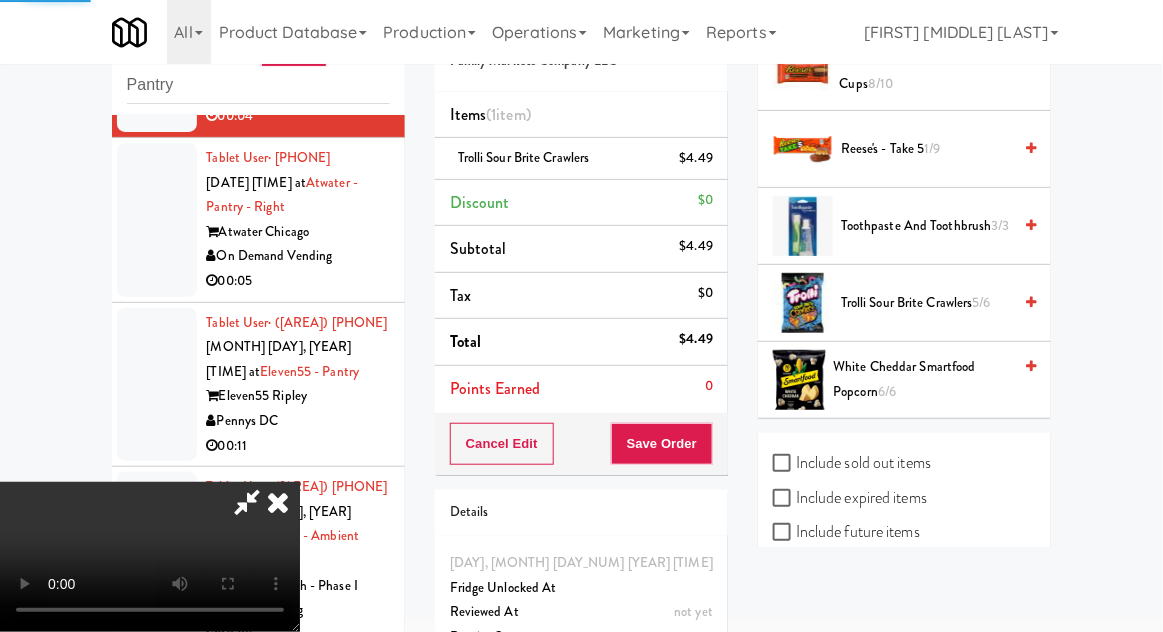 scroll, scrollTop: 197, scrollLeft: 0, axis: vertical 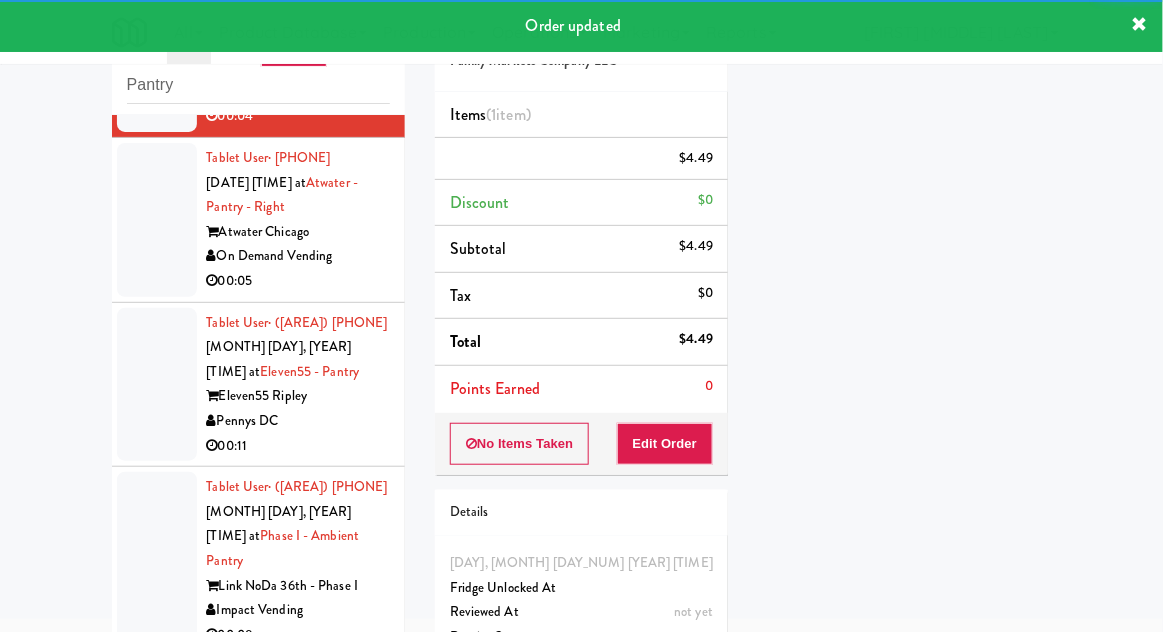 click at bounding box center (157, 220) 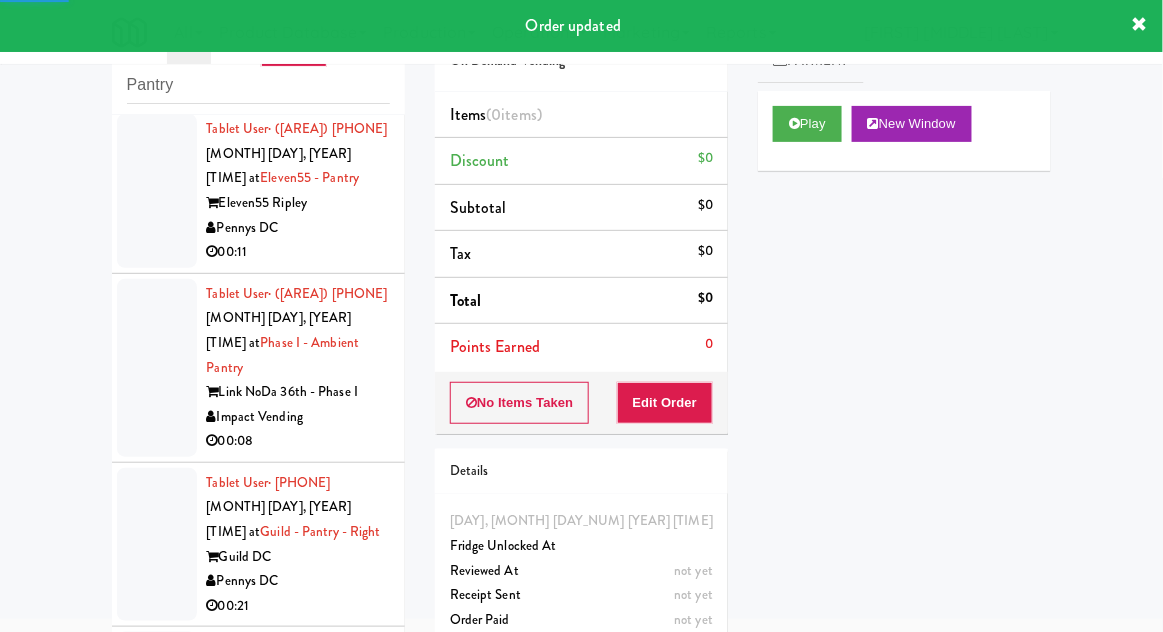 scroll, scrollTop: 1508, scrollLeft: 0, axis: vertical 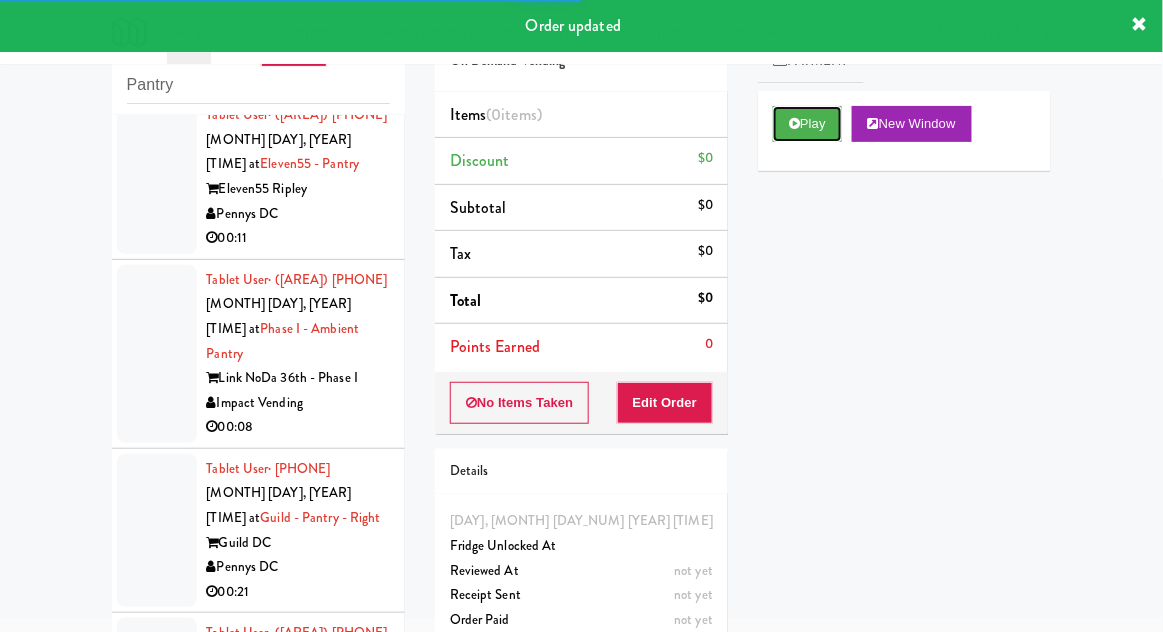 click on "Play" at bounding box center [807, 124] 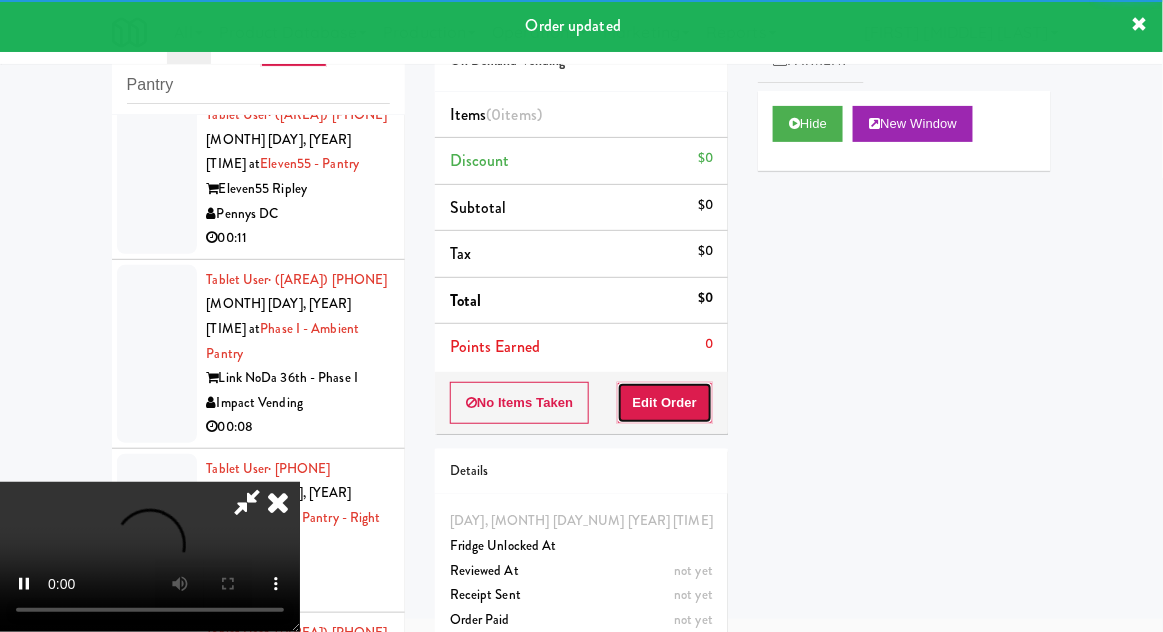 click on "Edit Order" at bounding box center (665, 403) 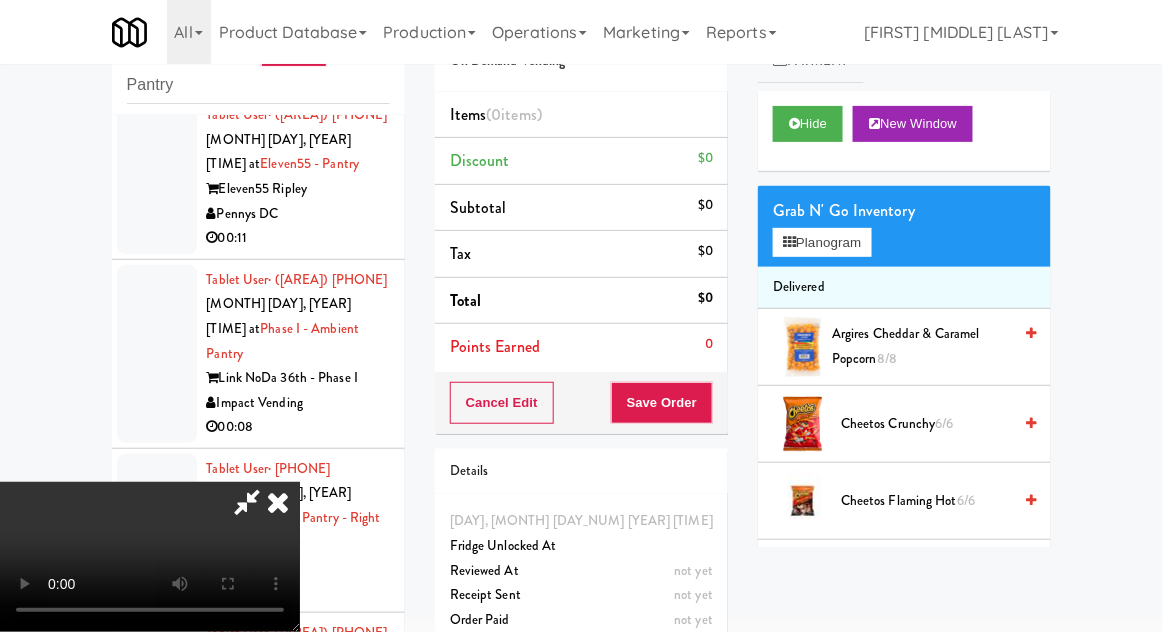 type 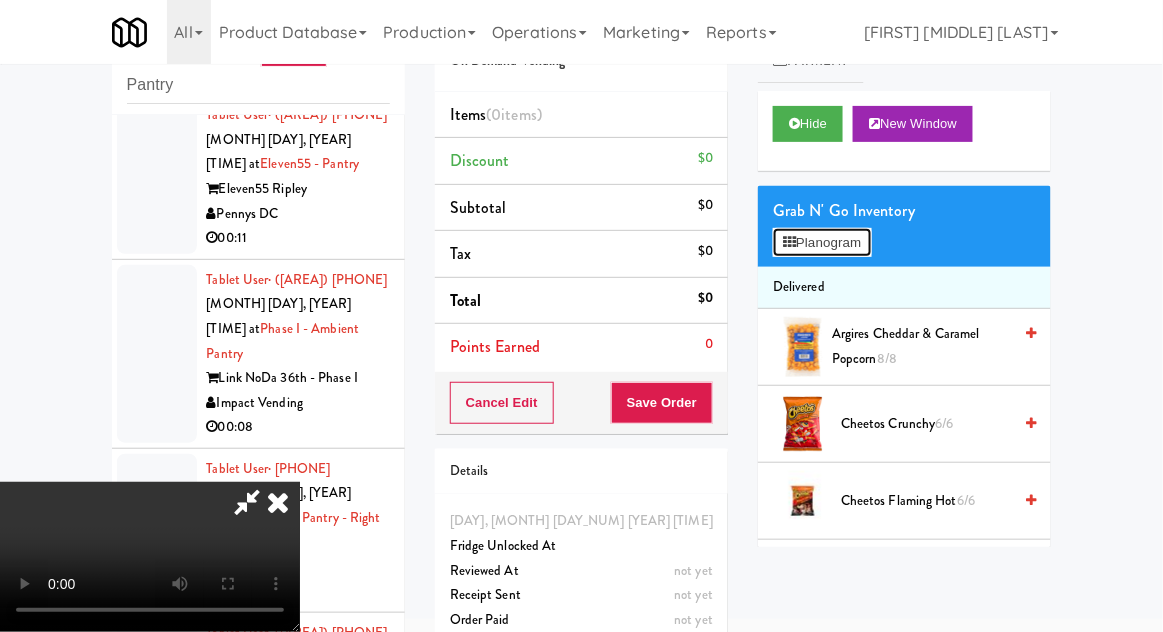 click on "Planogram" at bounding box center [822, 243] 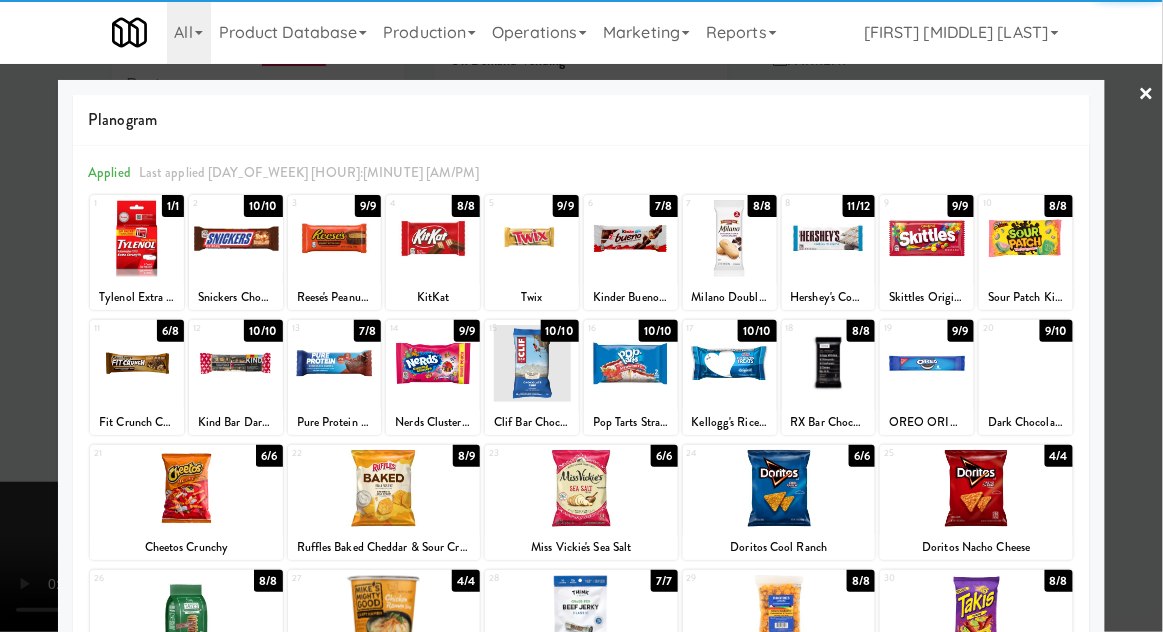click at bounding box center [335, 363] 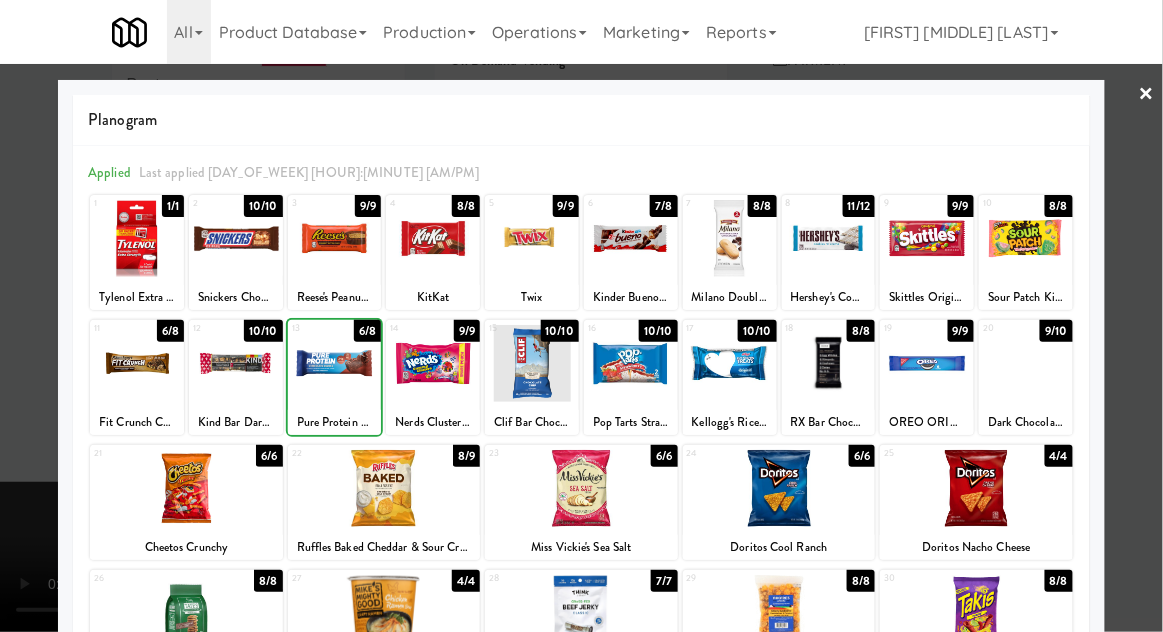 click at bounding box center [335, 363] 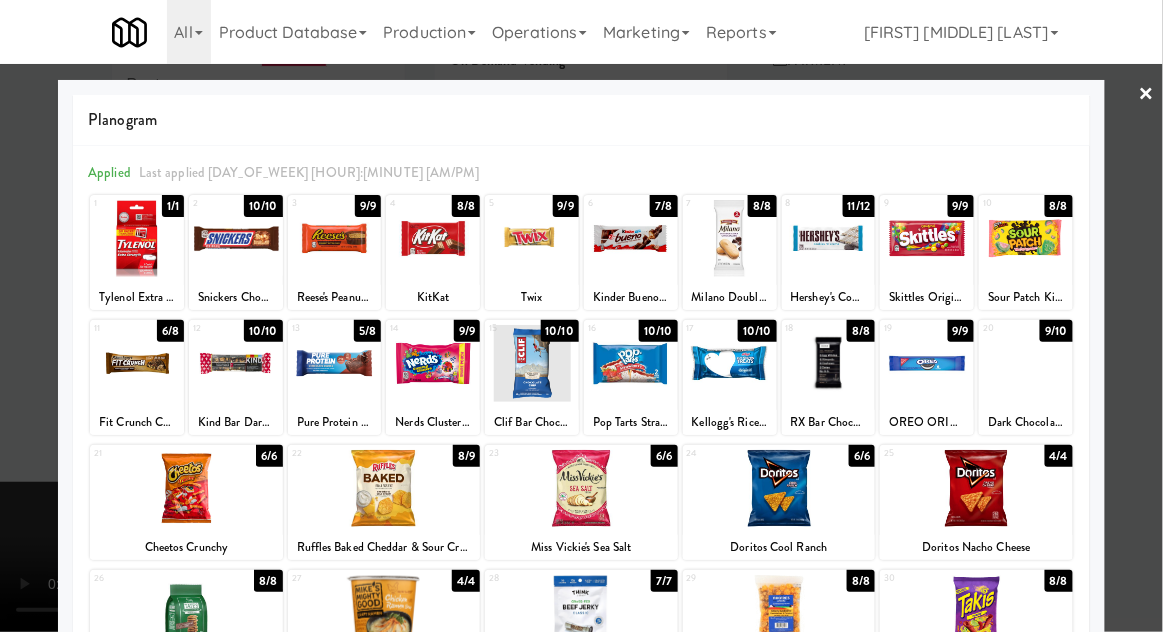 click at bounding box center [581, 316] 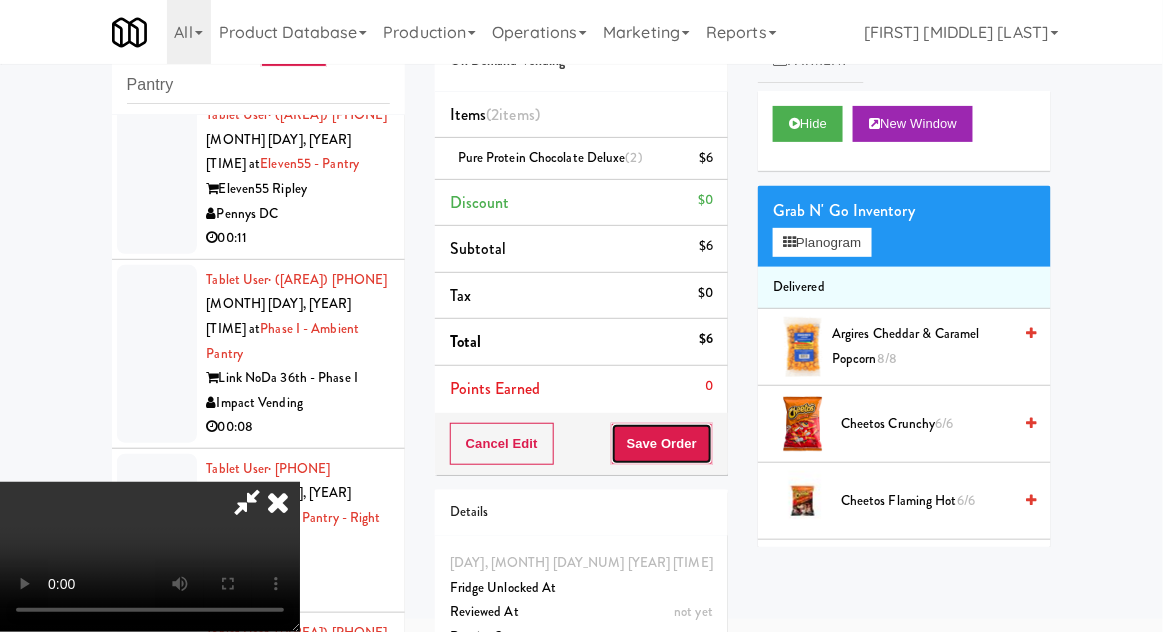 click on "Save Order" at bounding box center [662, 444] 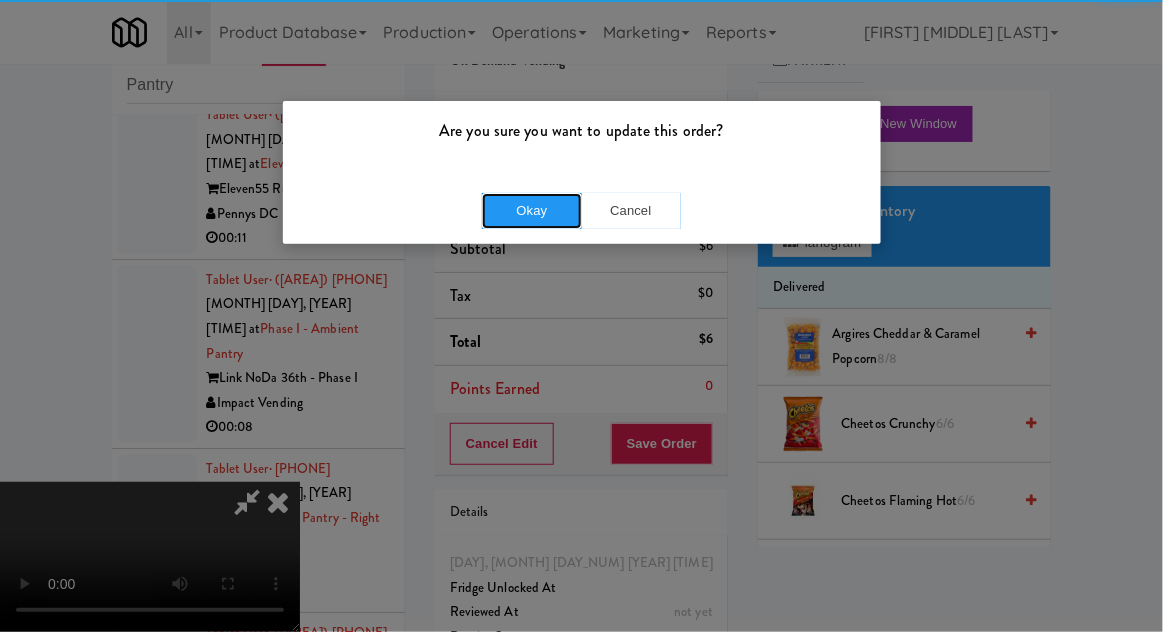 click on "Okay" at bounding box center (532, 211) 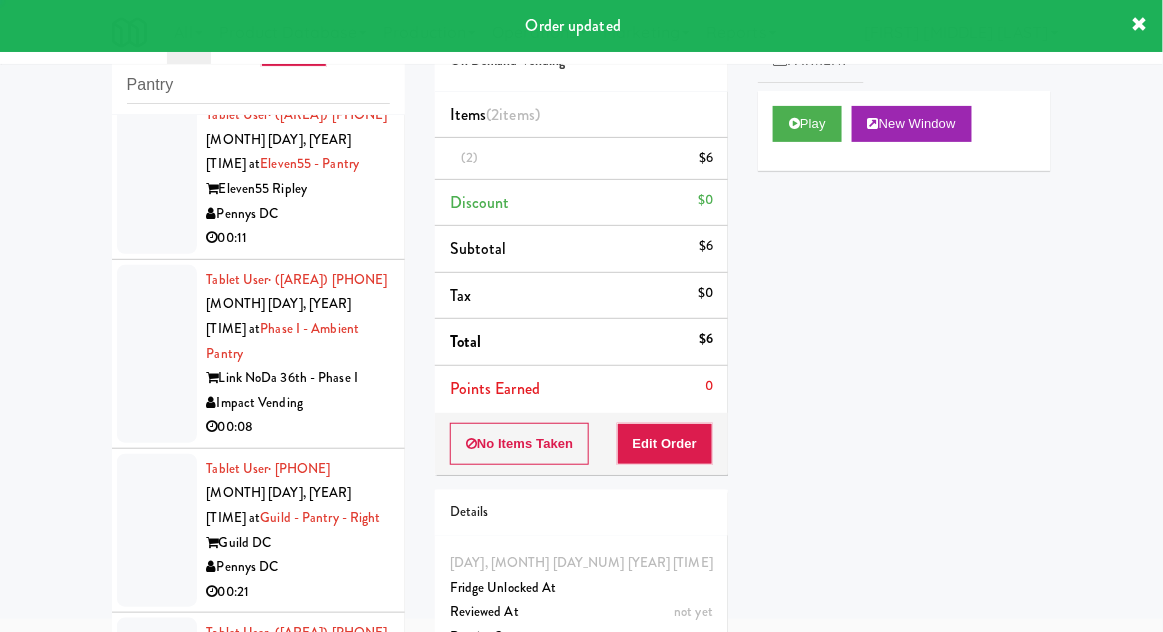 click at bounding box center (157, 177) 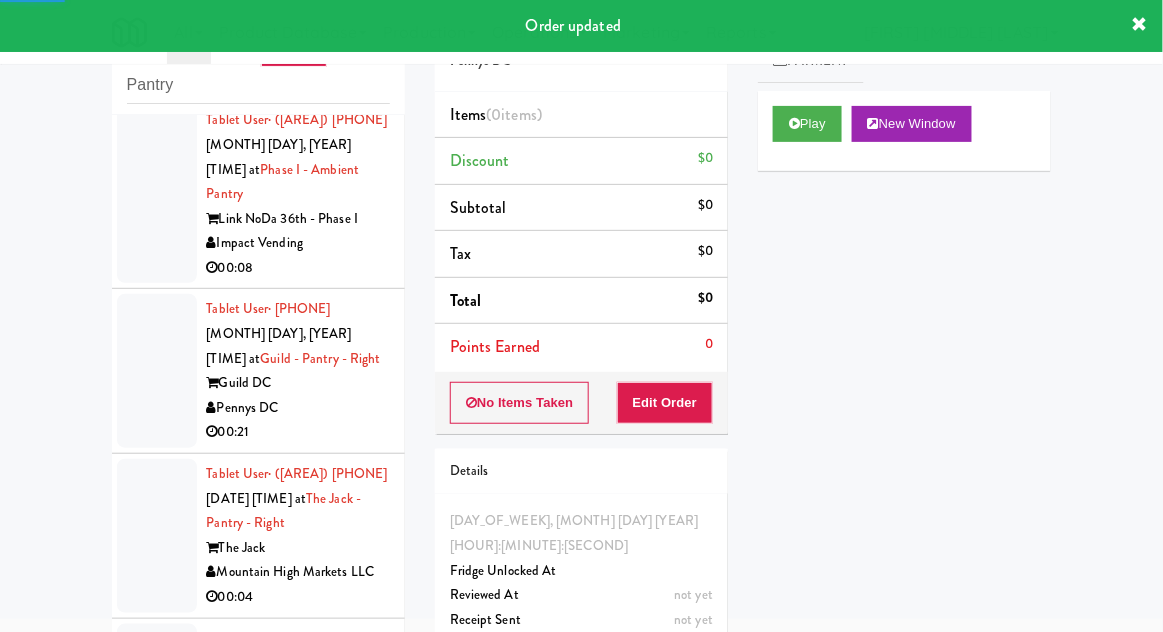 scroll, scrollTop: 1693, scrollLeft: 0, axis: vertical 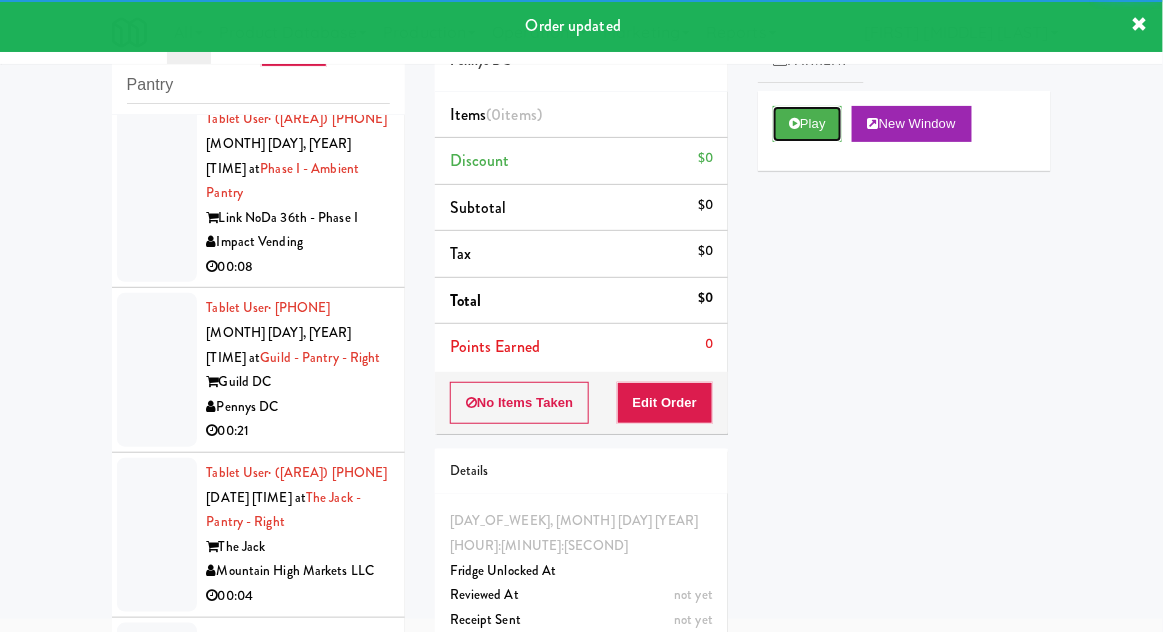 click on "Play" at bounding box center [807, 124] 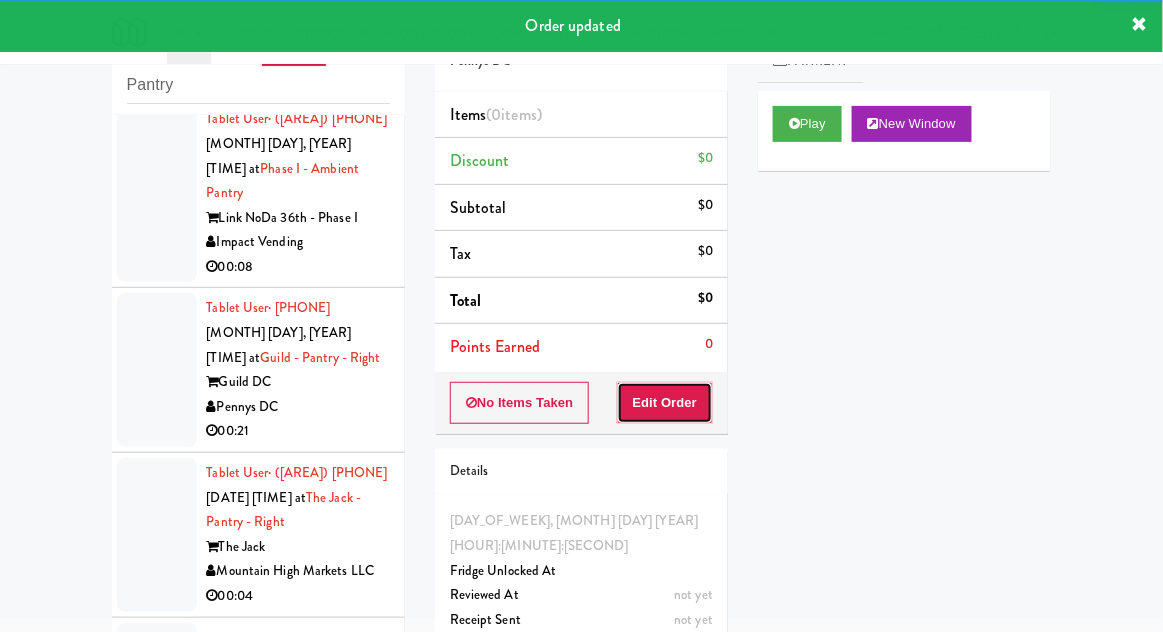 click on "Edit Order" at bounding box center [665, 403] 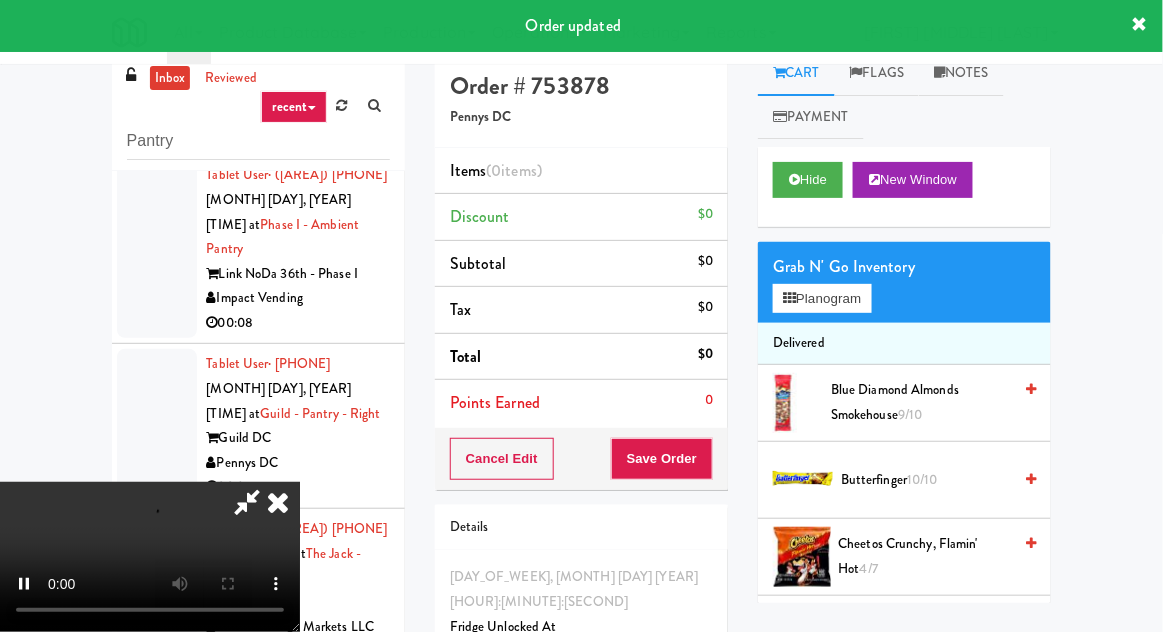 scroll, scrollTop: 0, scrollLeft: 0, axis: both 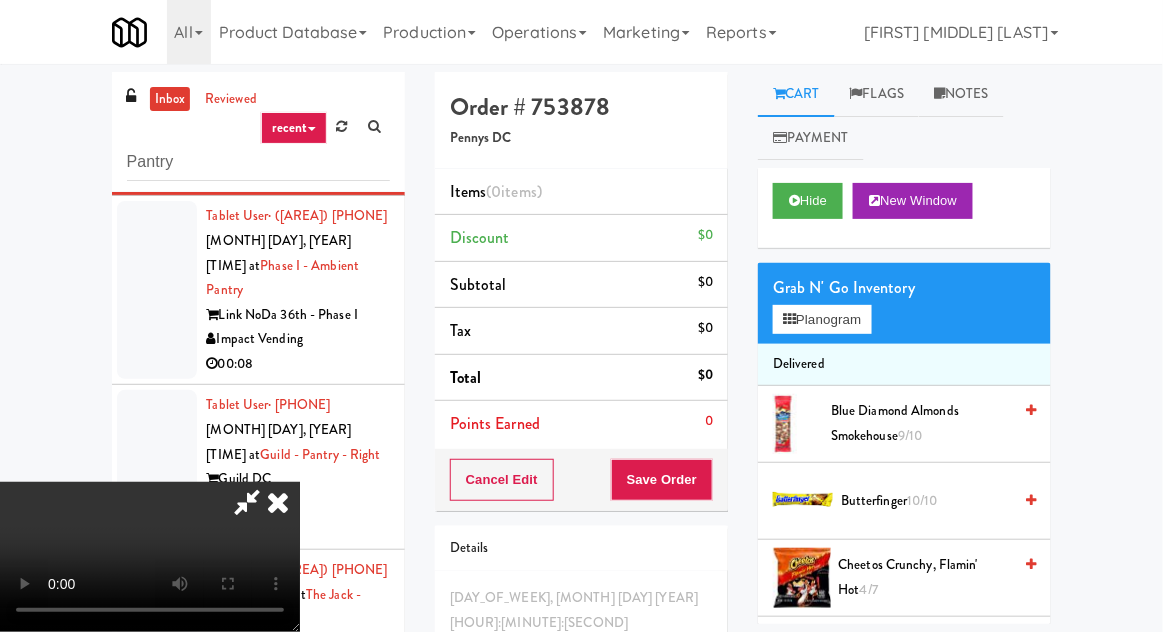 type 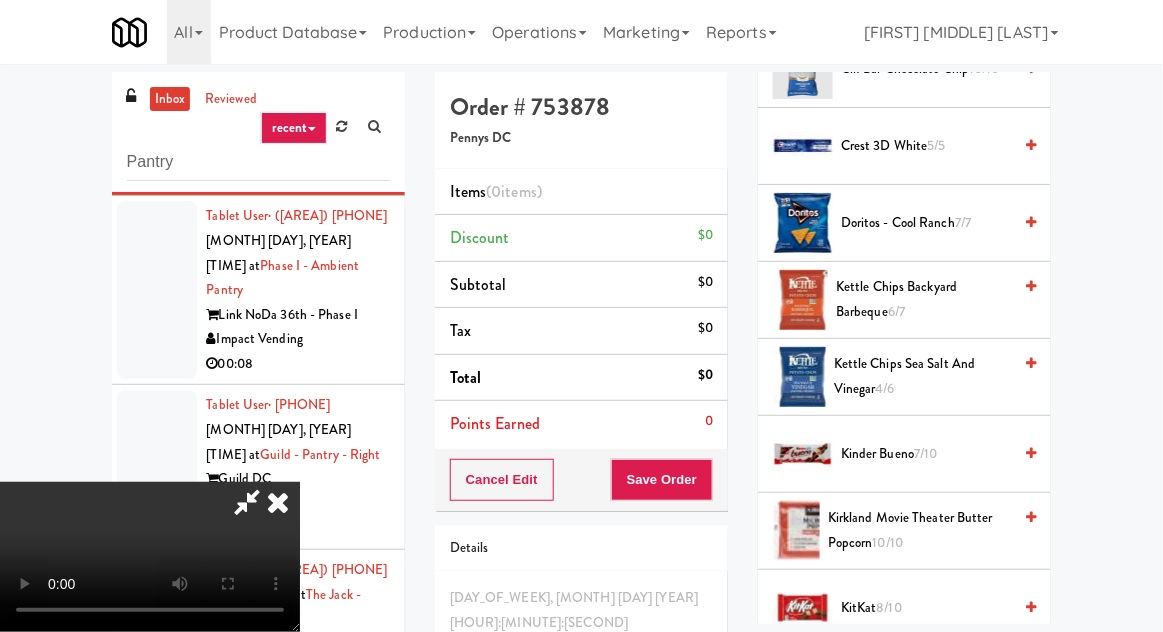 scroll, scrollTop: 636, scrollLeft: 0, axis: vertical 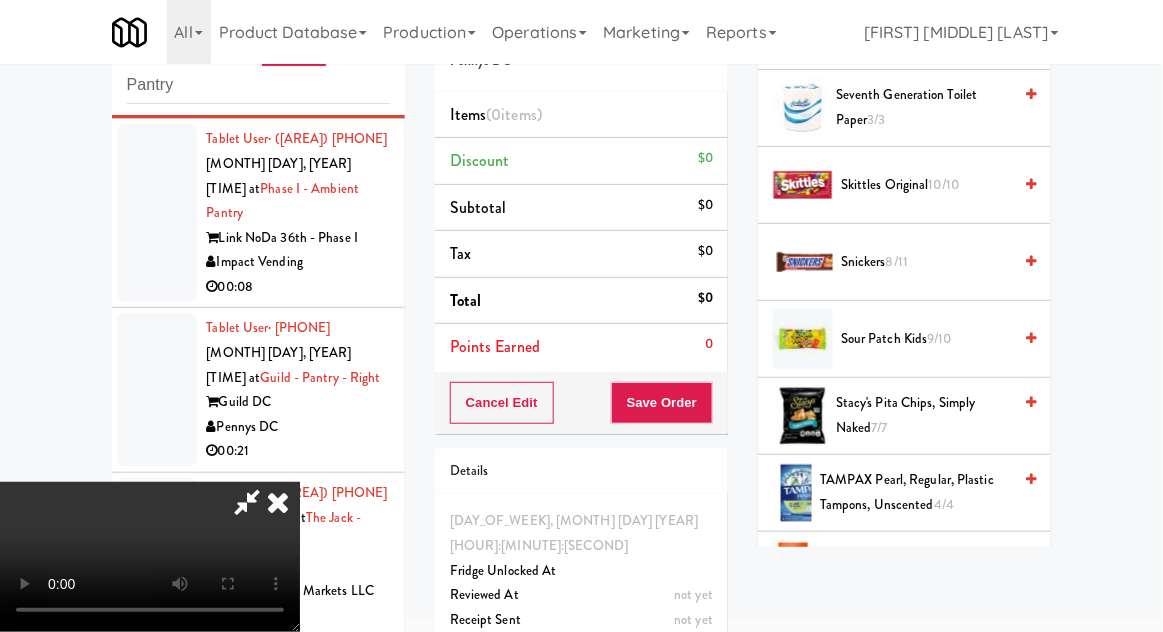 click on "Sour Patch Kids  9/10" at bounding box center (926, 339) 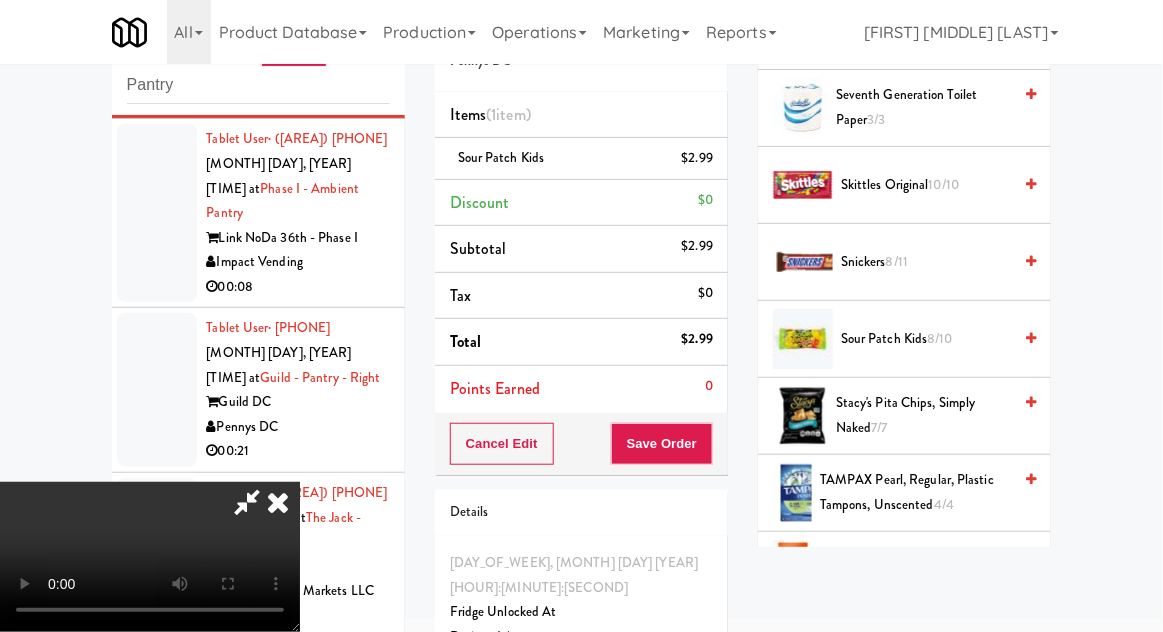 click on "Sour Patch Kids  8/10" at bounding box center [926, 339] 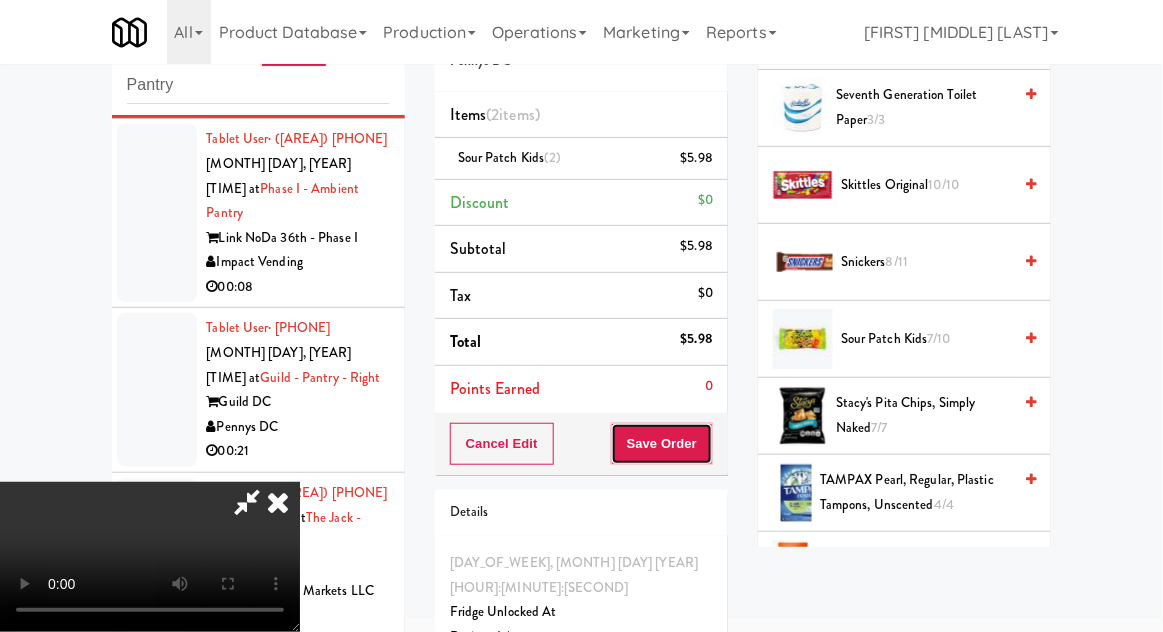 click on "Save Order" at bounding box center [662, 444] 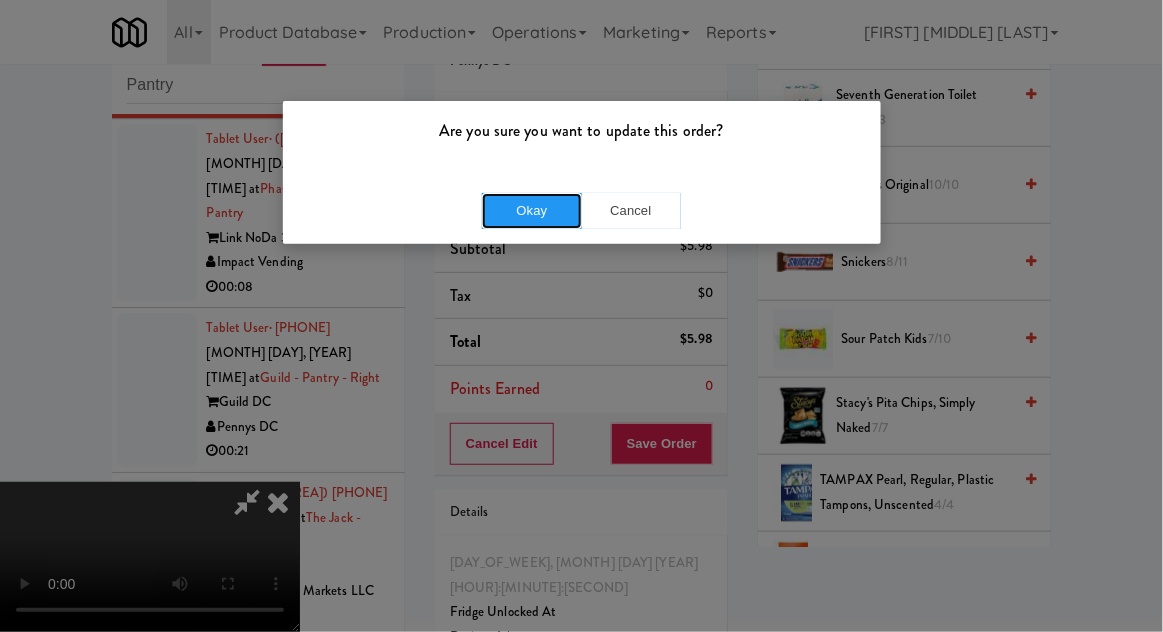 click on "Okay" at bounding box center [532, 211] 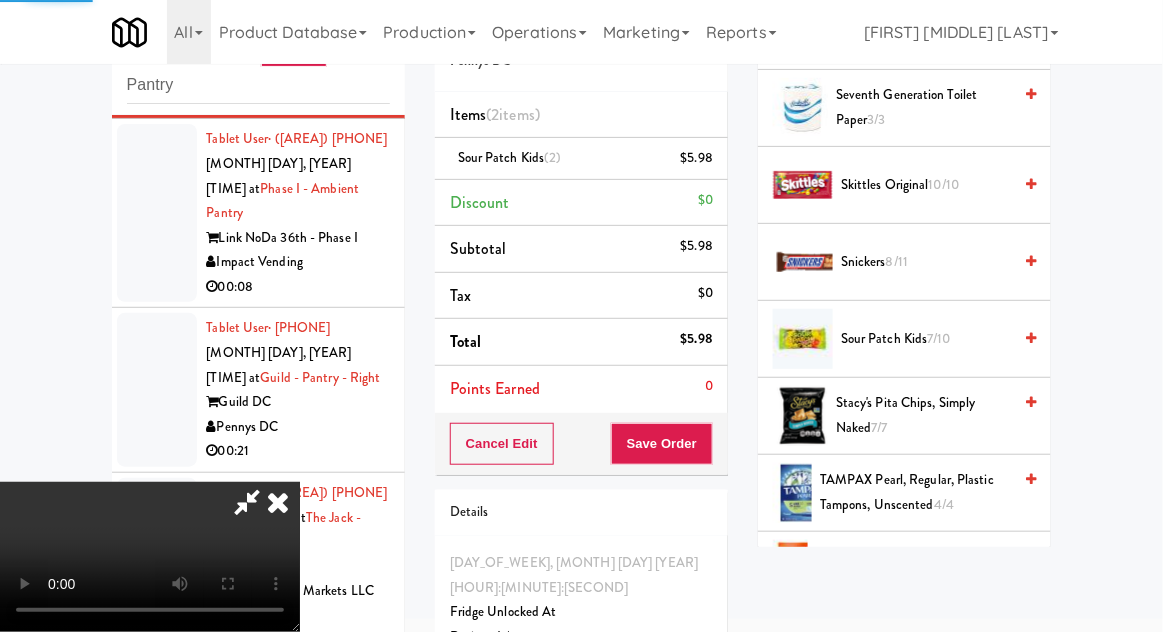 scroll, scrollTop: 197, scrollLeft: 0, axis: vertical 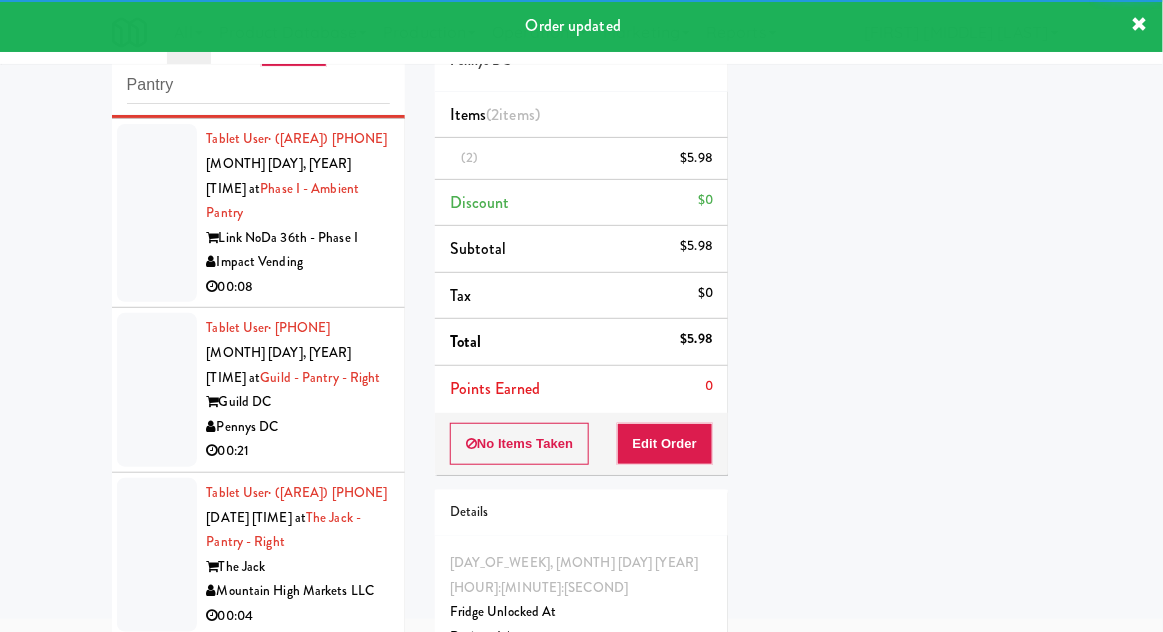 click at bounding box center [157, 213] 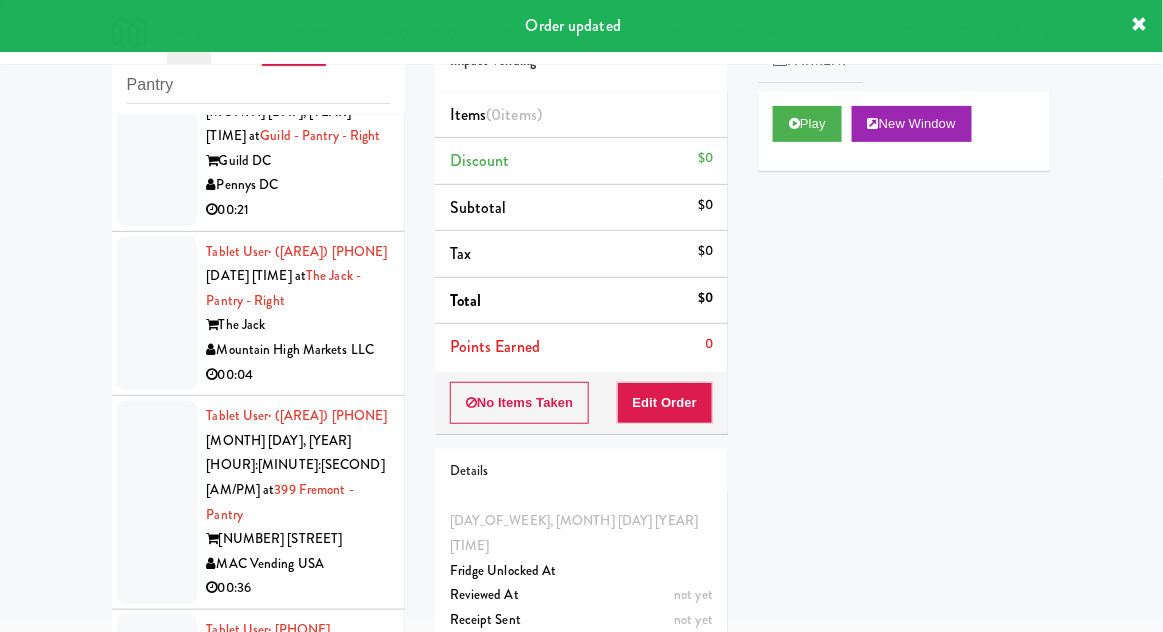 scroll, scrollTop: 1941, scrollLeft: 0, axis: vertical 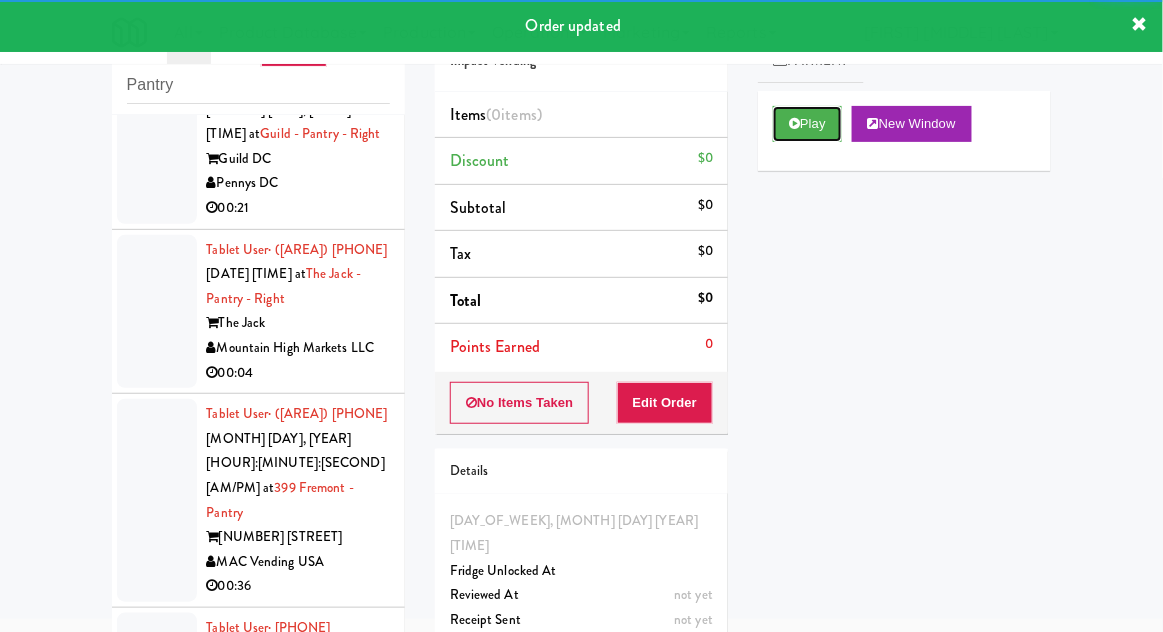 click on "Play" at bounding box center (807, 124) 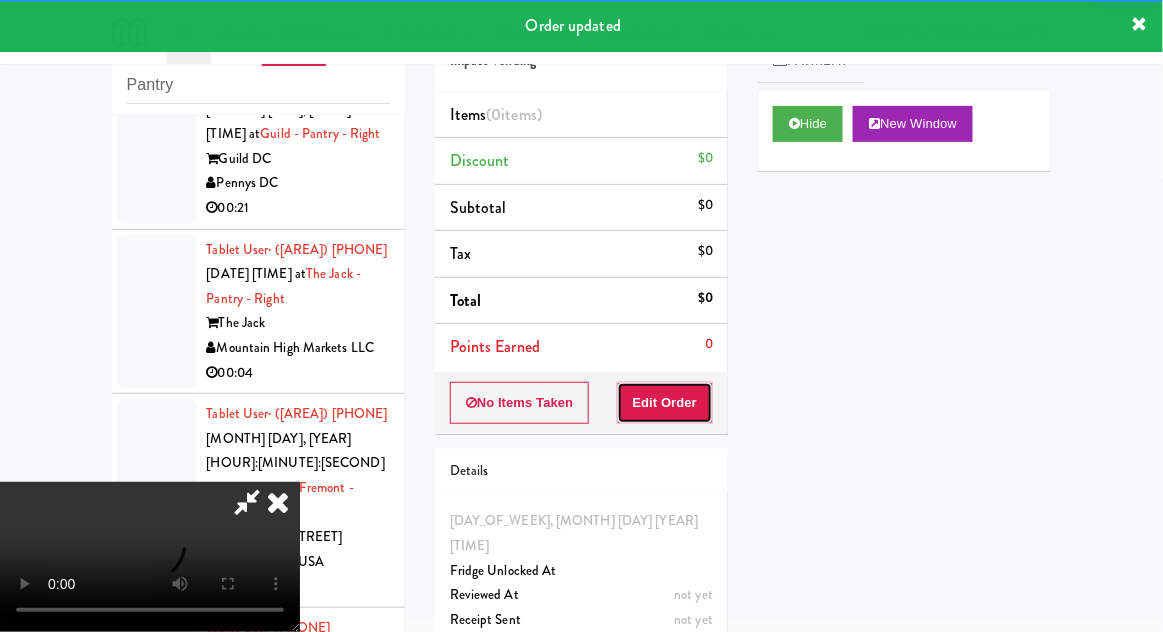 click on "Edit Order" at bounding box center [665, 403] 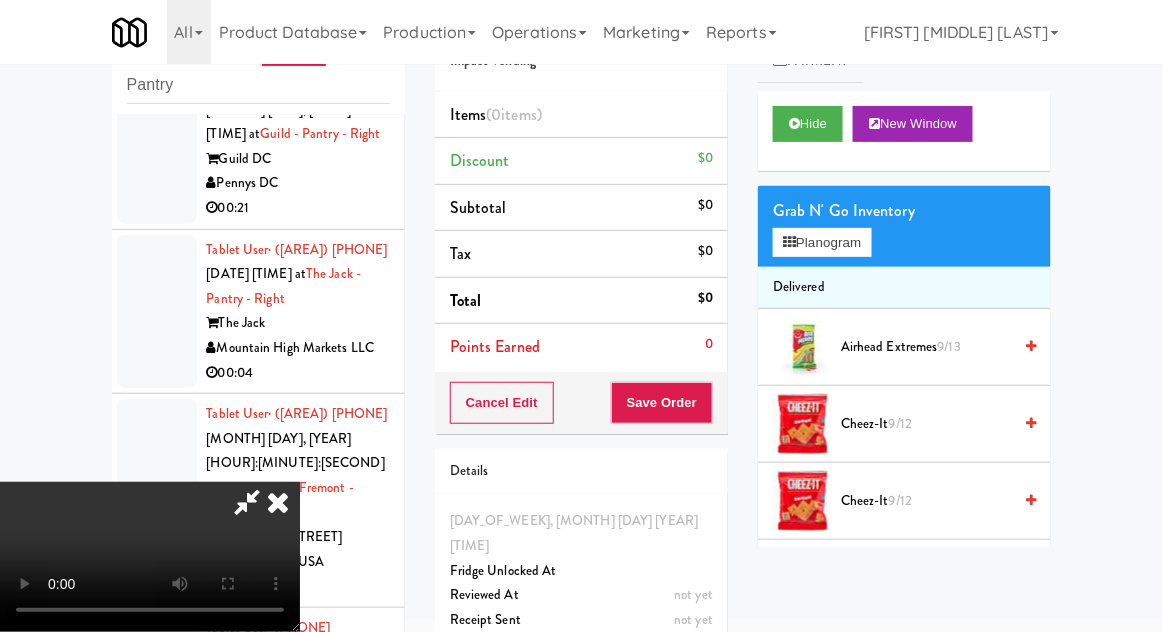 scroll, scrollTop: 73, scrollLeft: 0, axis: vertical 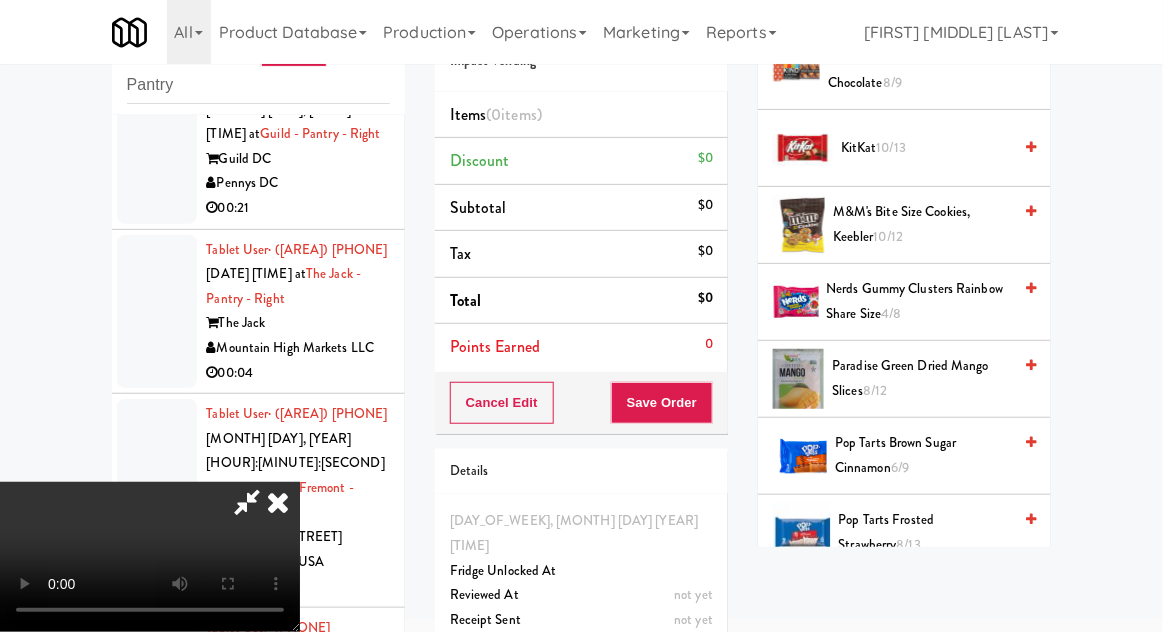 click on "Nerds Gummy Clusters Rainbow Share Size  4/8" at bounding box center [919, 301] 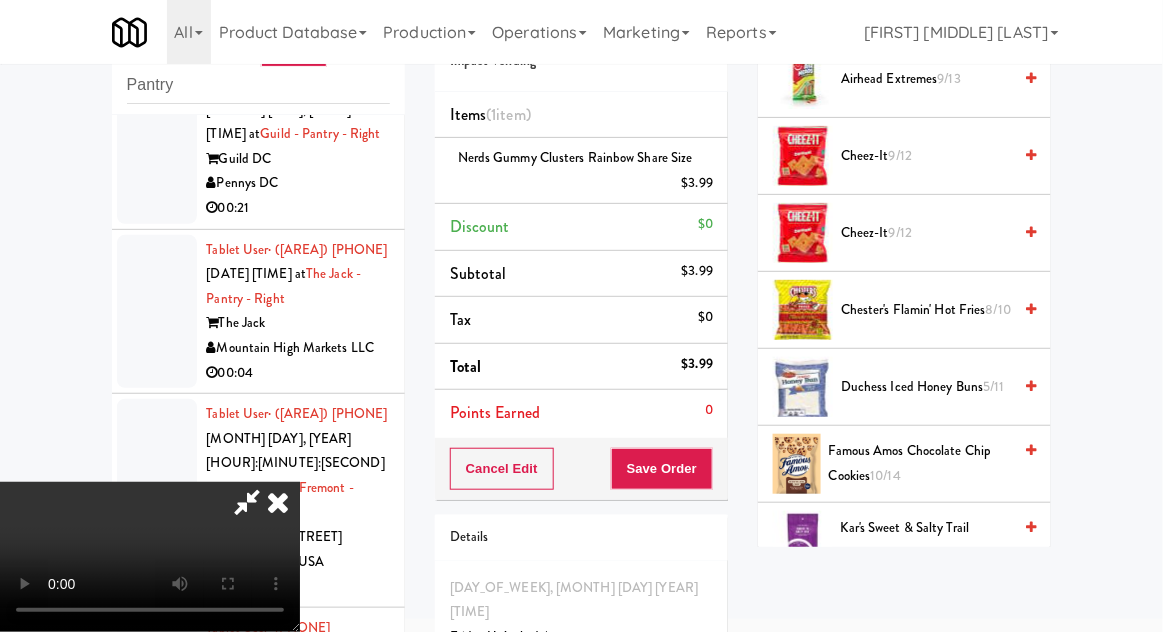scroll, scrollTop: 264, scrollLeft: 0, axis: vertical 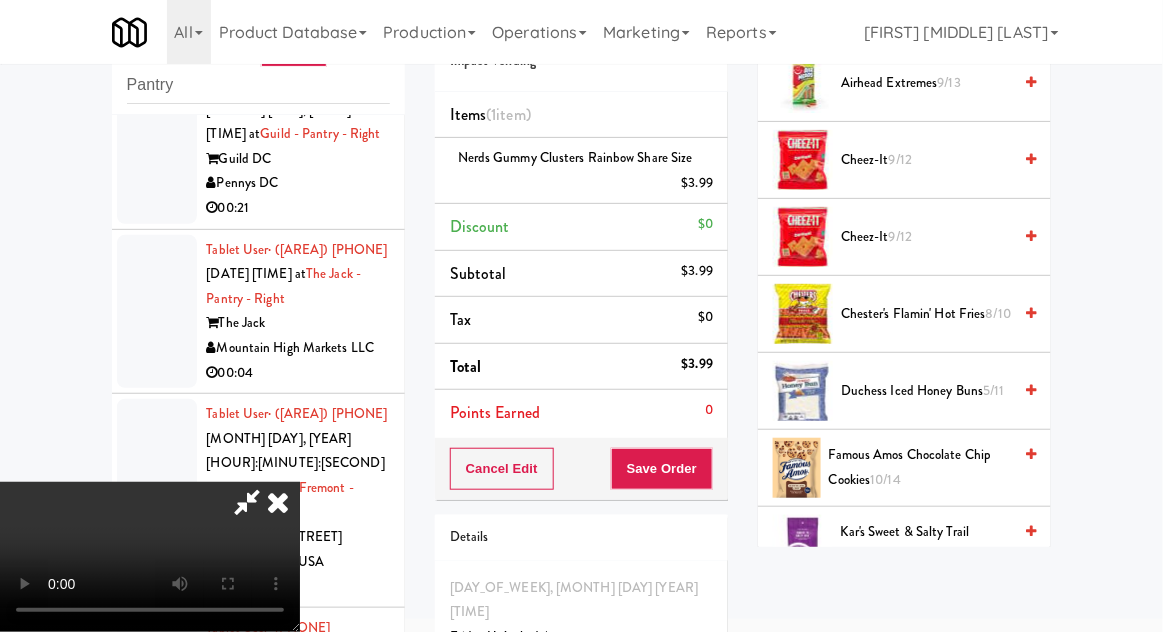 click on "Cheez-It  9/12" at bounding box center (926, 160) 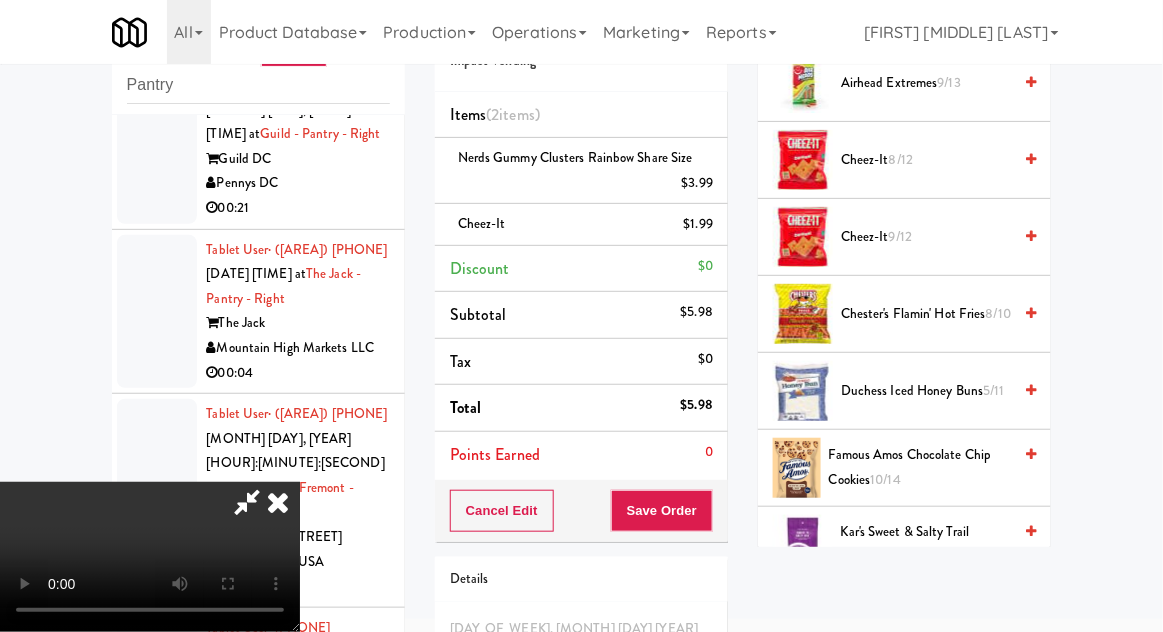 scroll, scrollTop: 116, scrollLeft: 0, axis: vertical 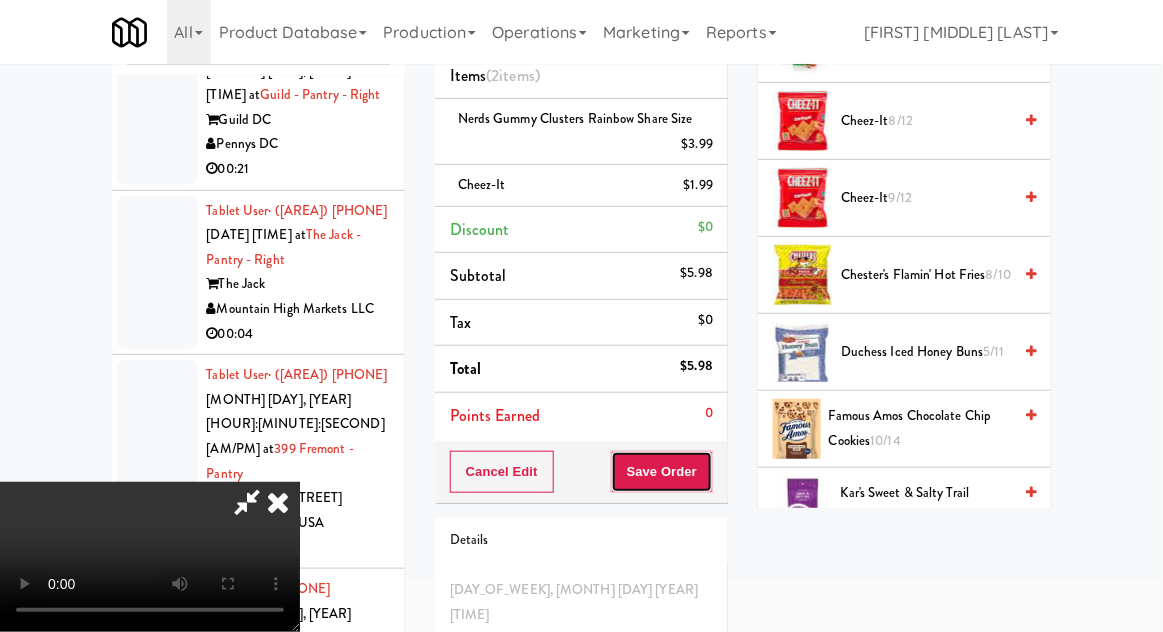 click on "Save Order" at bounding box center [662, 472] 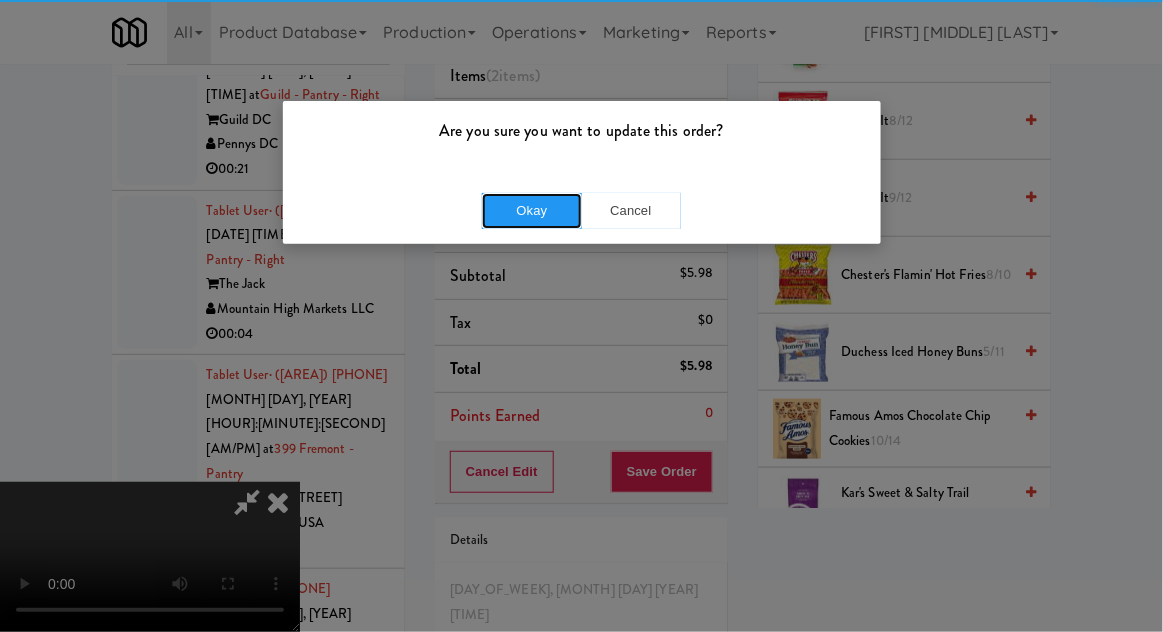 click on "Okay" at bounding box center (532, 211) 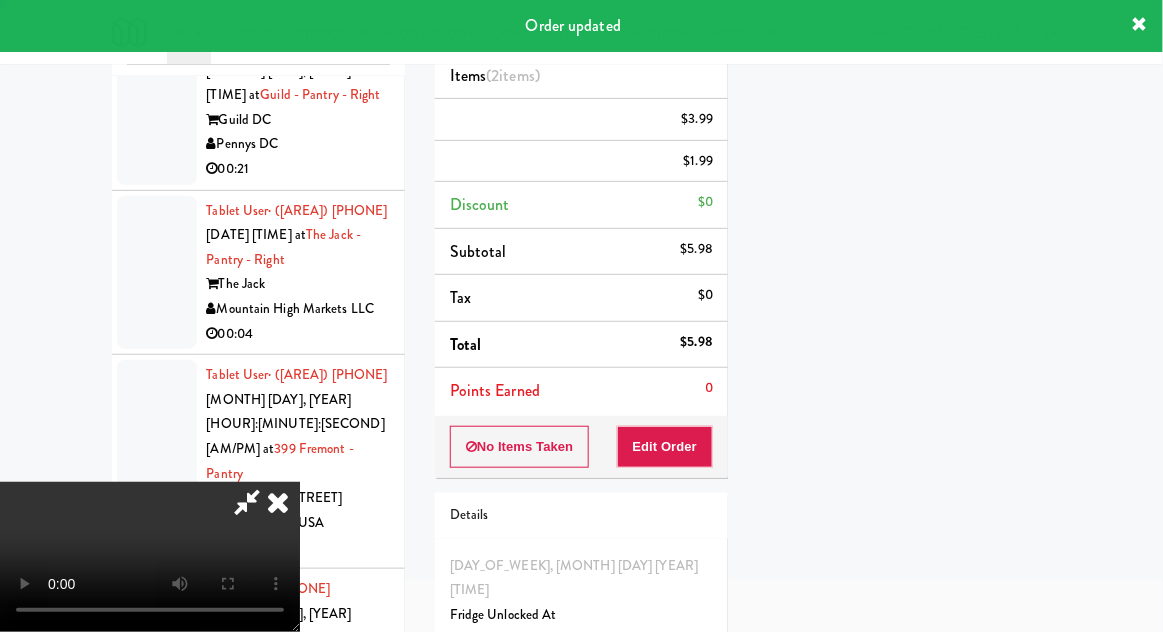 scroll, scrollTop: 91, scrollLeft: 0, axis: vertical 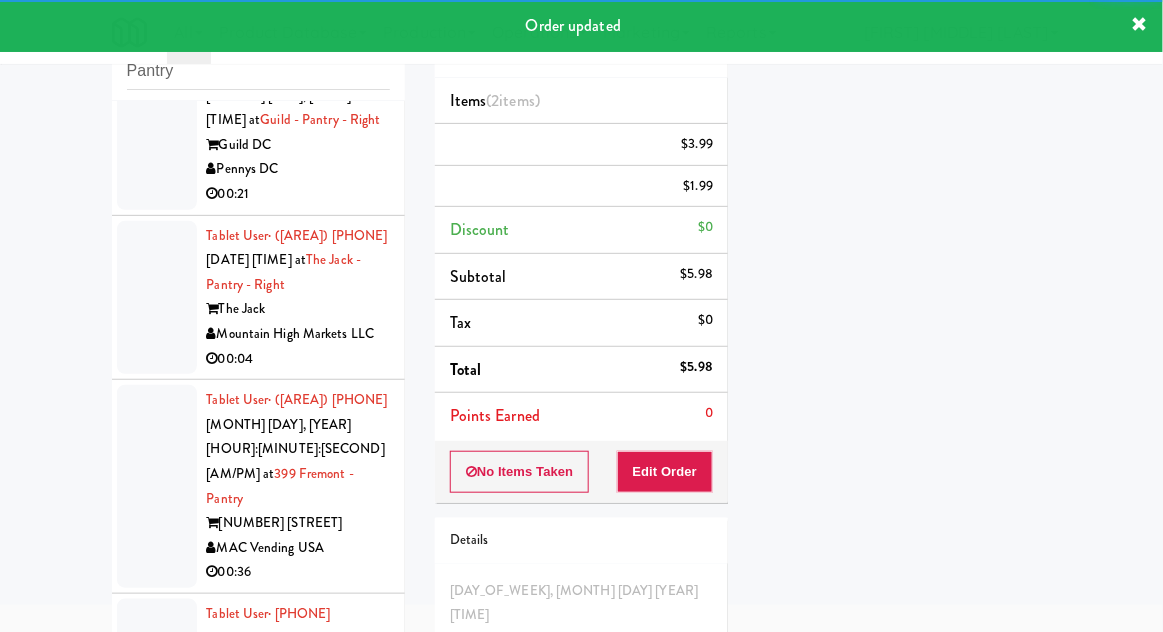 click on "Tablet User  · ([AREA]) [PHONE] [DATE] [TIME] at  The Jack - Pantry - Right  The Jack  Mountain High Markets LLC  00:04" at bounding box center (258, 298) 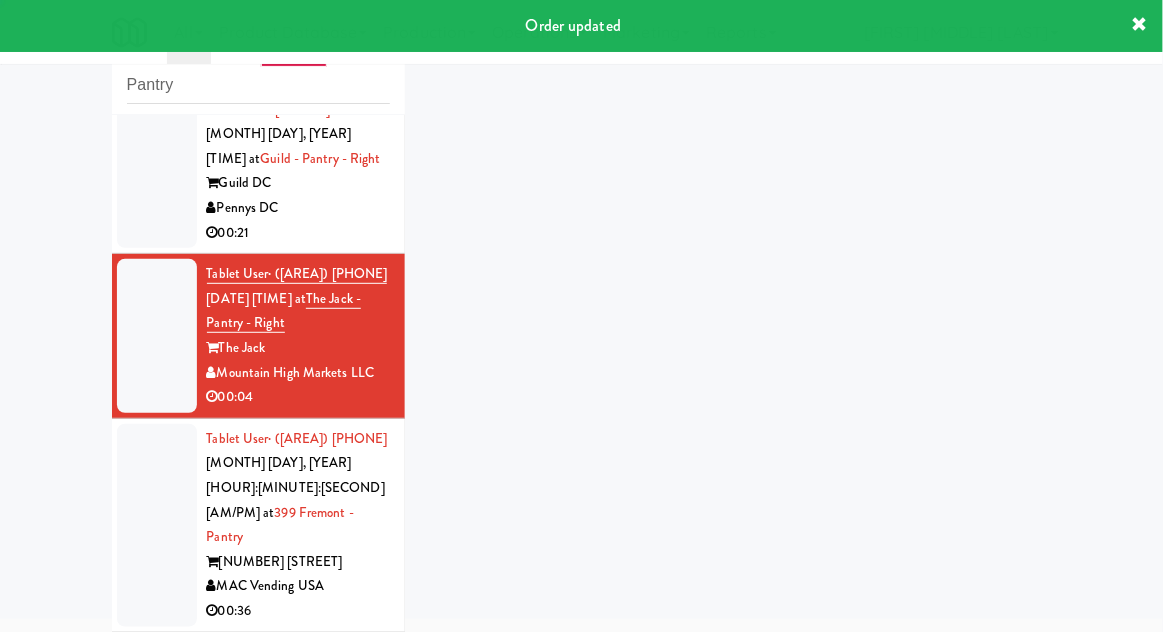 click at bounding box center (157, 172) 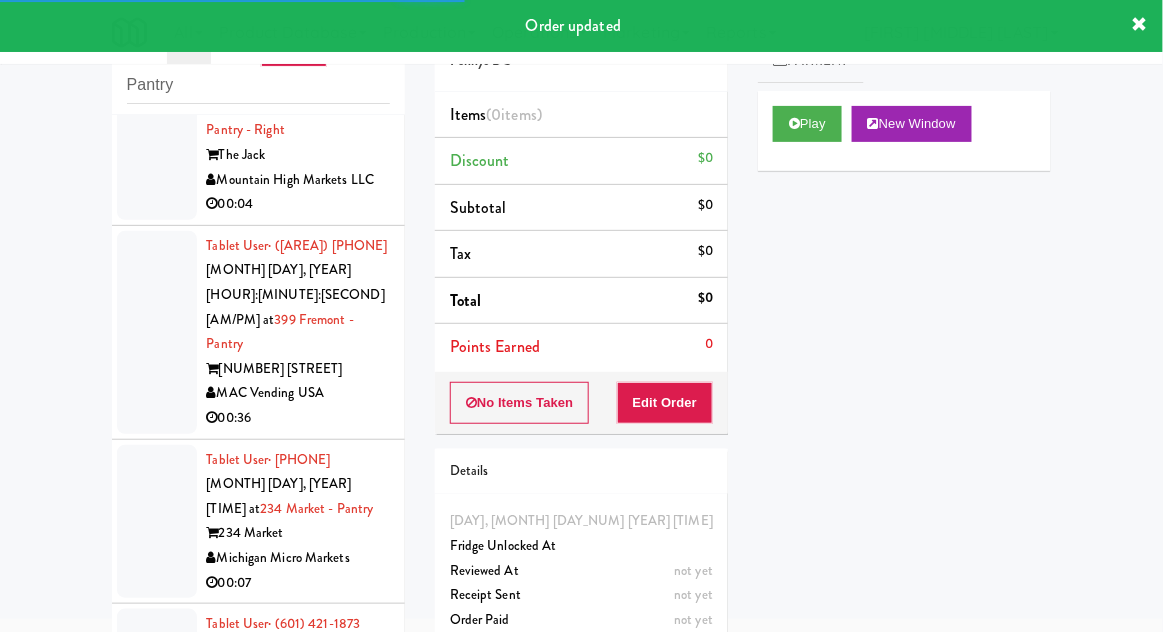 scroll, scrollTop: 2137, scrollLeft: 0, axis: vertical 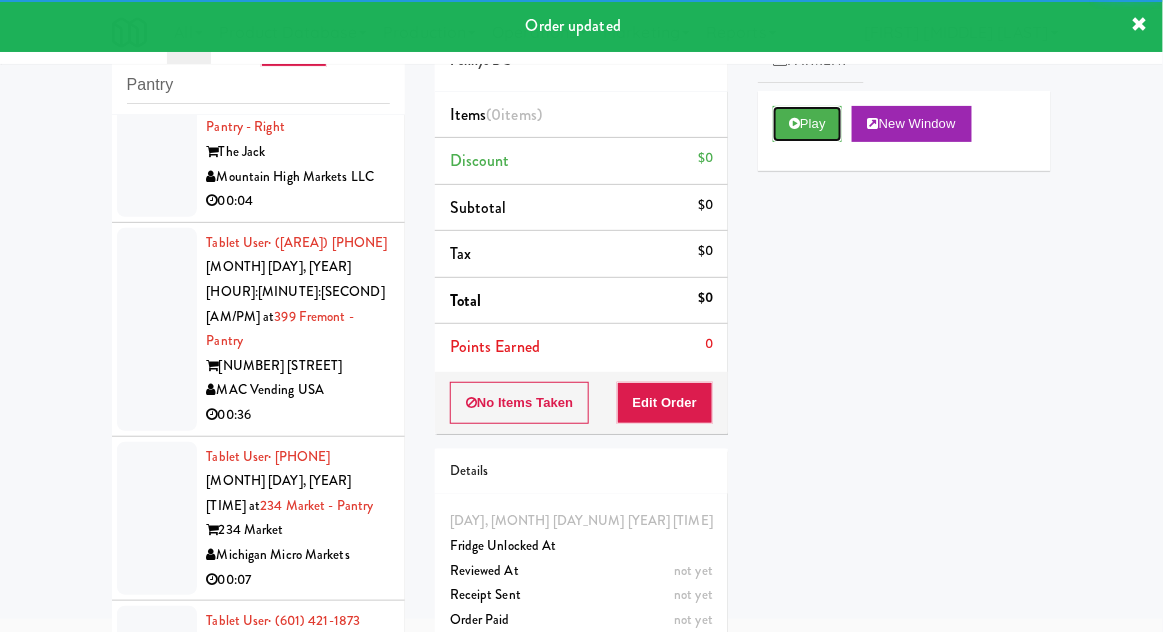 click on "Play" at bounding box center (807, 124) 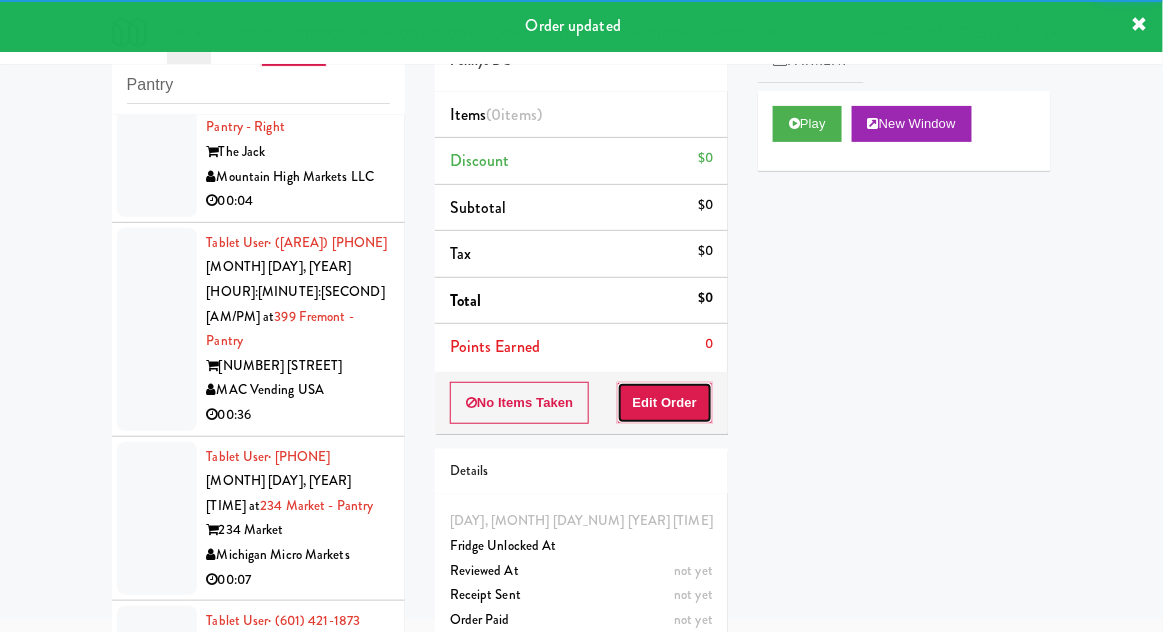 click on "Edit Order" at bounding box center [665, 403] 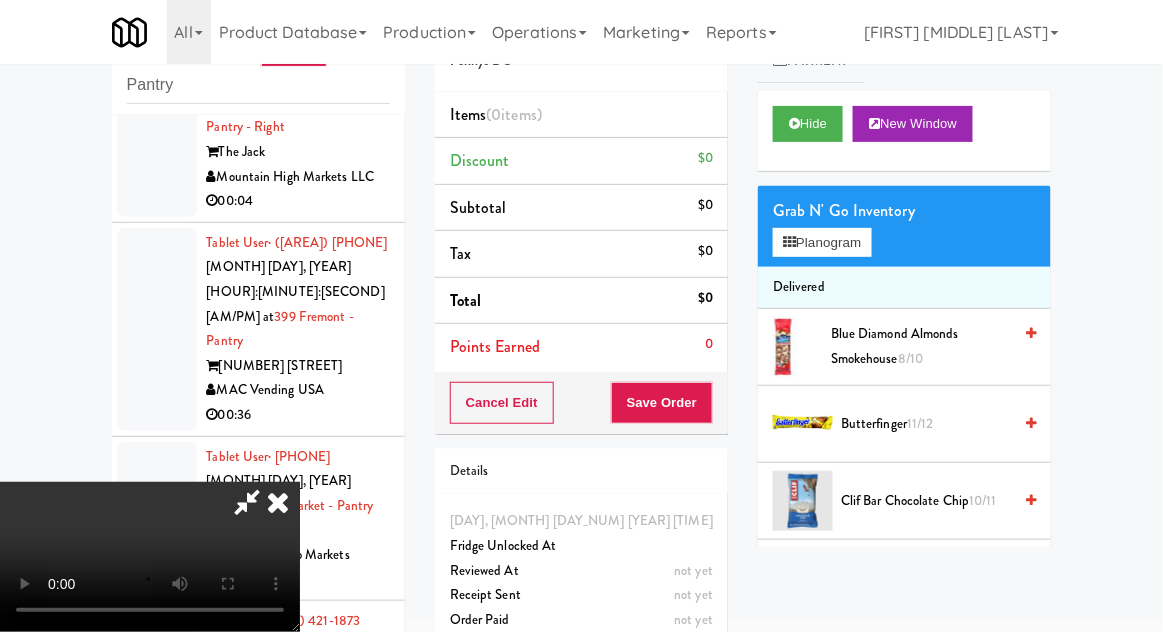 type 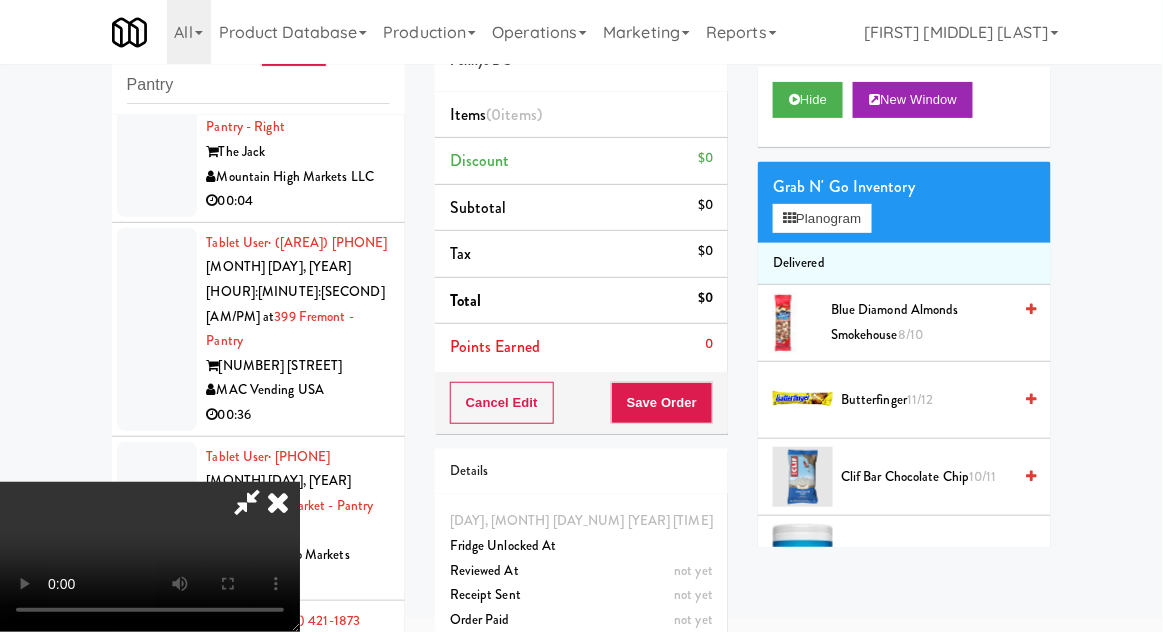 scroll, scrollTop: 0, scrollLeft: 0, axis: both 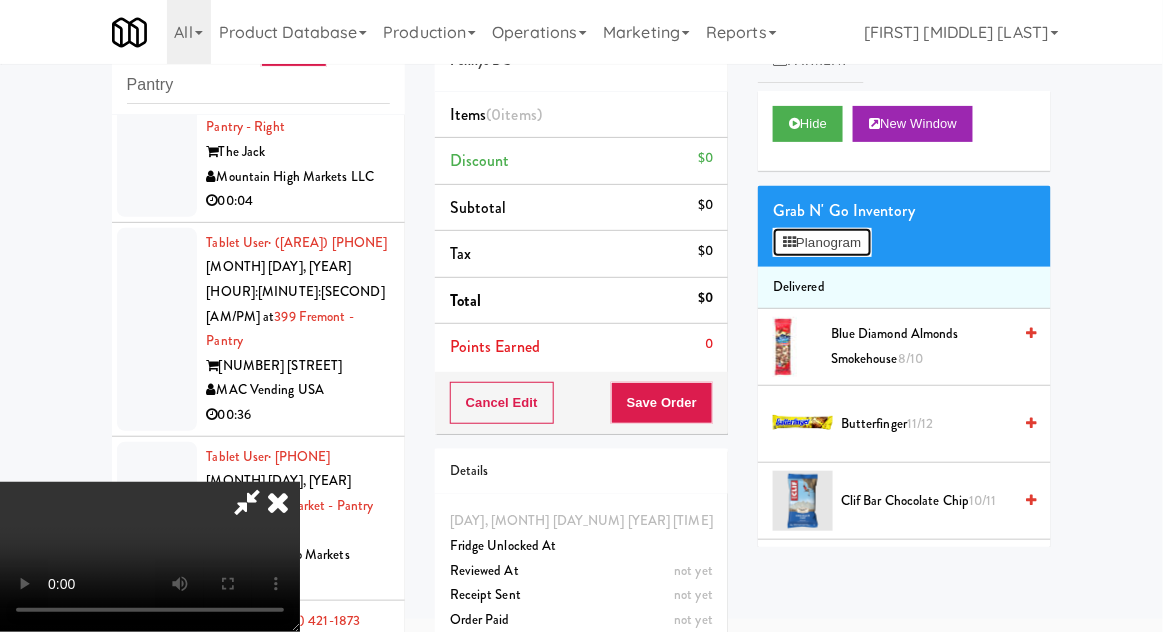 click on "Planogram" at bounding box center [822, 243] 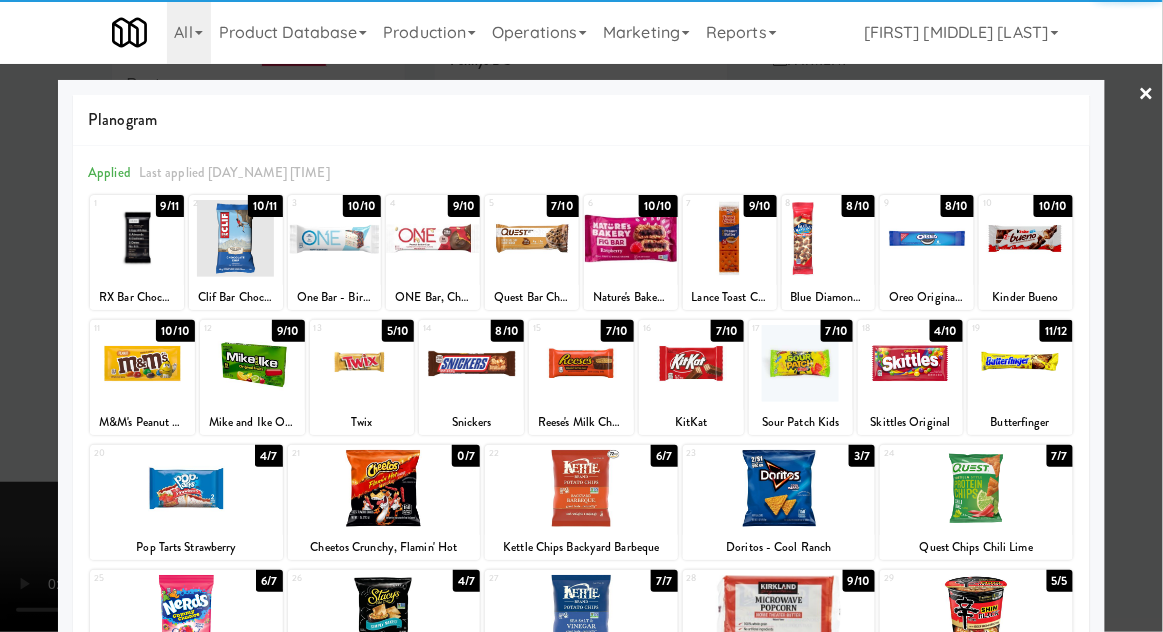 click at bounding box center (927, 238) 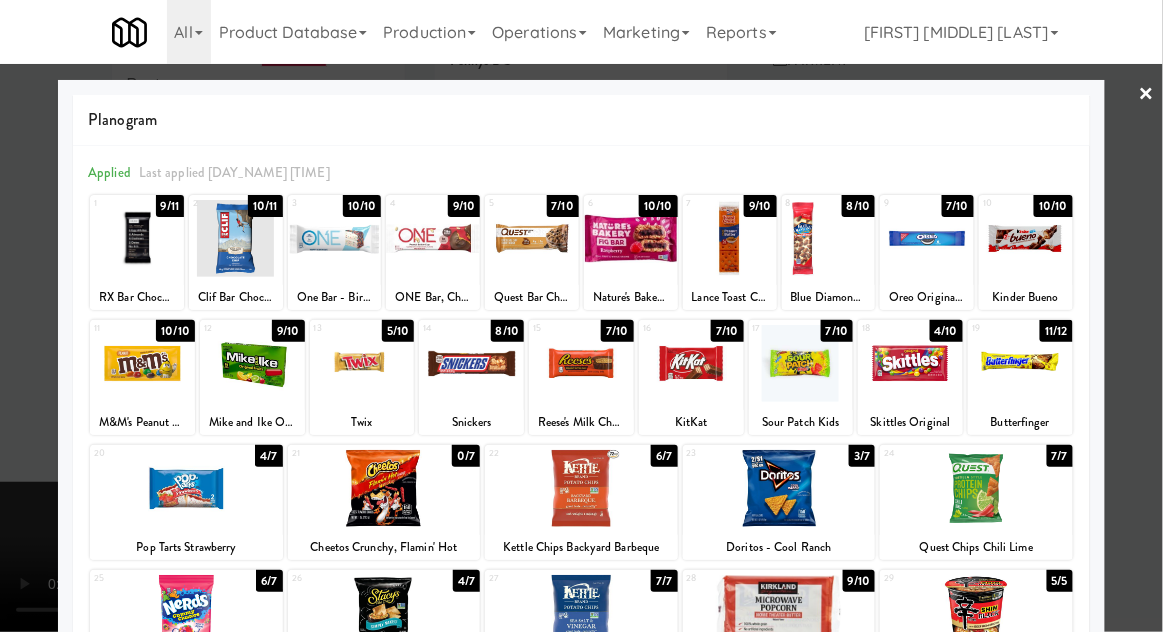 click at bounding box center [581, 316] 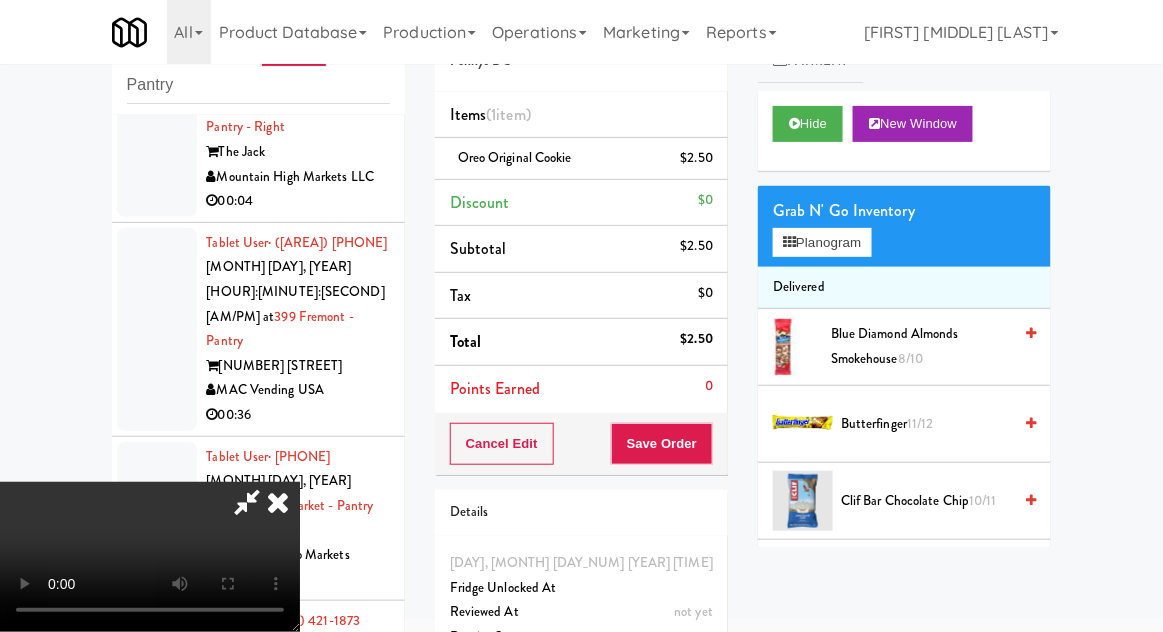 click on "inbox reviewed recent    all     unclear take     inventory issue     suspicious     failed     recent   Pantry Tablet User  · ([AREA]) [PHONE] [DATE] [TIME] at  Resa - Pantry  Resa  Pennys DC  00:12 reviewed by [FIRST] [LAST]  order created     Tablet User  · ([AREA]) [PHONE] [DATE] [TIME] at  Vela - Pantry - Right  Vela  Pennys DC  00:23 reviewed by [FIRST] [LAST]  order created     Tablet User  · ([AREA]) [PHONE] [DATE] [TIME] at  481 on Mathilda - Pantry  481 on Mathilda  Cordray Vending  00:21 reviewed by [FIRST] [LAST]  order created     Tablet User  · ([AREA]) [PHONE] [DATE] [TIME] at  Resa - Pantry  Resa  Pennys DC  00:07 reviewed by [FIRST] [LAST]  order created     Tablet User  · ([AREA]) [PHONE] [DATE] [TIME] at  Cirrus - Pantry - Left  Cirrus  Backcountry Vending LLC  00:04 reviewed by [FIRST] [LAST]  order created     Tablet User  · ([AREA]) [PHONE] [DATE] [TIME] at  234 Market - Pantry  234 Market   Michigan Micro Markets  00:07 reviewed by [FIRST] [LAST]  order created" at bounding box center (581, 362) 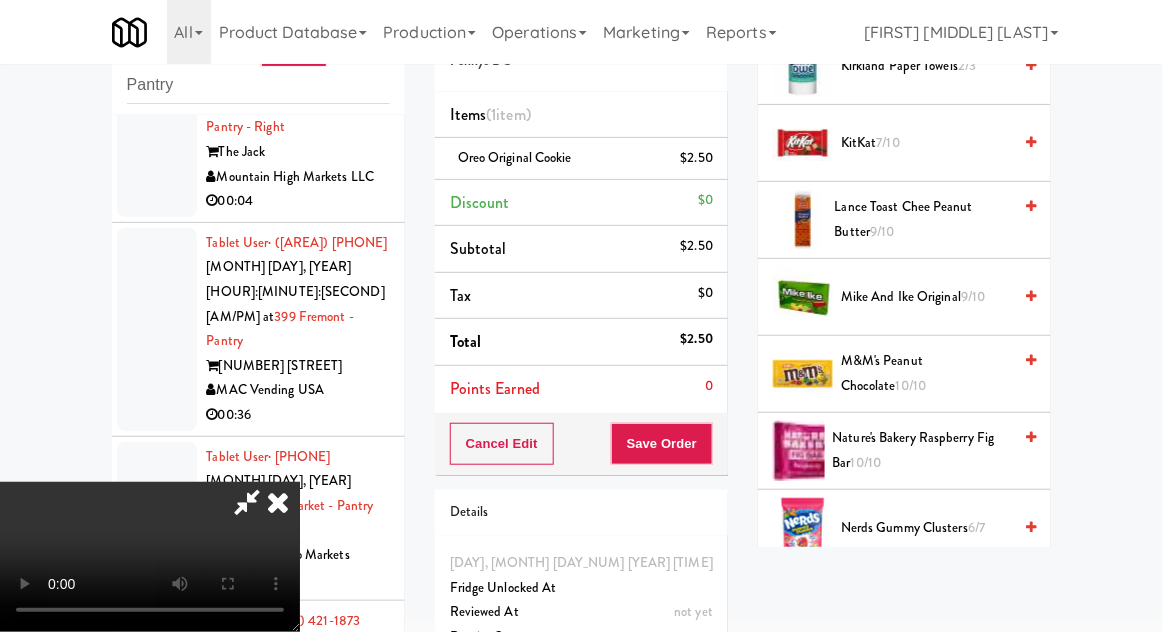 scroll, scrollTop: 981, scrollLeft: 0, axis: vertical 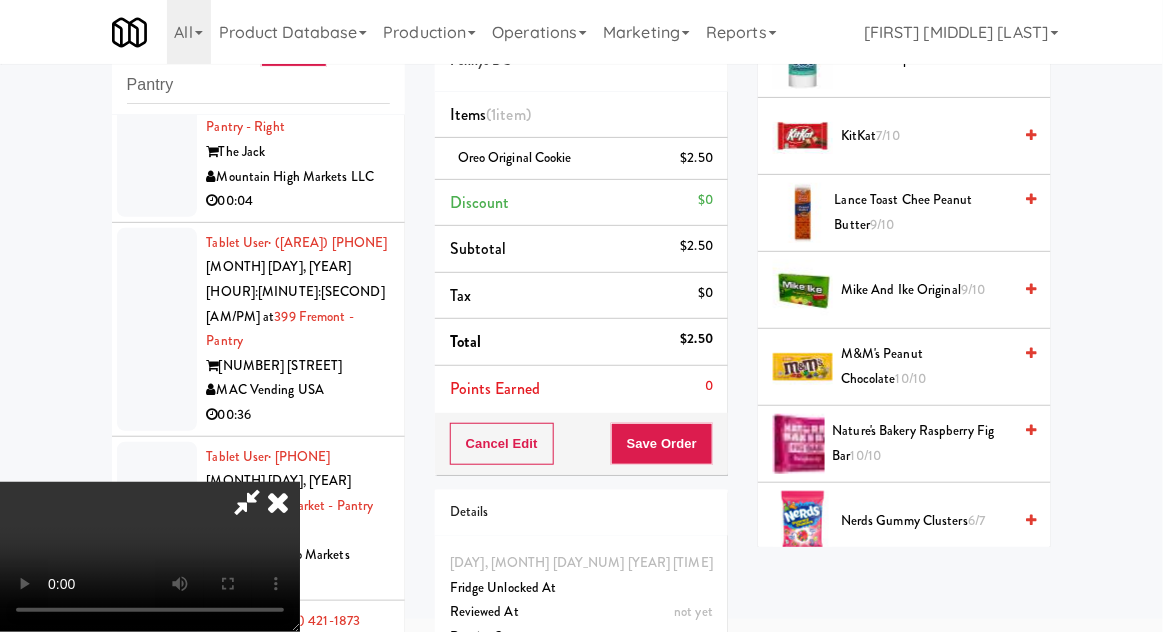 click on "Mike and Ike Original  9/10" at bounding box center (926, 290) 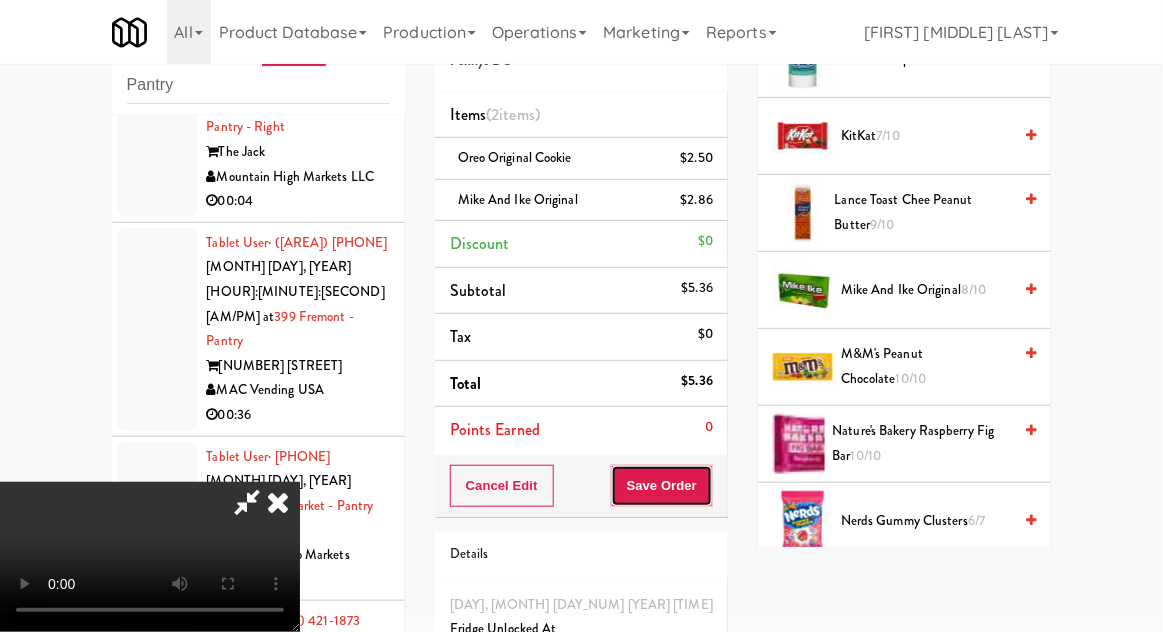 click on "Save Order" at bounding box center (662, 486) 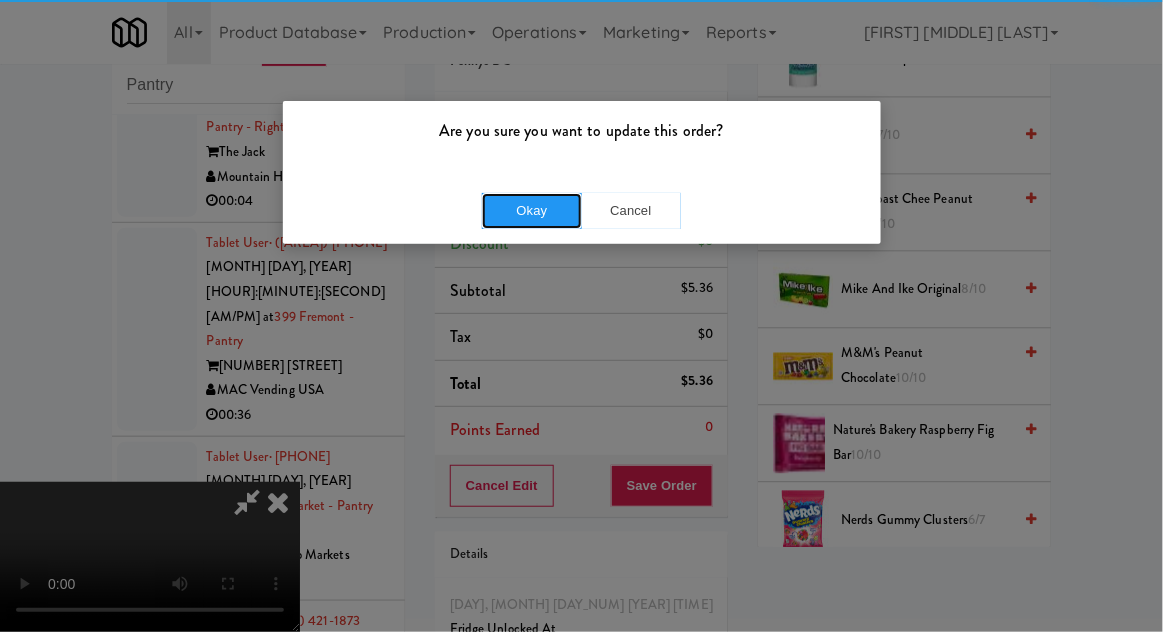 click on "Okay" at bounding box center [532, 211] 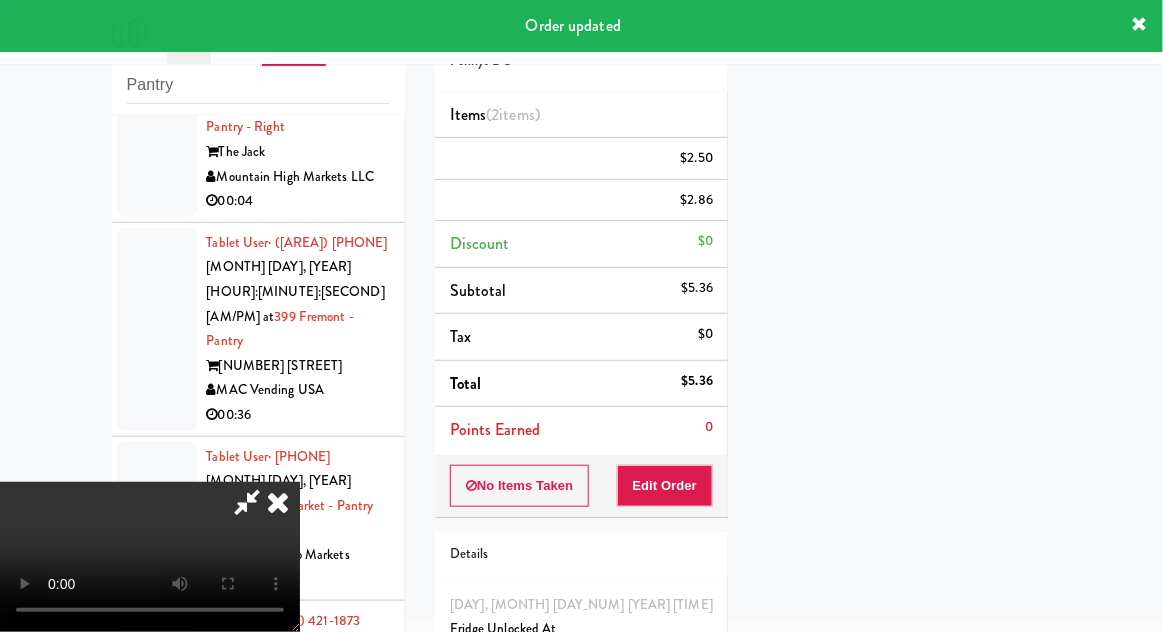 scroll, scrollTop: 197, scrollLeft: 0, axis: vertical 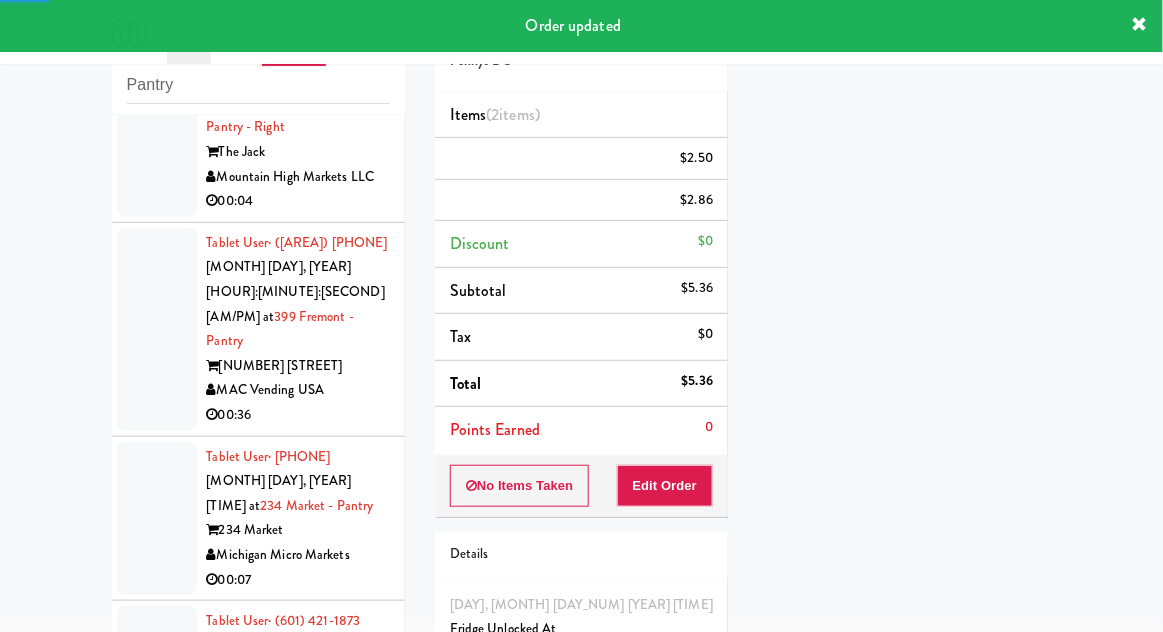 click at bounding box center [157, 140] 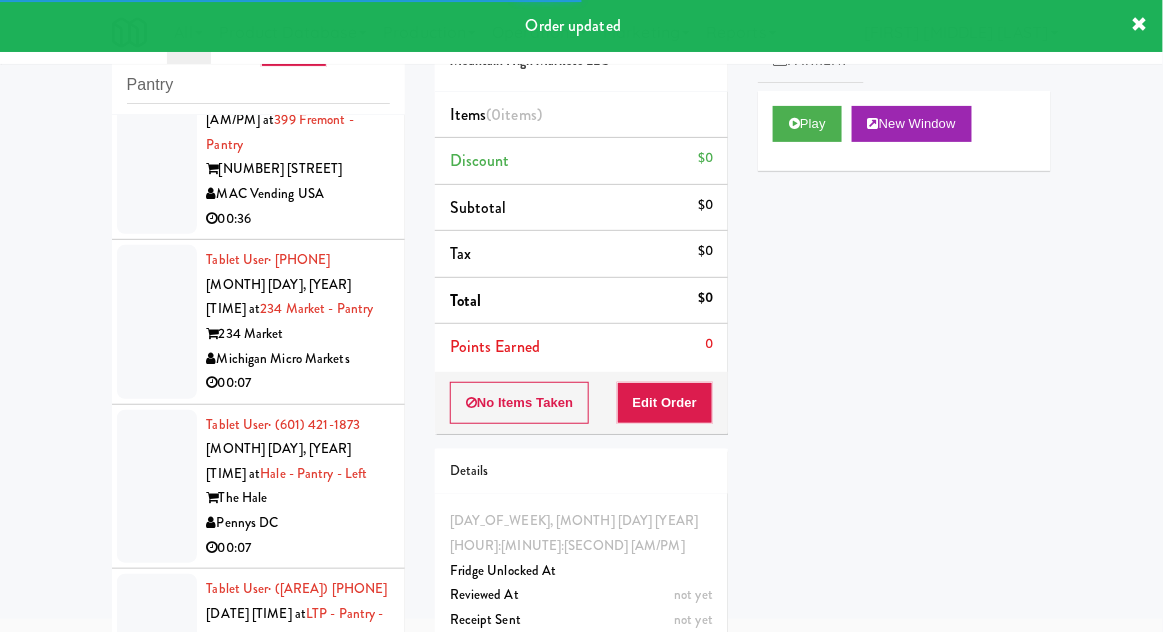 scroll, scrollTop: 2358, scrollLeft: 0, axis: vertical 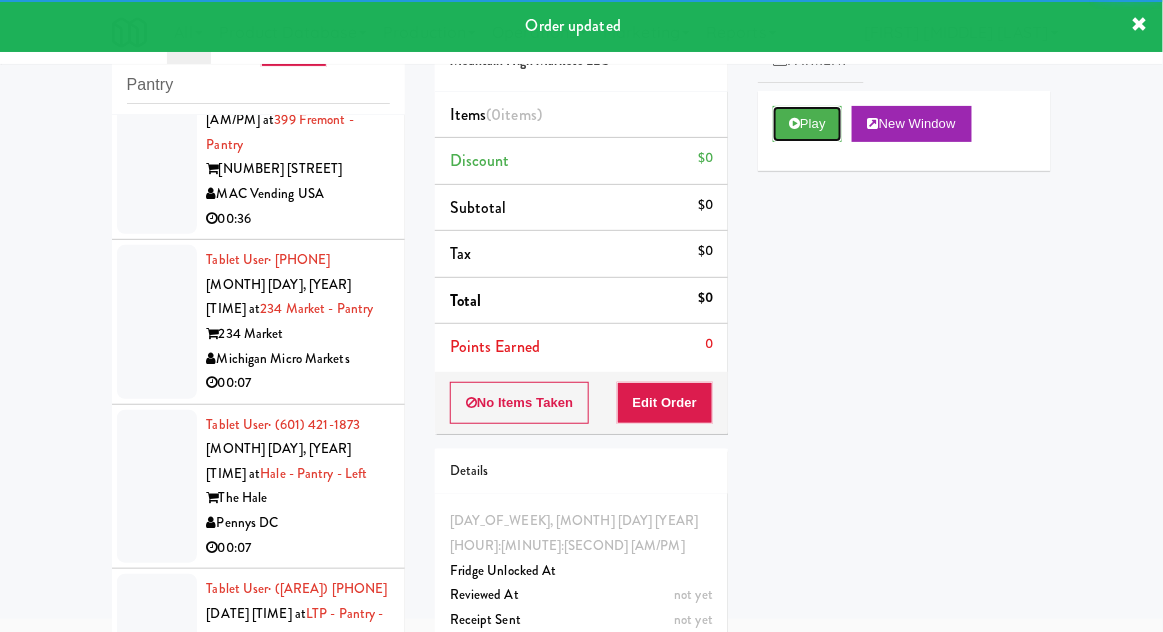 click on "Play" at bounding box center (807, 124) 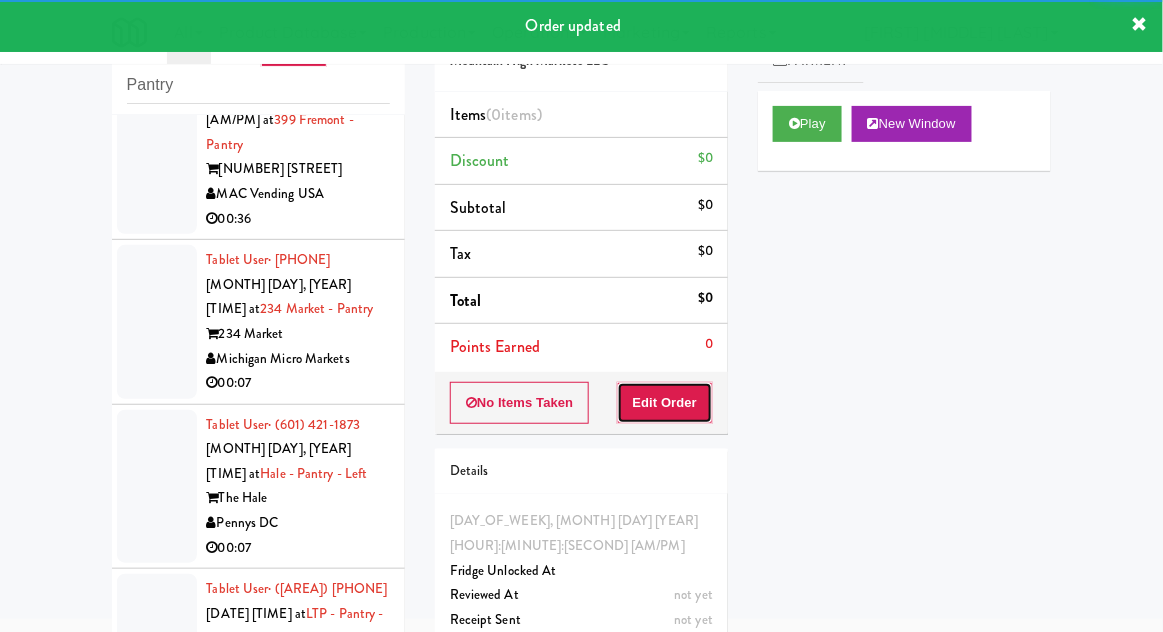 click on "Edit Order" at bounding box center [665, 403] 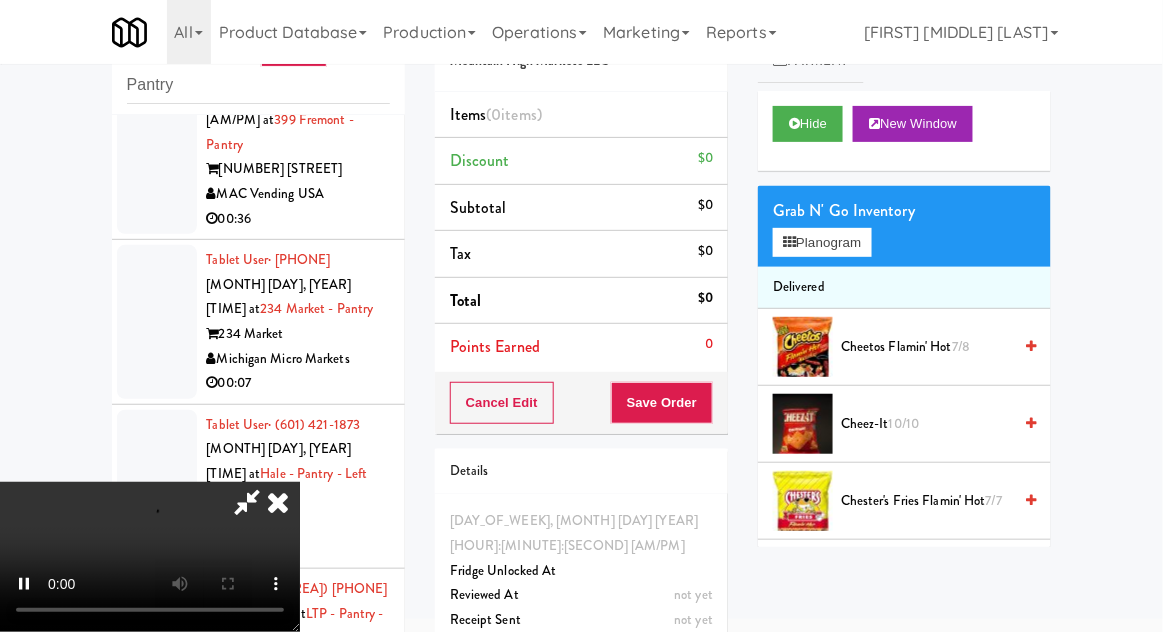 scroll, scrollTop: 73, scrollLeft: 0, axis: vertical 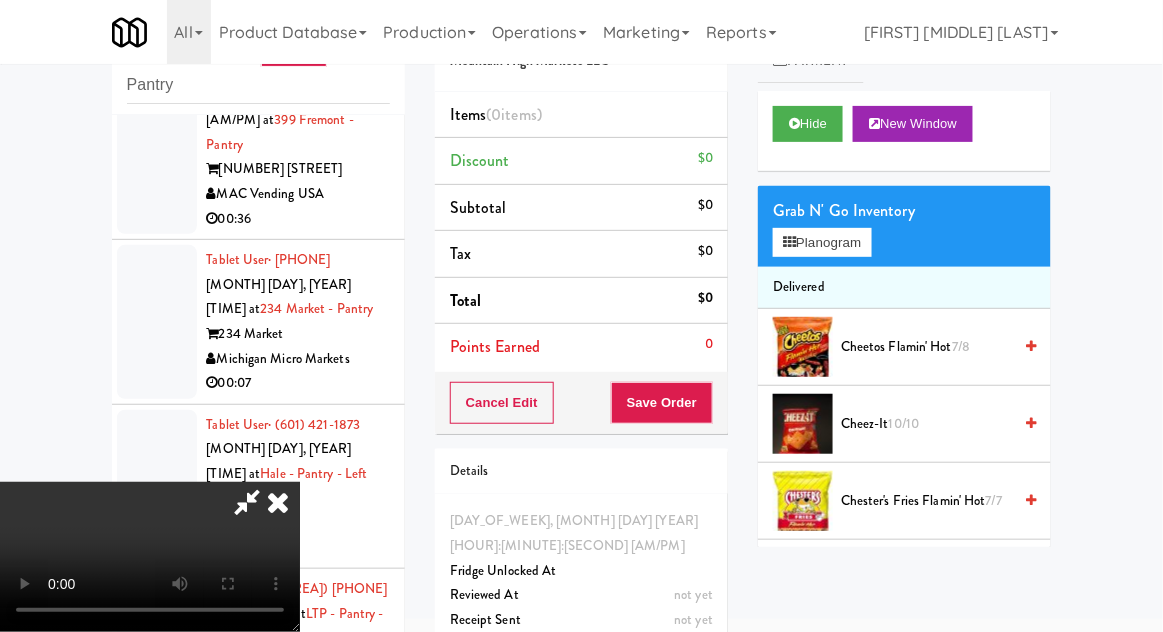 type 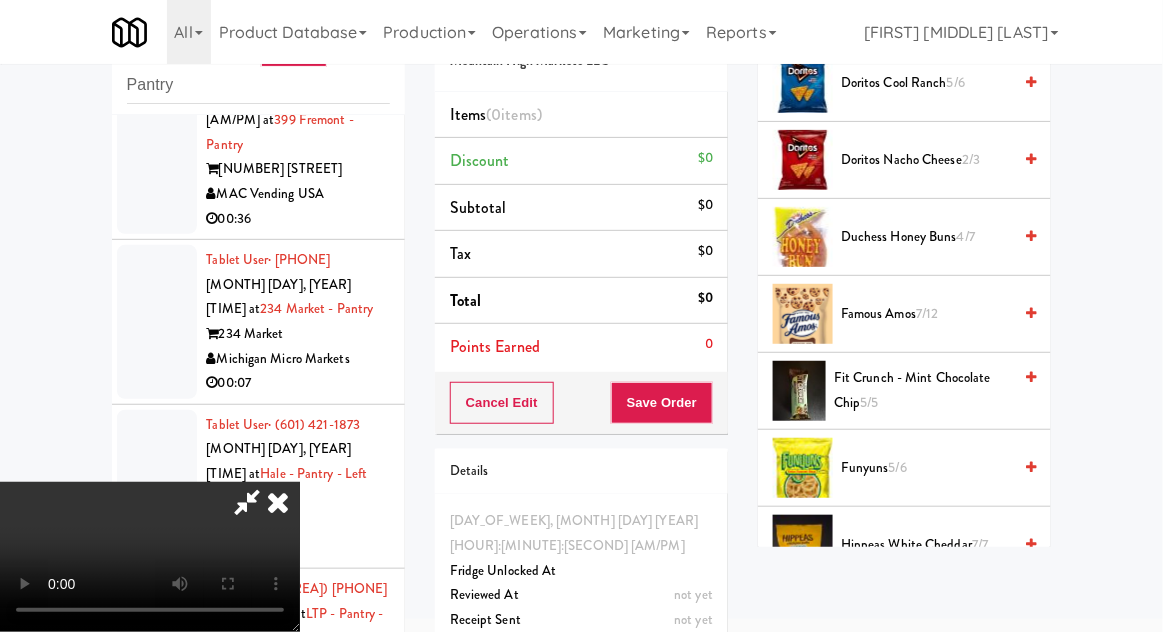 scroll, scrollTop: 510, scrollLeft: 0, axis: vertical 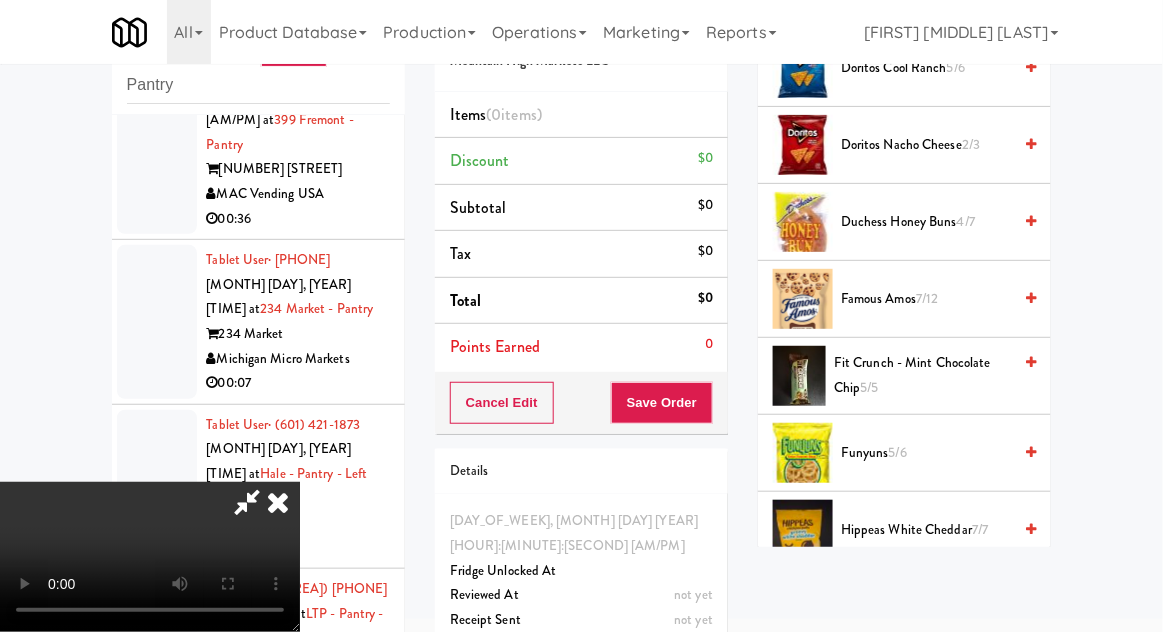 click on "7/12" at bounding box center [927, 298] 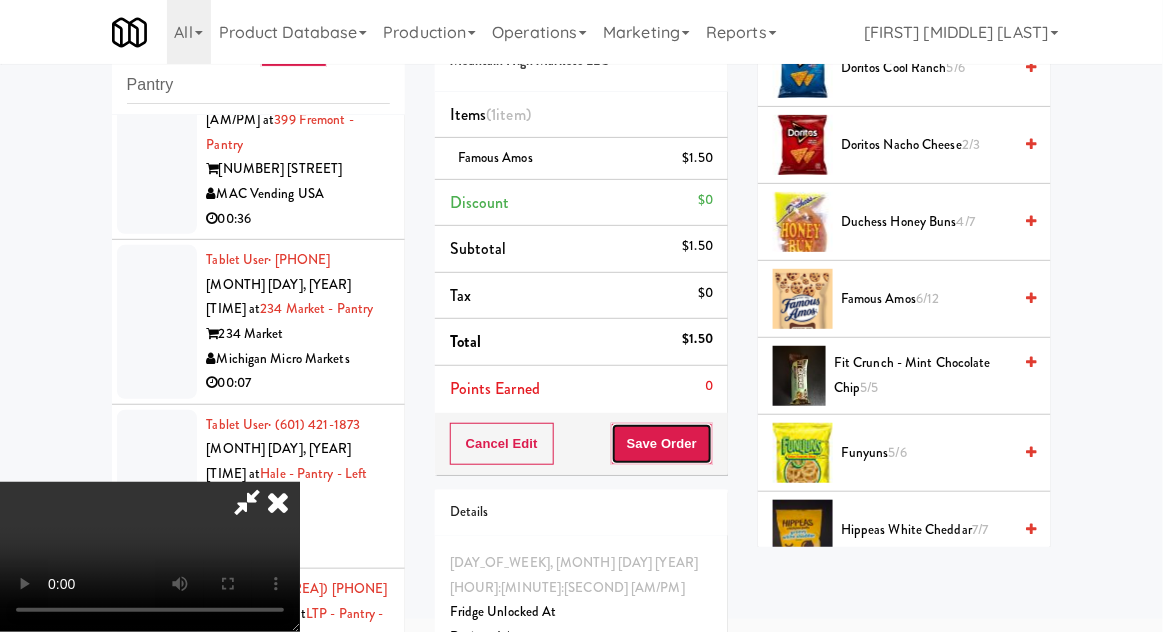 click on "Save Order" at bounding box center (662, 444) 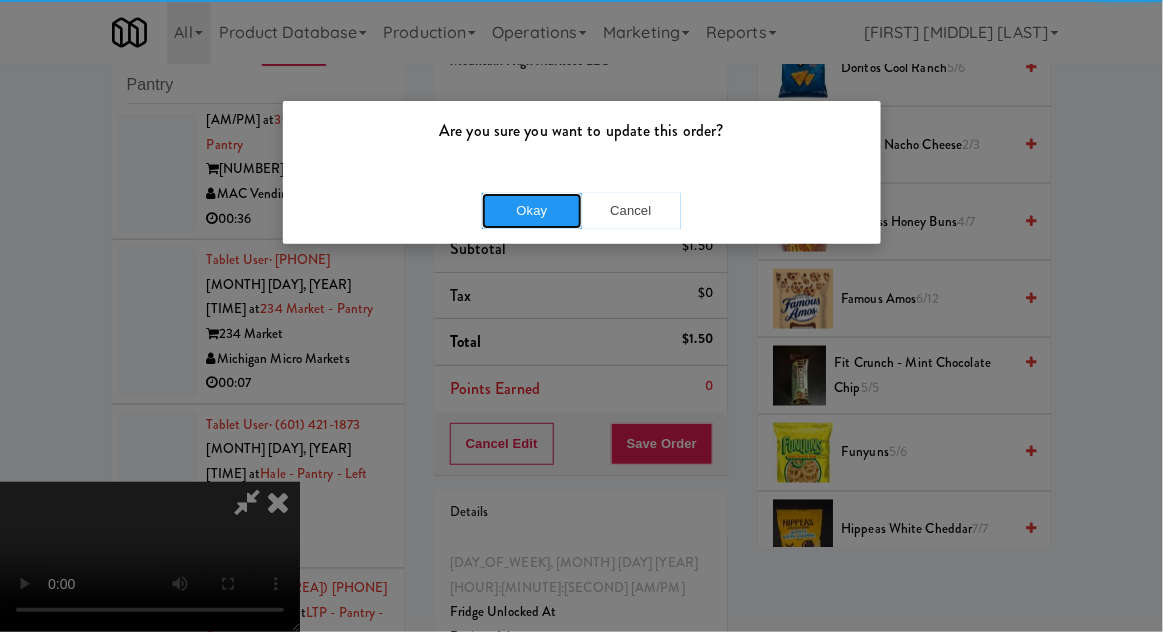 click on "Okay" at bounding box center [532, 211] 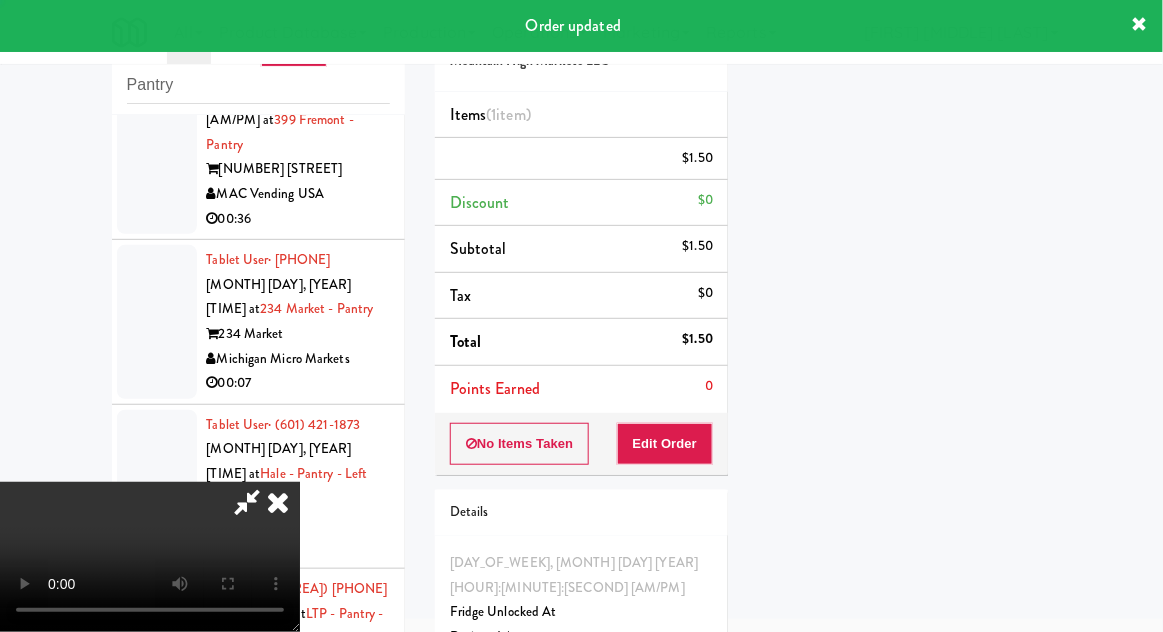 scroll, scrollTop: 197, scrollLeft: 0, axis: vertical 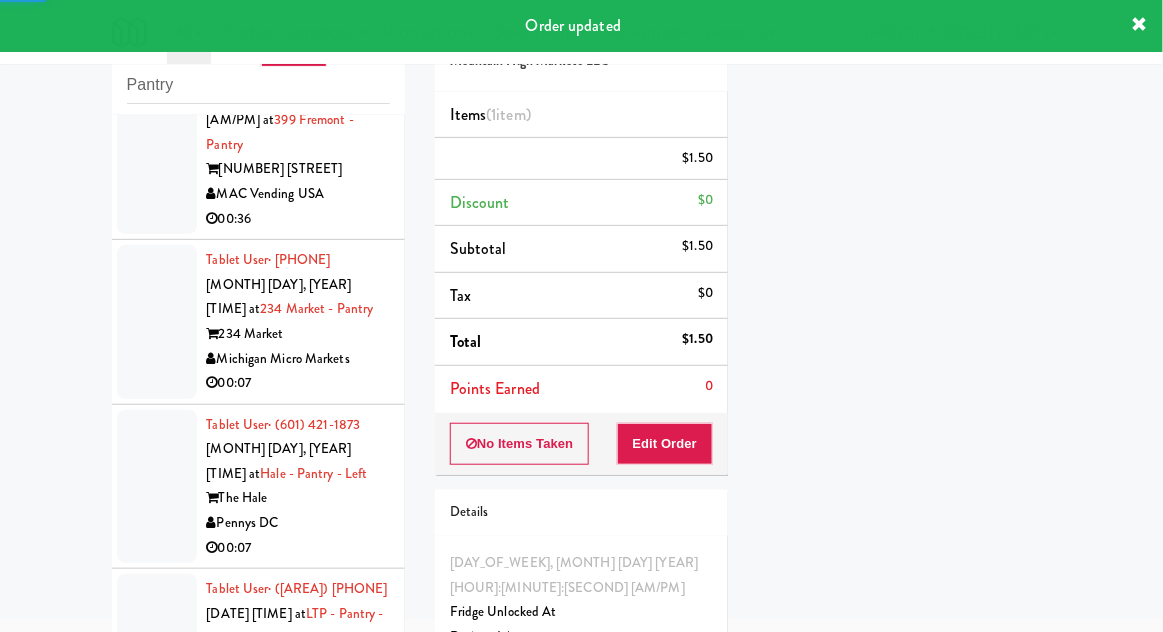 click at bounding box center [157, 132] 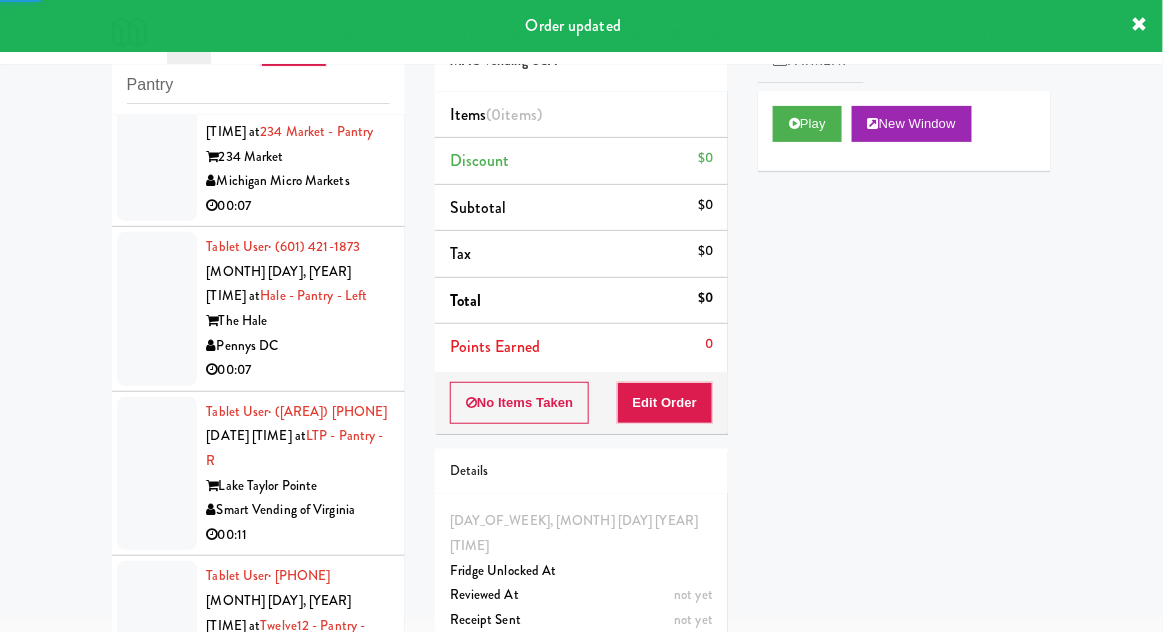 scroll, scrollTop: 2558, scrollLeft: 0, axis: vertical 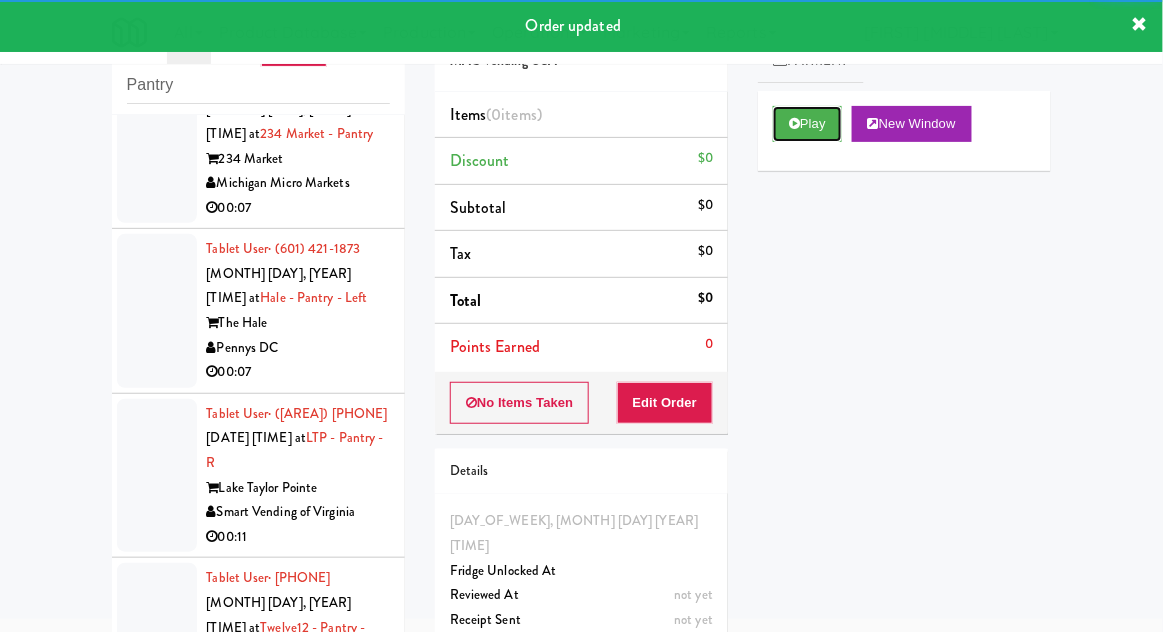 click on "Play" at bounding box center [807, 124] 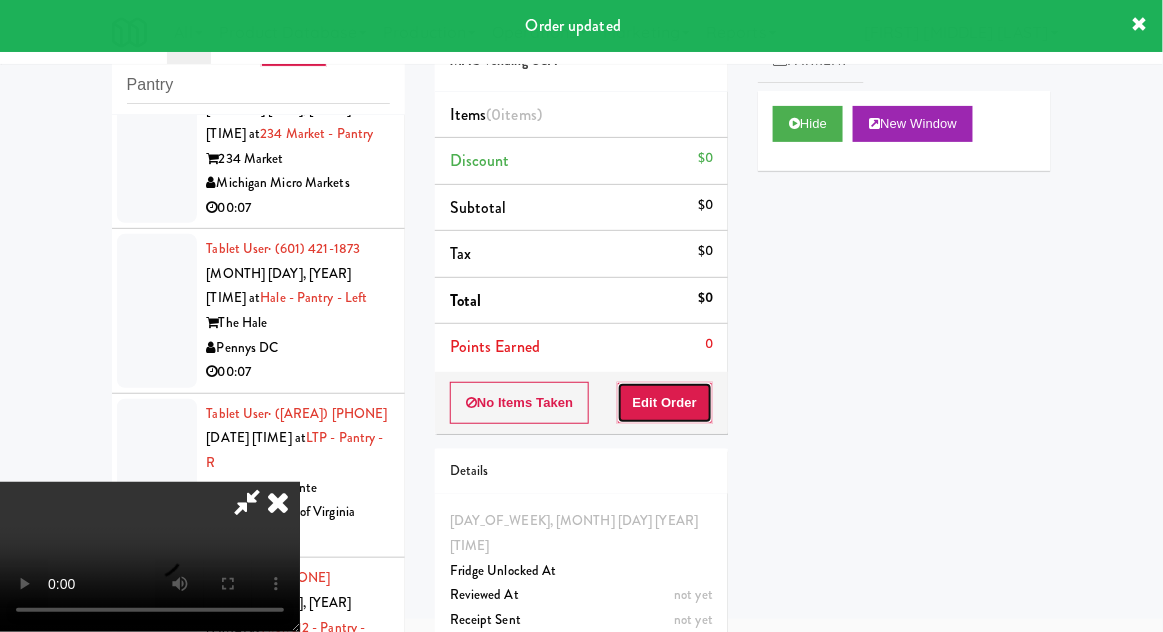 click on "Edit Order" at bounding box center [665, 403] 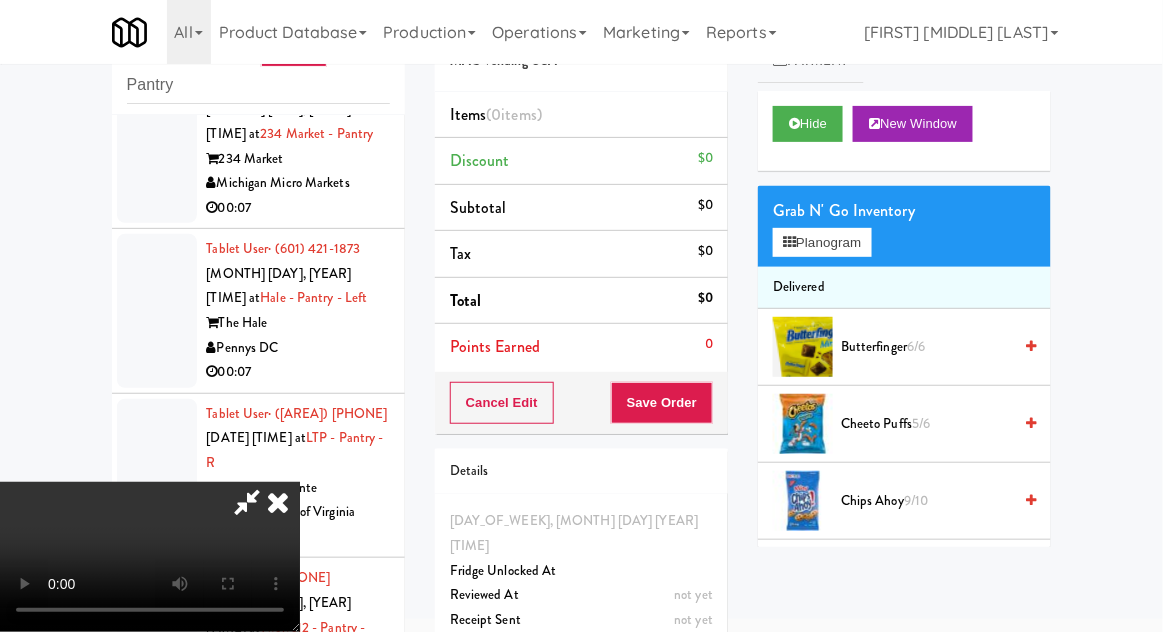 scroll, scrollTop: 73, scrollLeft: 0, axis: vertical 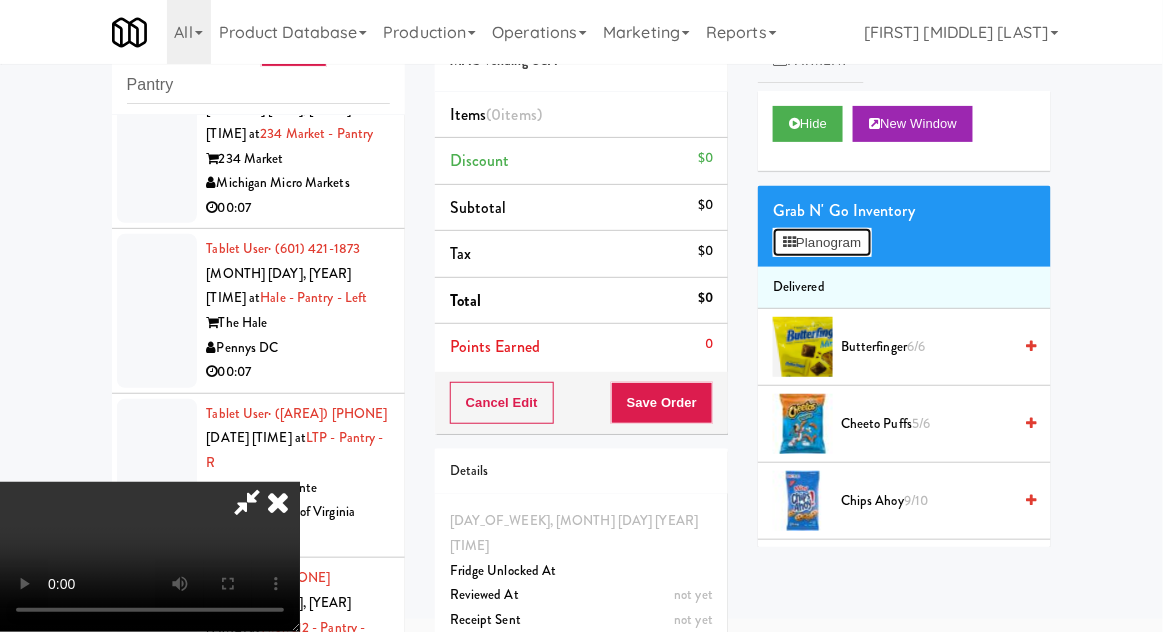 click on "Planogram" at bounding box center (822, 243) 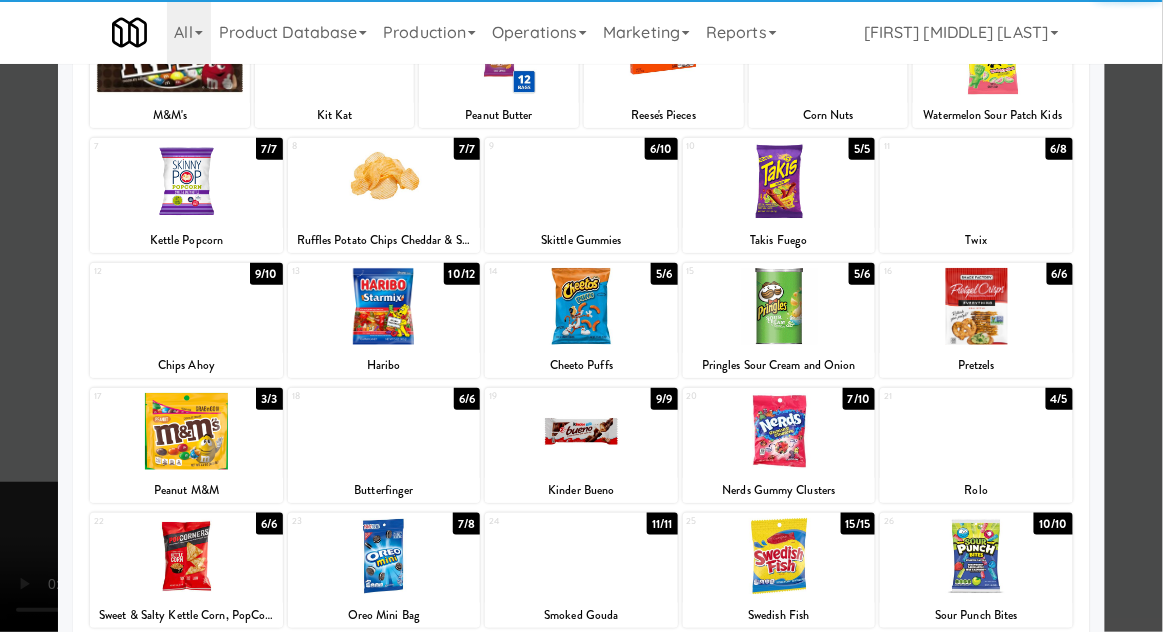 scroll, scrollTop: 253, scrollLeft: 0, axis: vertical 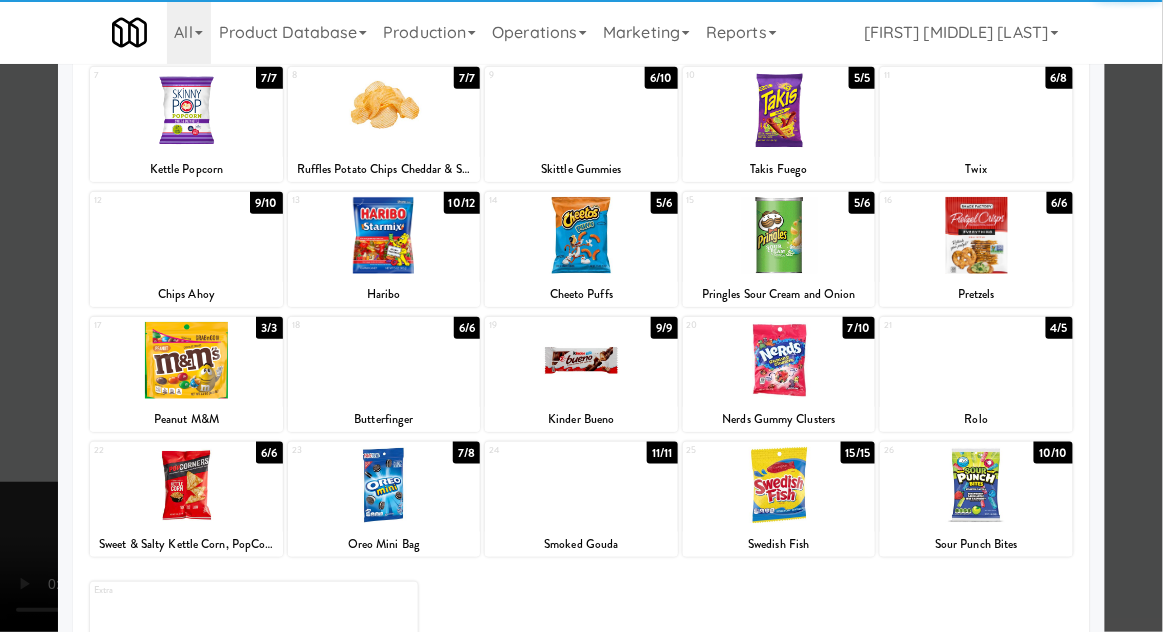 click at bounding box center [779, 485] 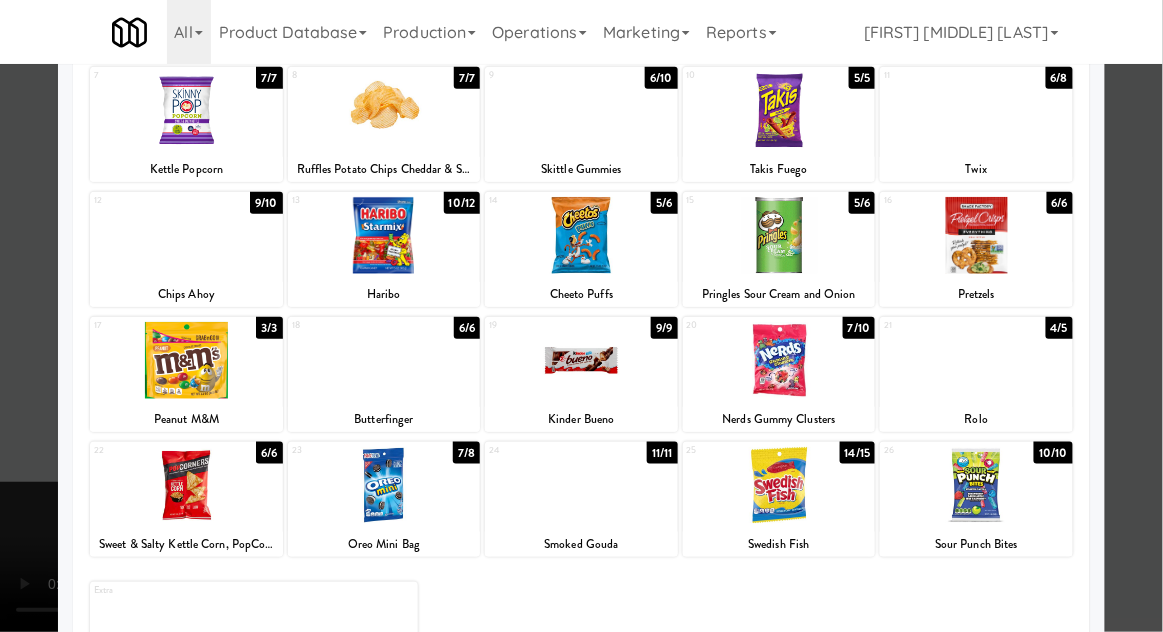 click at bounding box center [581, 316] 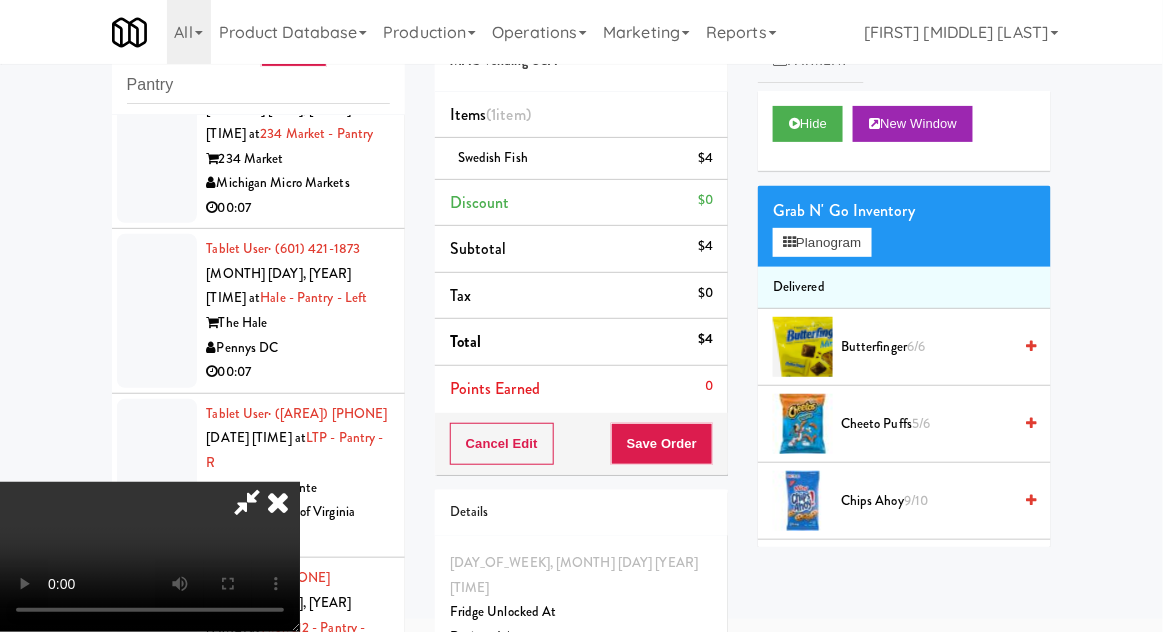 scroll, scrollTop: 0, scrollLeft: 0, axis: both 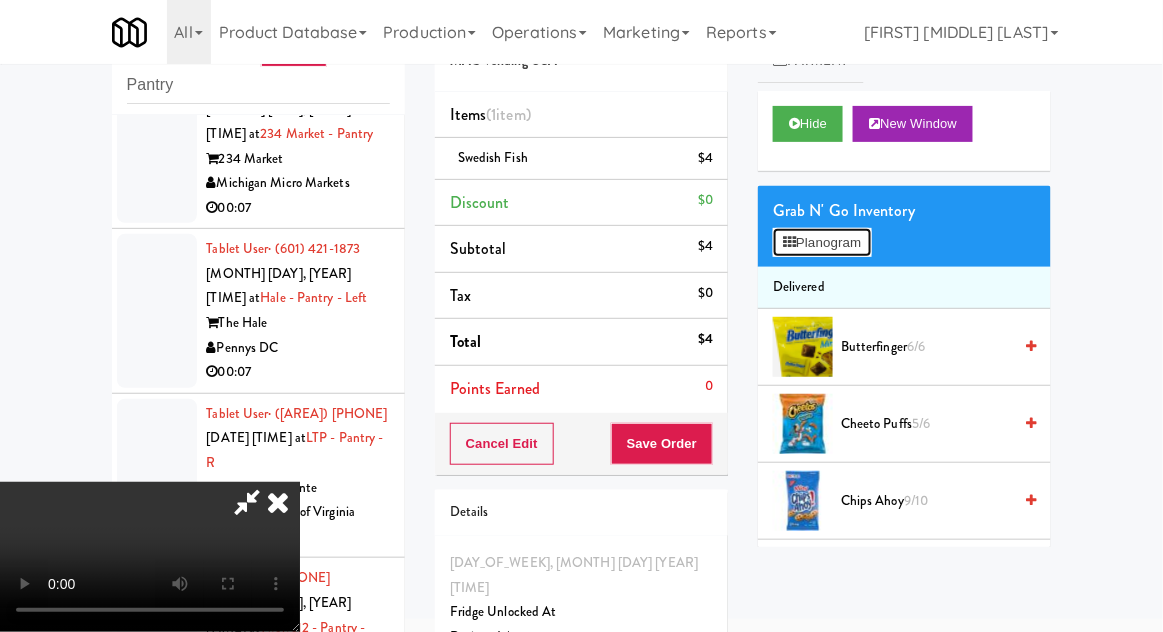 click on "Planogram" at bounding box center (822, 243) 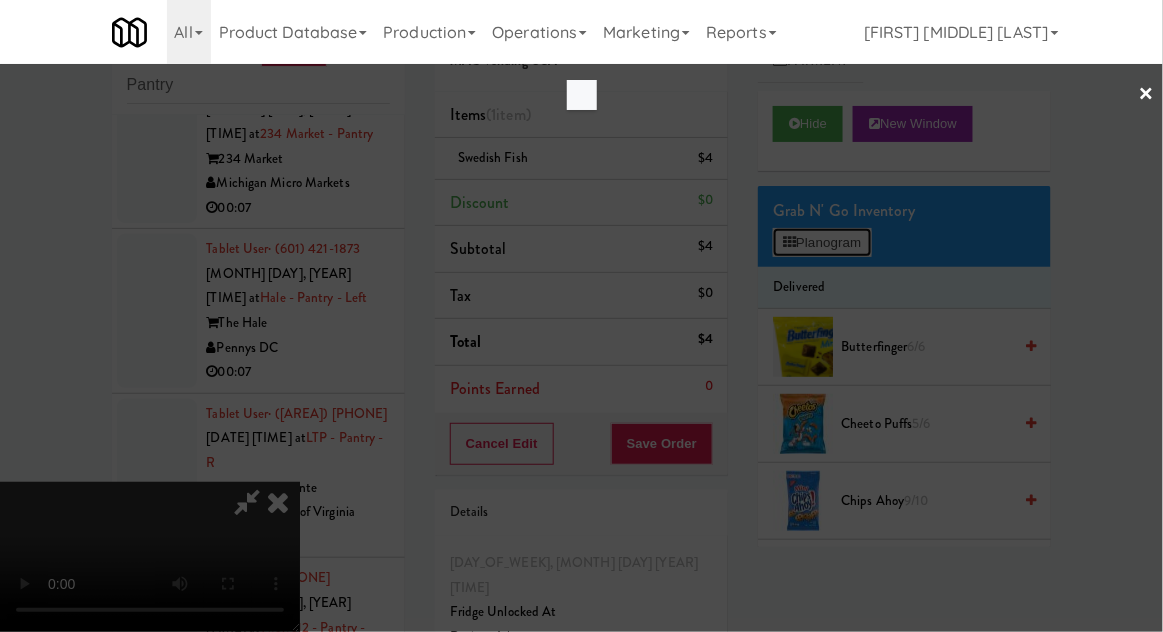 scroll, scrollTop: 0, scrollLeft: 0, axis: both 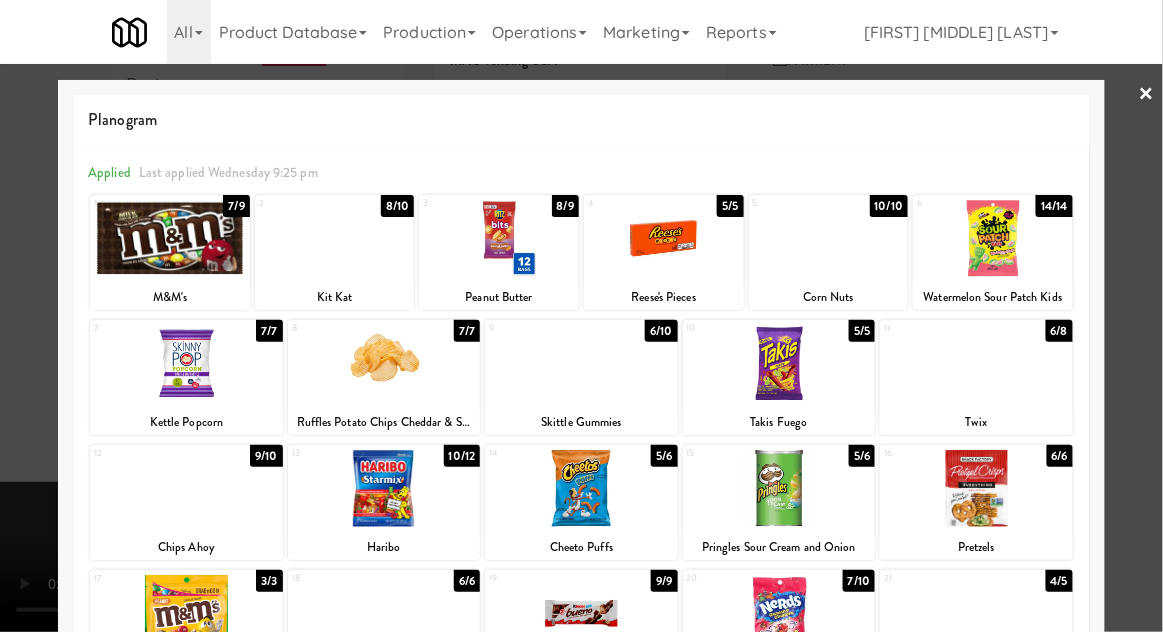 click at bounding box center [581, 316] 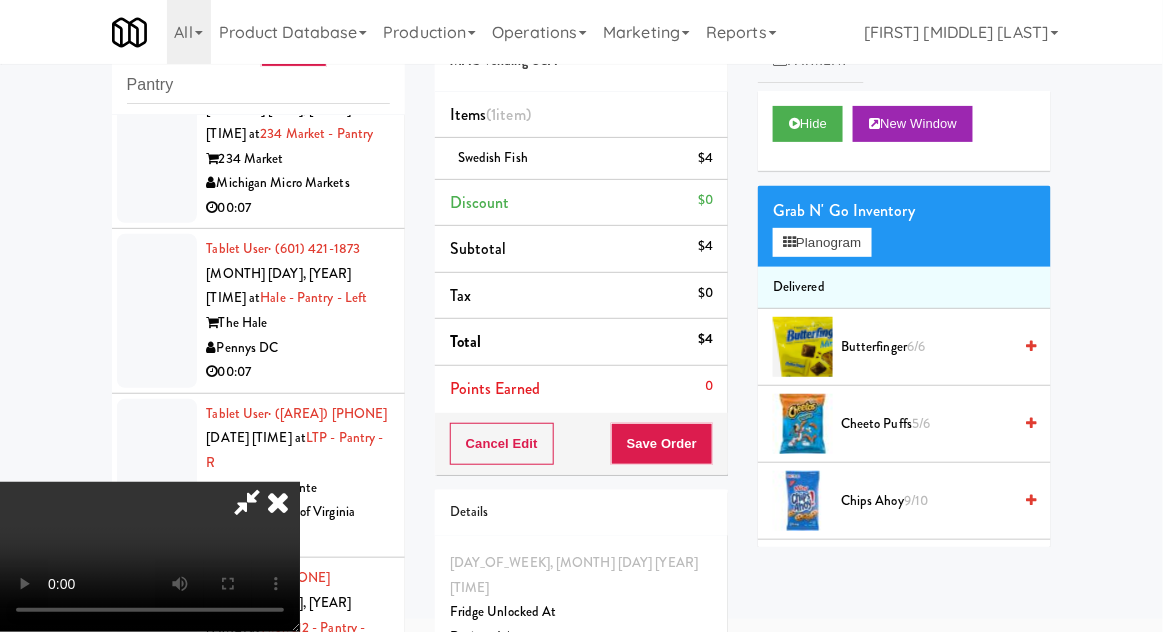 scroll, scrollTop: 0, scrollLeft: 0, axis: both 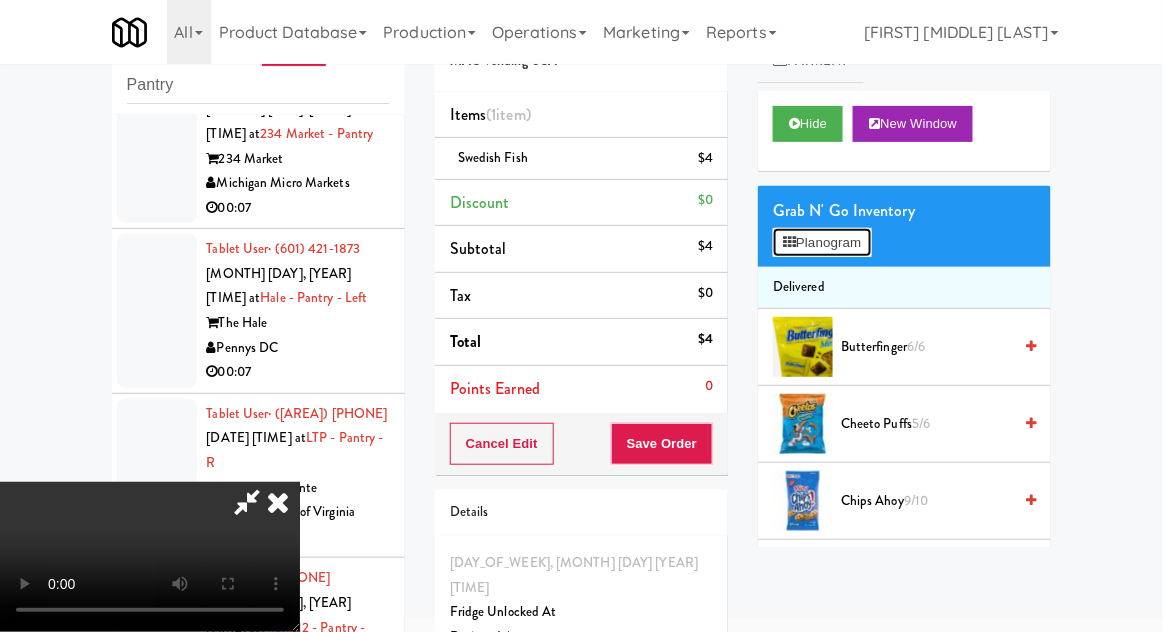 click on "Planogram" at bounding box center [822, 243] 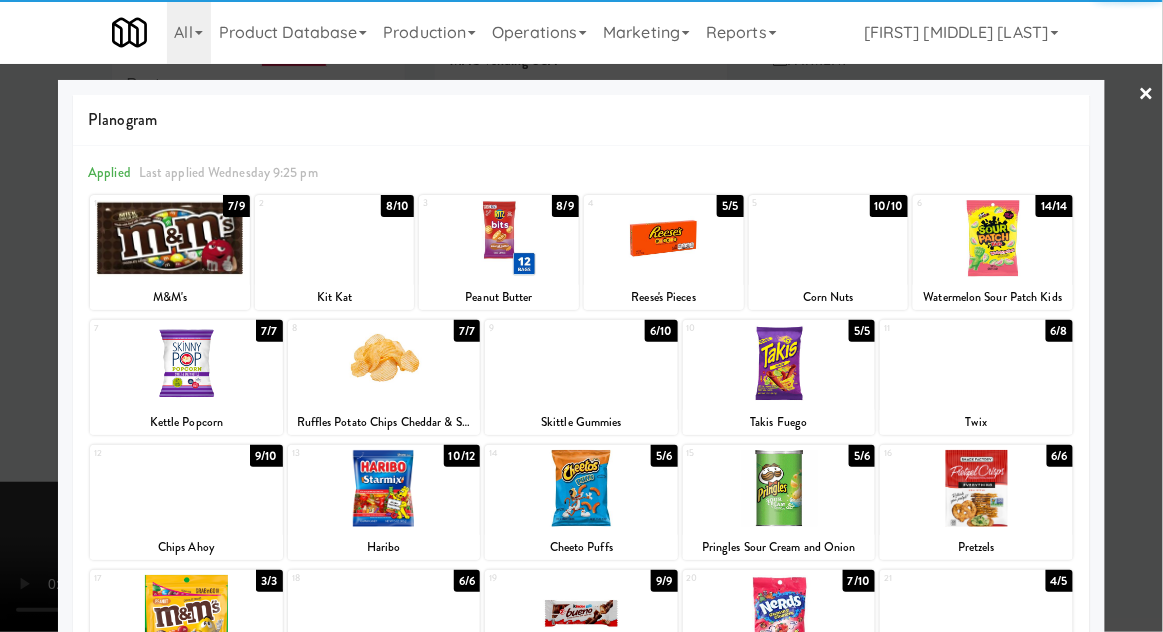click at bounding box center [335, 238] 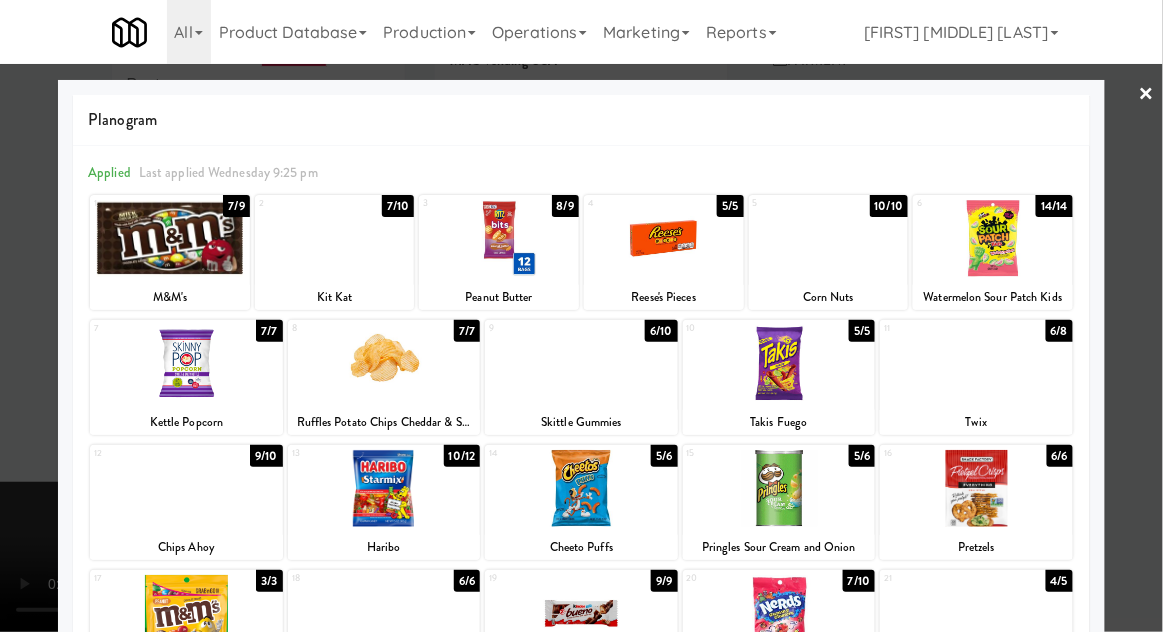 click at bounding box center [581, 316] 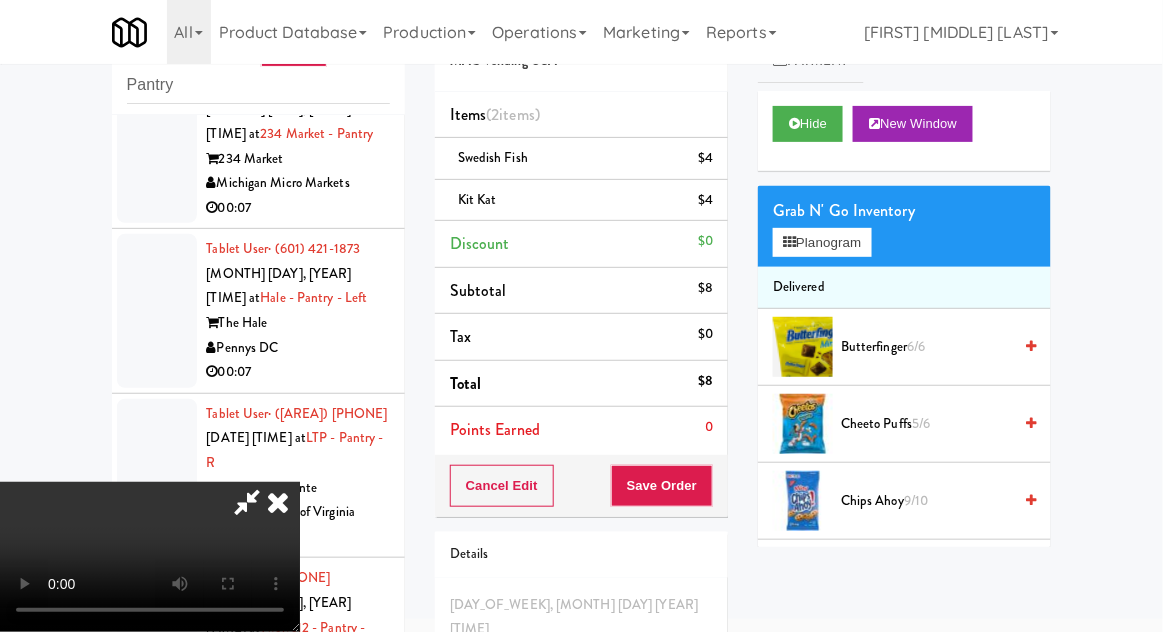 scroll, scrollTop: 73, scrollLeft: 0, axis: vertical 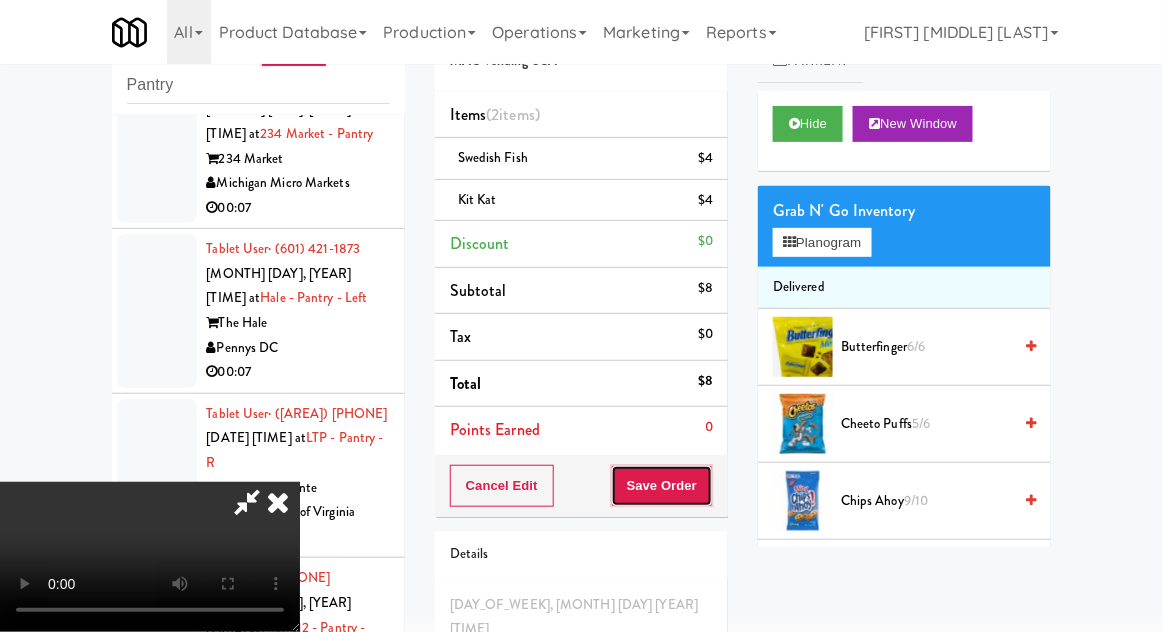 click on "Save Order" at bounding box center (662, 486) 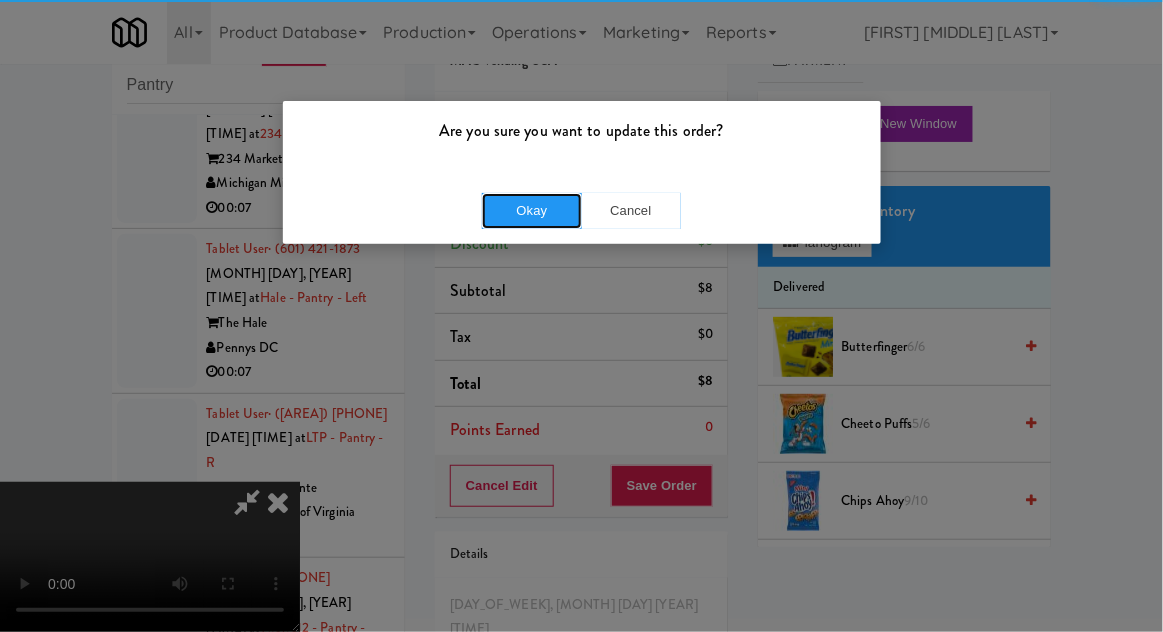 click on "Okay" at bounding box center [532, 211] 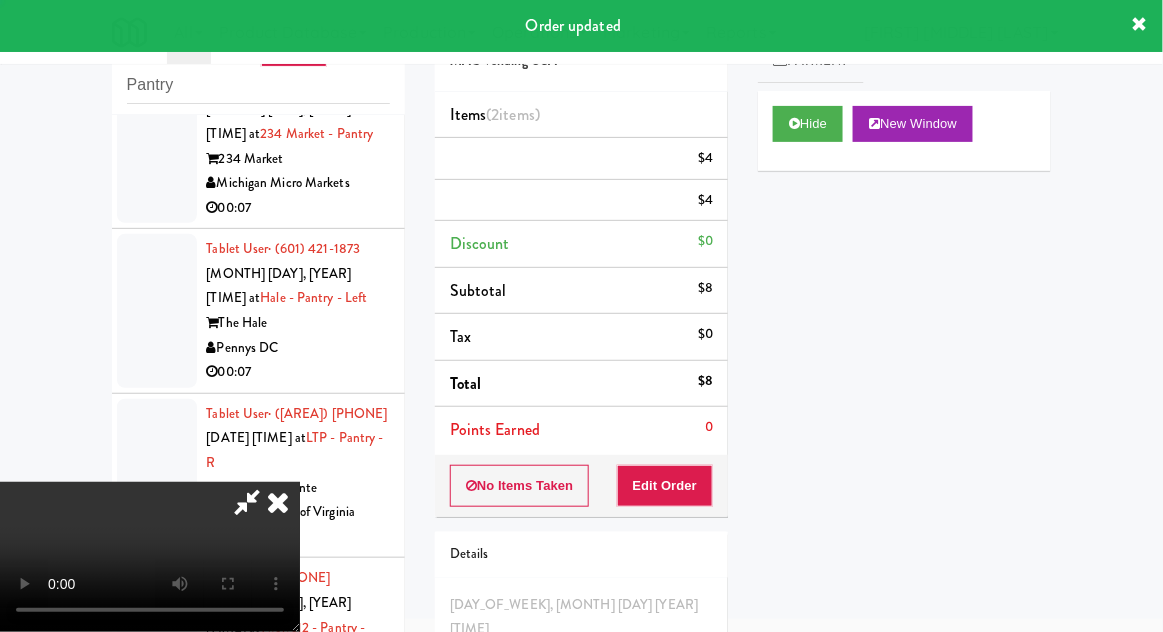 scroll, scrollTop: 0, scrollLeft: 0, axis: both 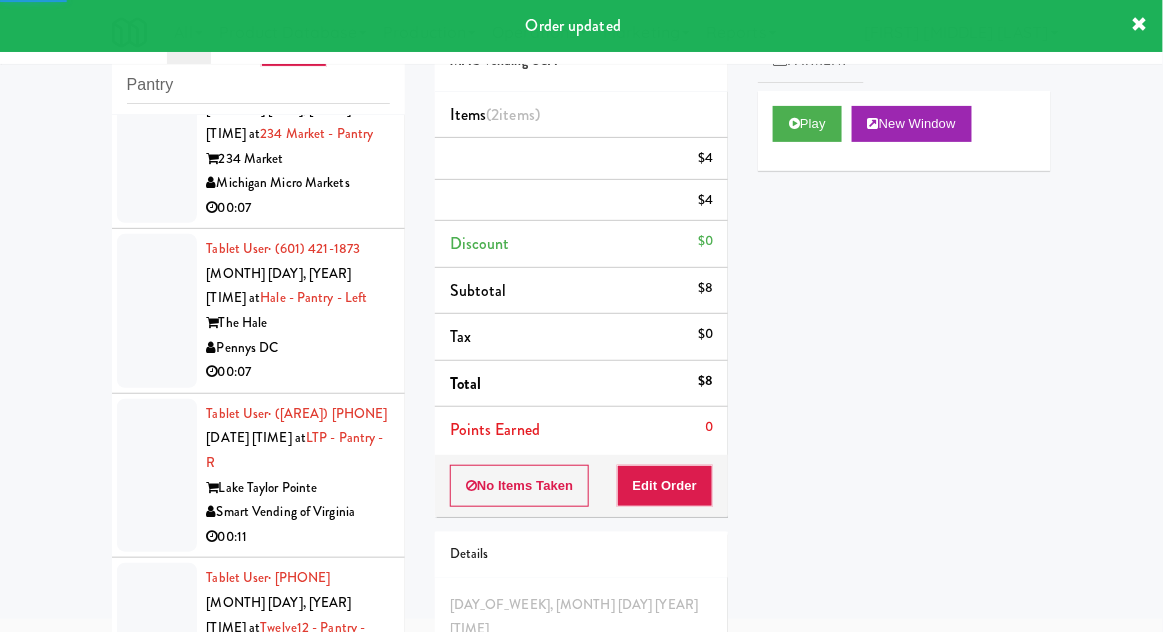 click at bounding box center [157, 147] 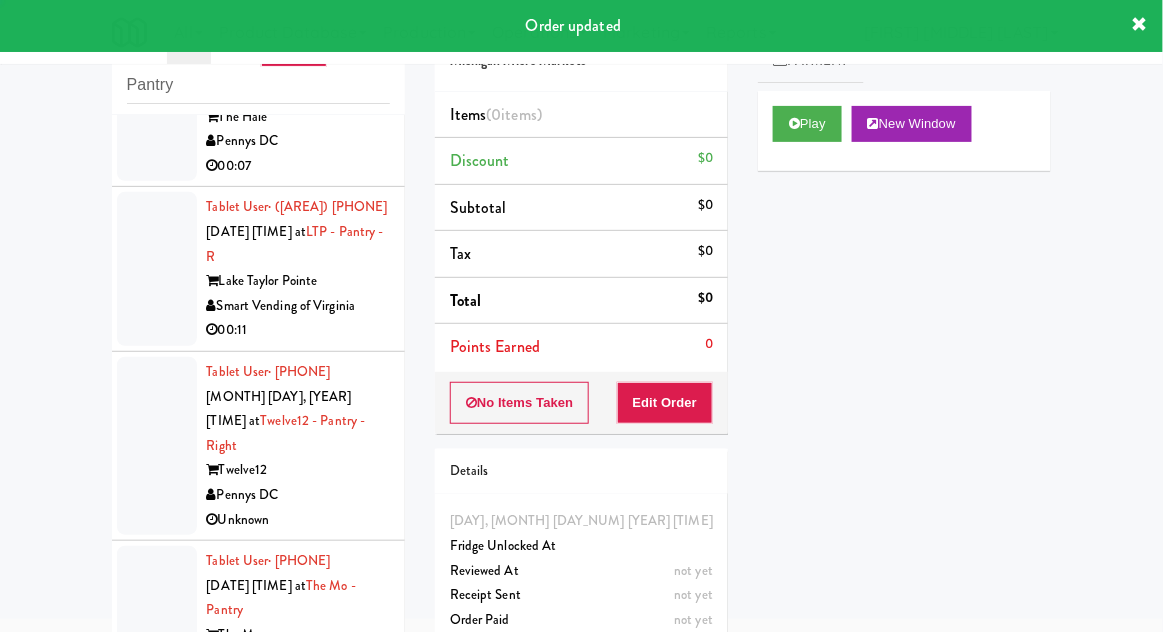 scroll, scrollTop: 2794, scrollLeft: 0, axis: vertical 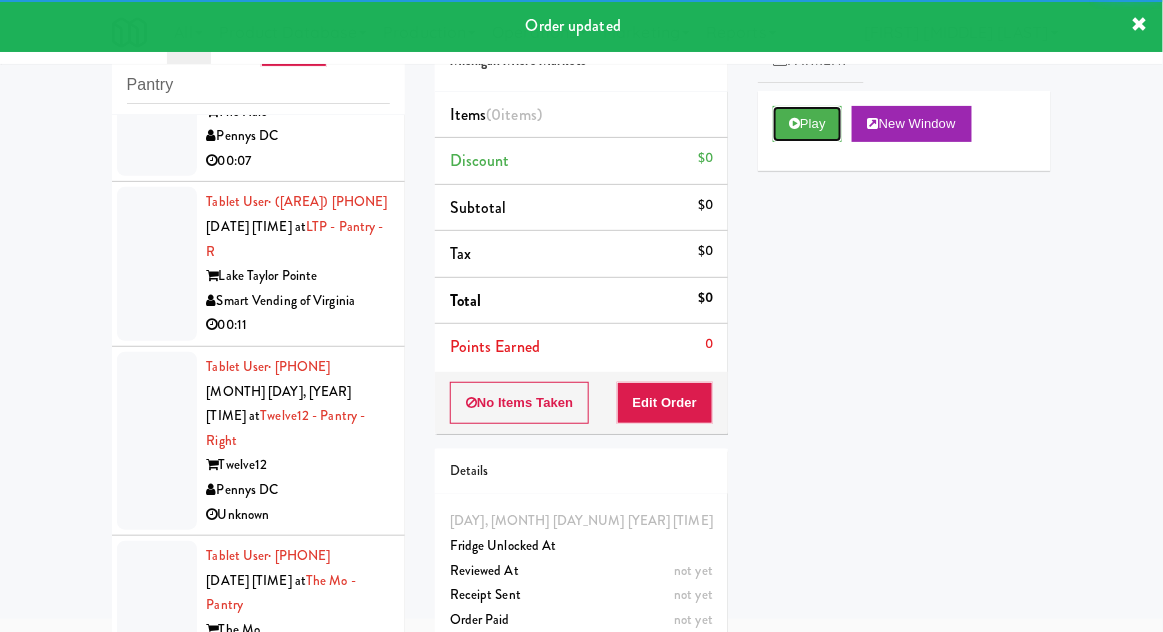 click on "Play" at bounding box center [807, 124] 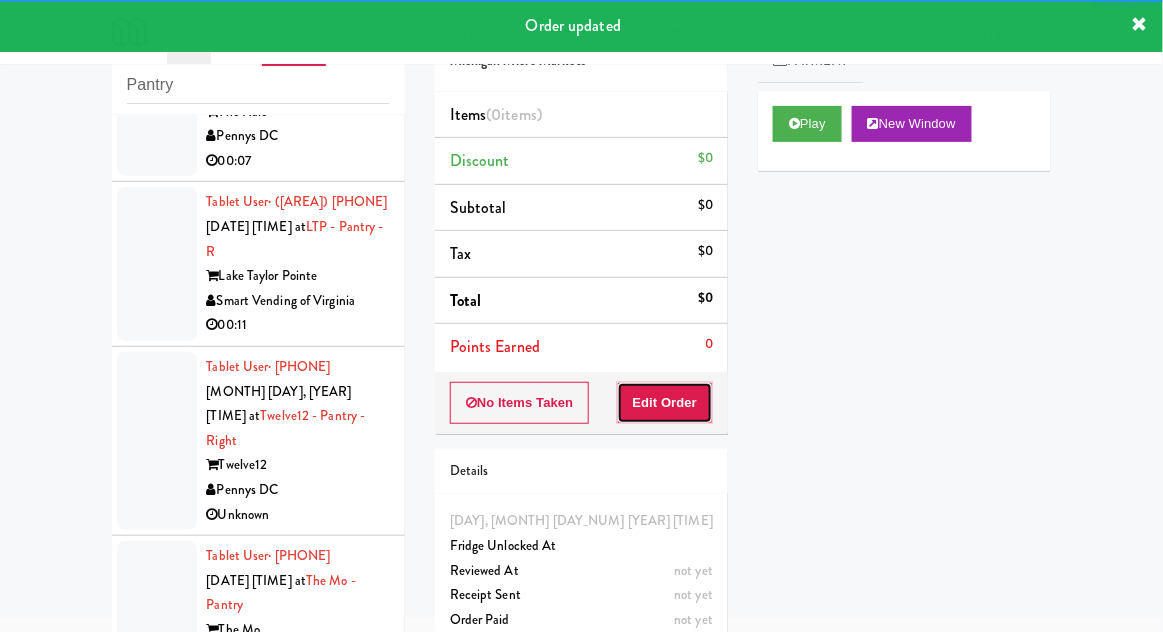 click on "Edit Order" at bounding box center (665, 403) 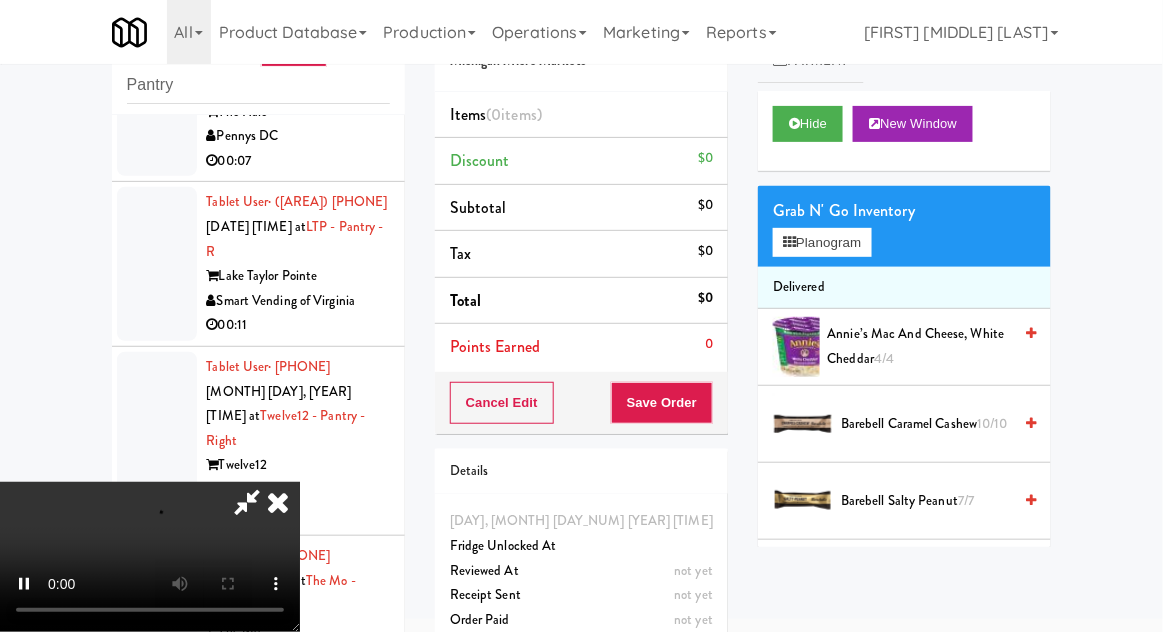 scroll, scrollTop: 73, scrollLeft: 0, axis: vertical 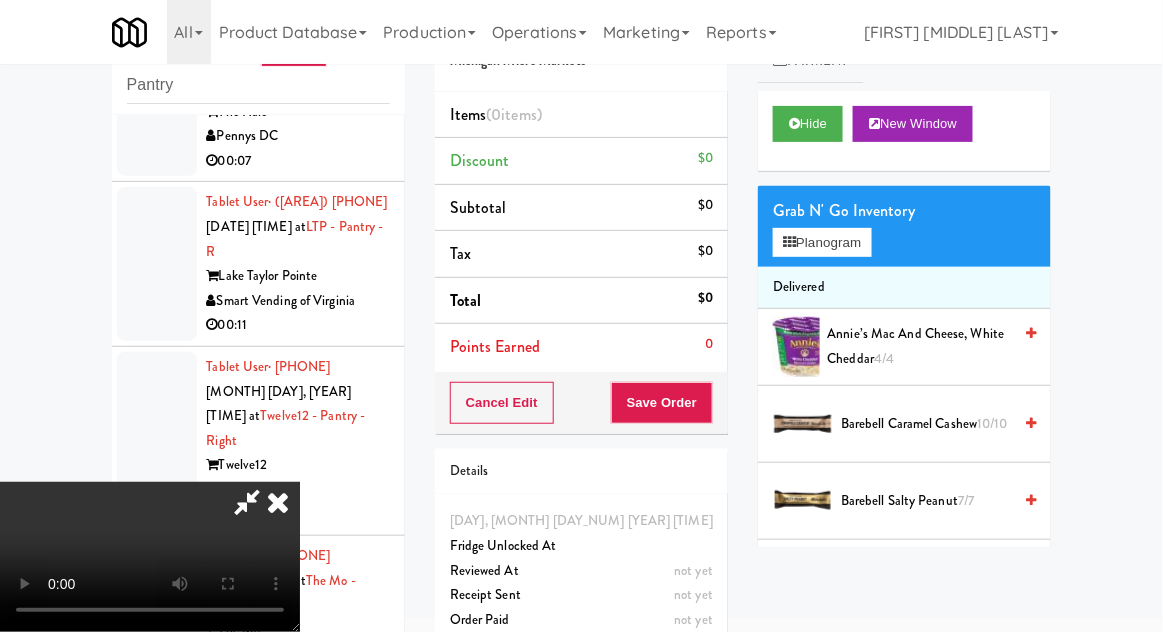 type 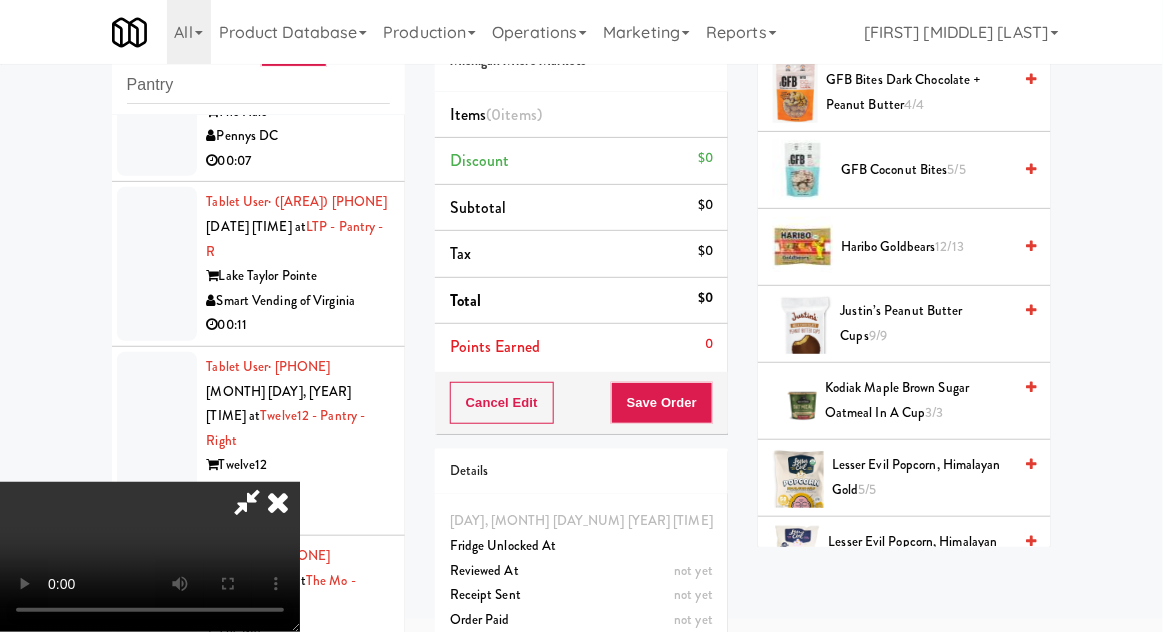 scroll, scrollTop: 1033, scrollLeft: 0, axis: vertical 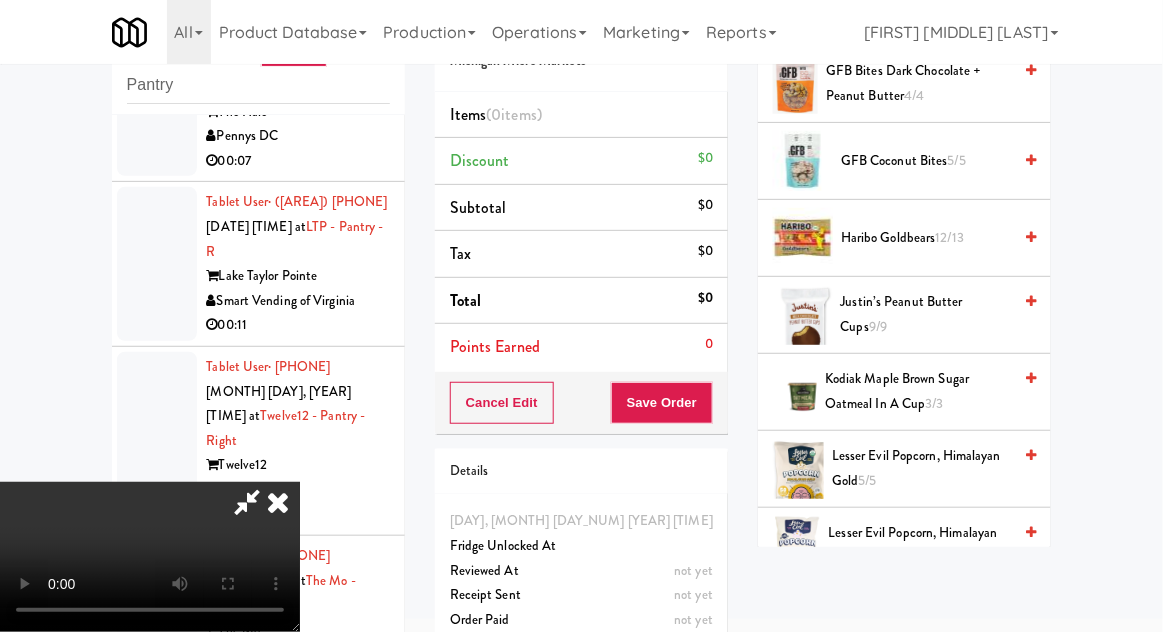 click on "Justin’s Peanut Butter Cups  9/9" at bounding box center (926, 314) 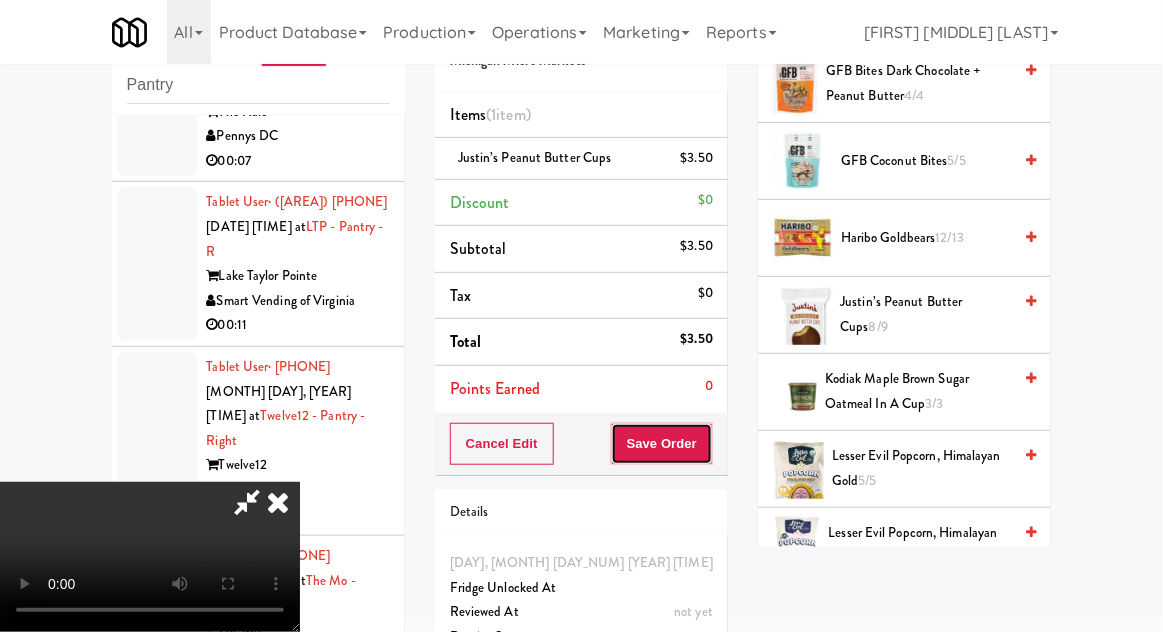 click on "Save Order" at bounding box center (662, 444) 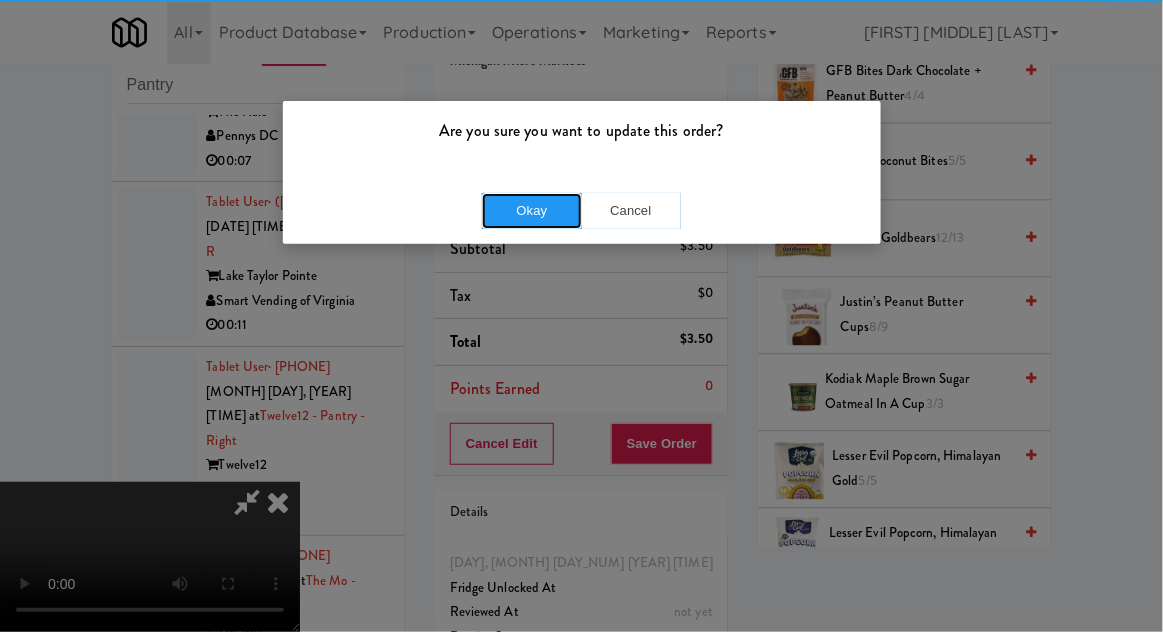 click on "Okay" at bounding box center (532, 211) 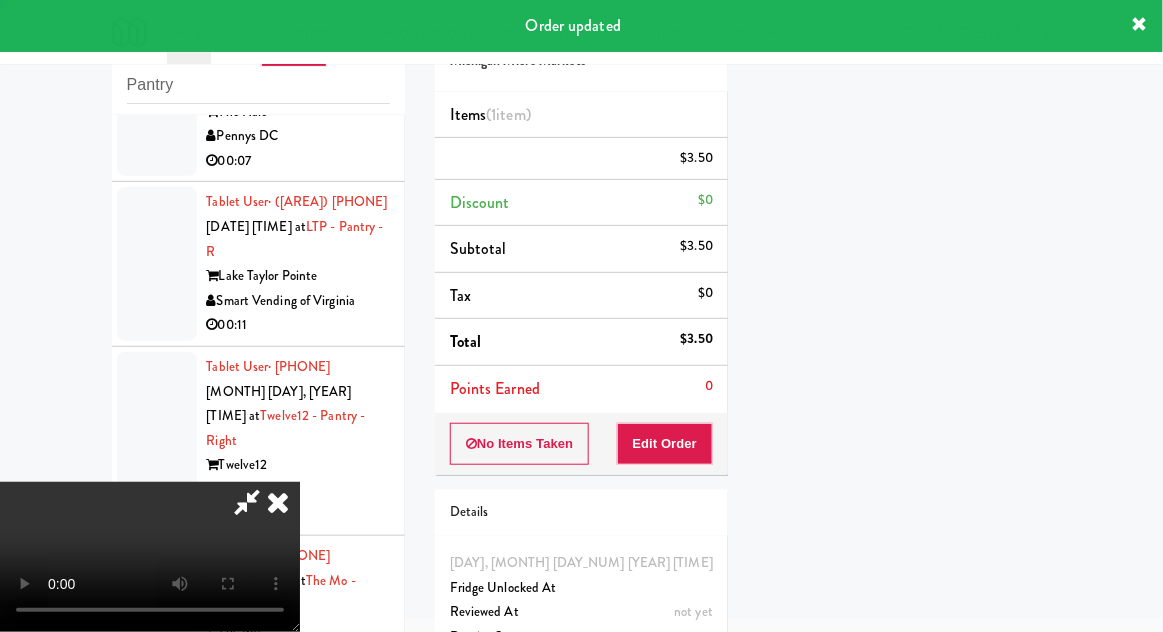 scroll, scrollTop: 197, scrollLeft: 0, axis: vertical 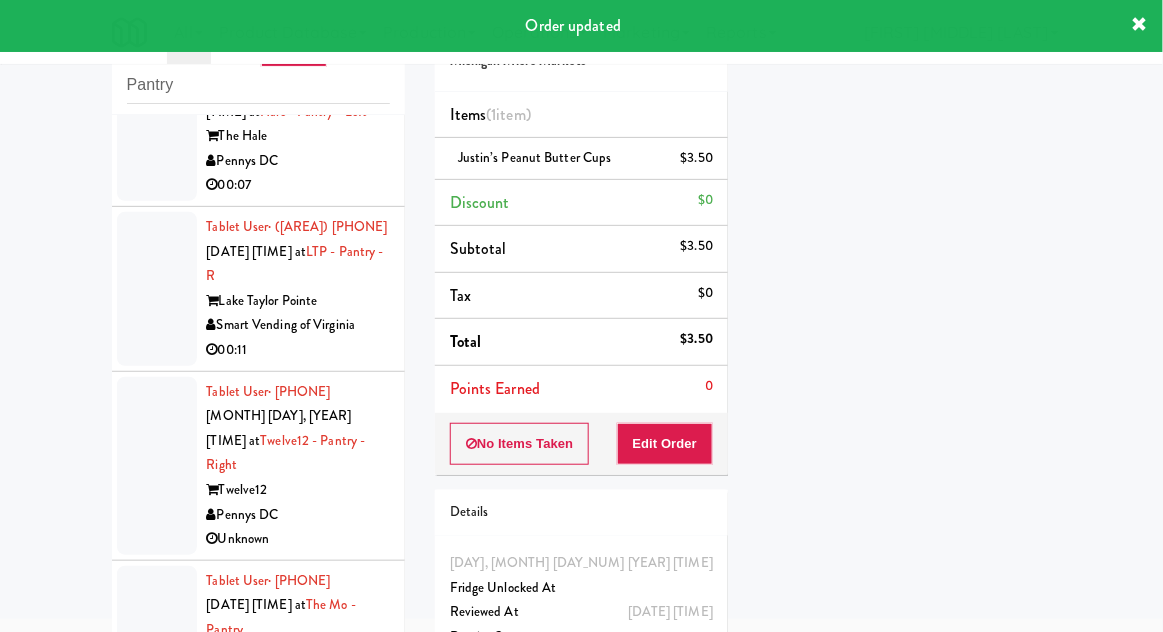click at bounding box center (157, 124) 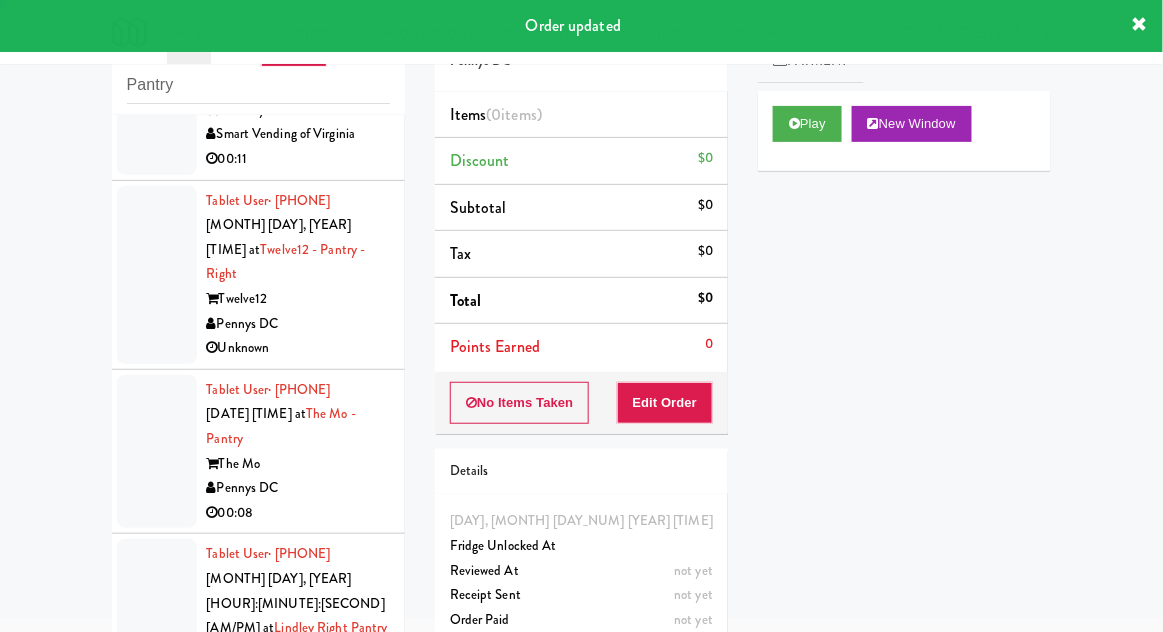 scroll, scrollTop: 2989, scrollLeft: 0, axis: vertical 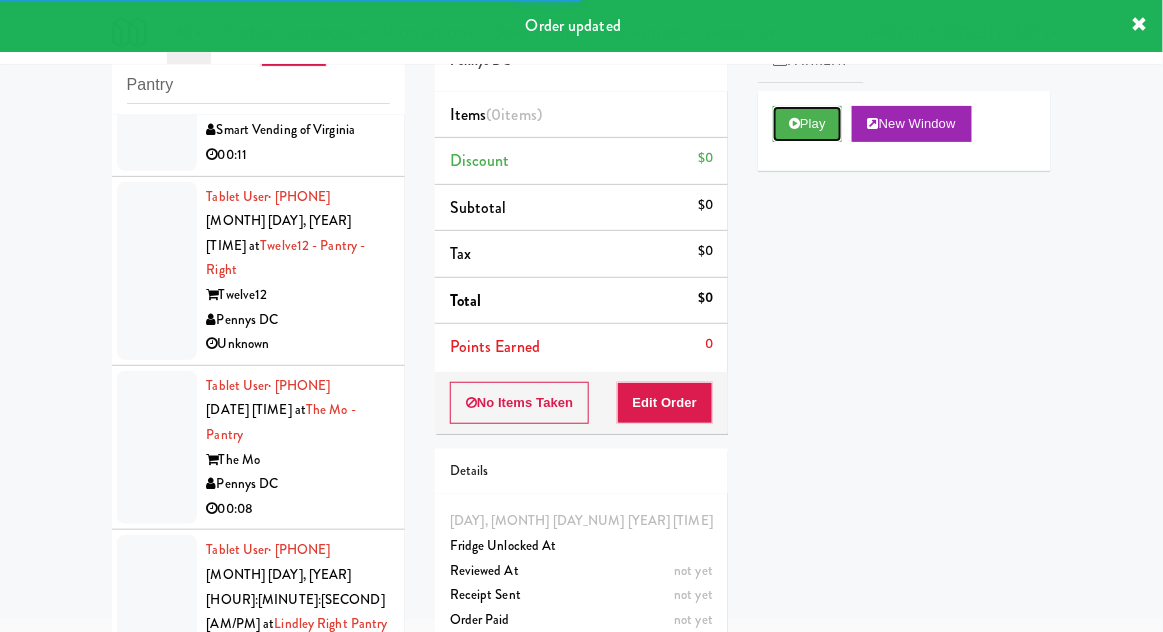click on "Play" at bounding box center (807, 124) 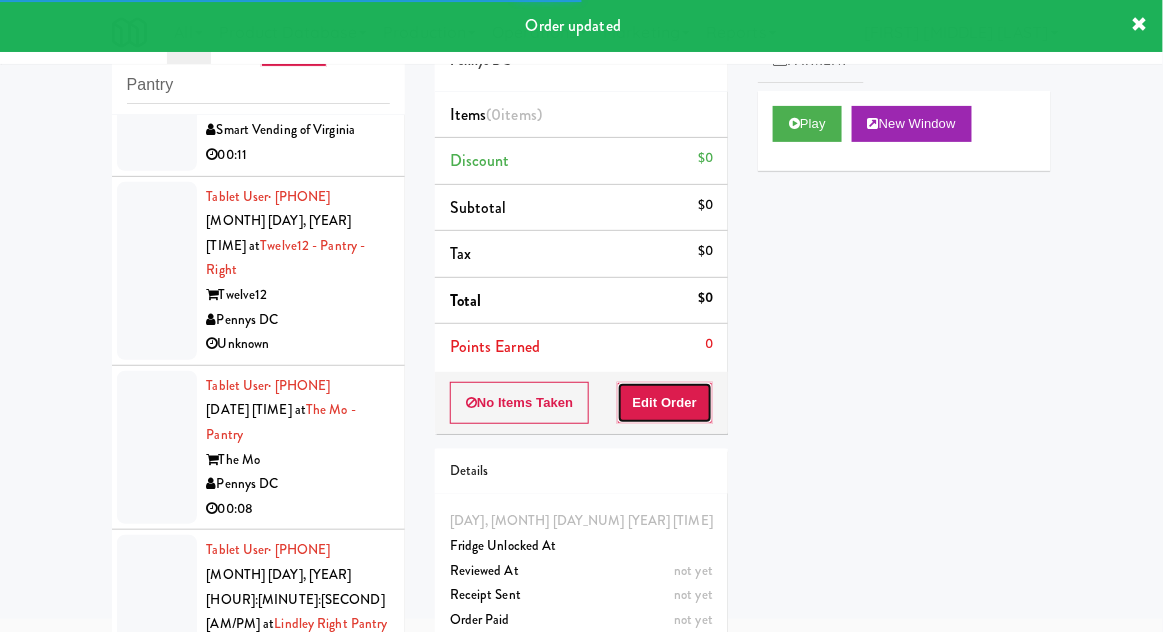 click on "Edit Order" at bounding box center (665, 403) 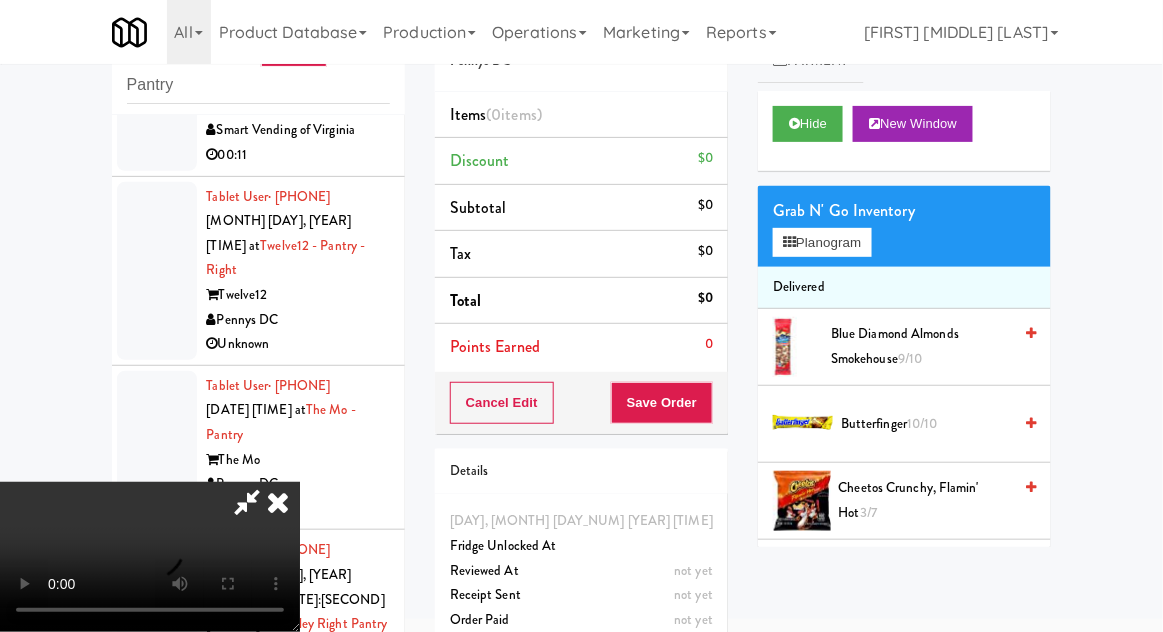 type 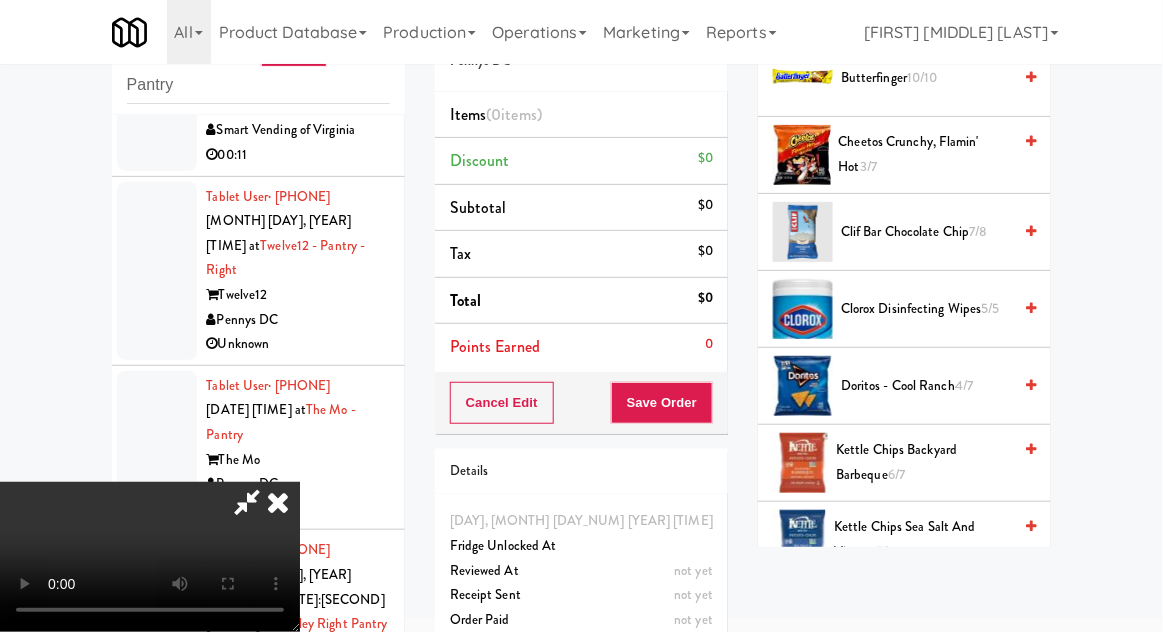 scroll, scrollTop: 355, scrollLeft: 0, axis: vertical 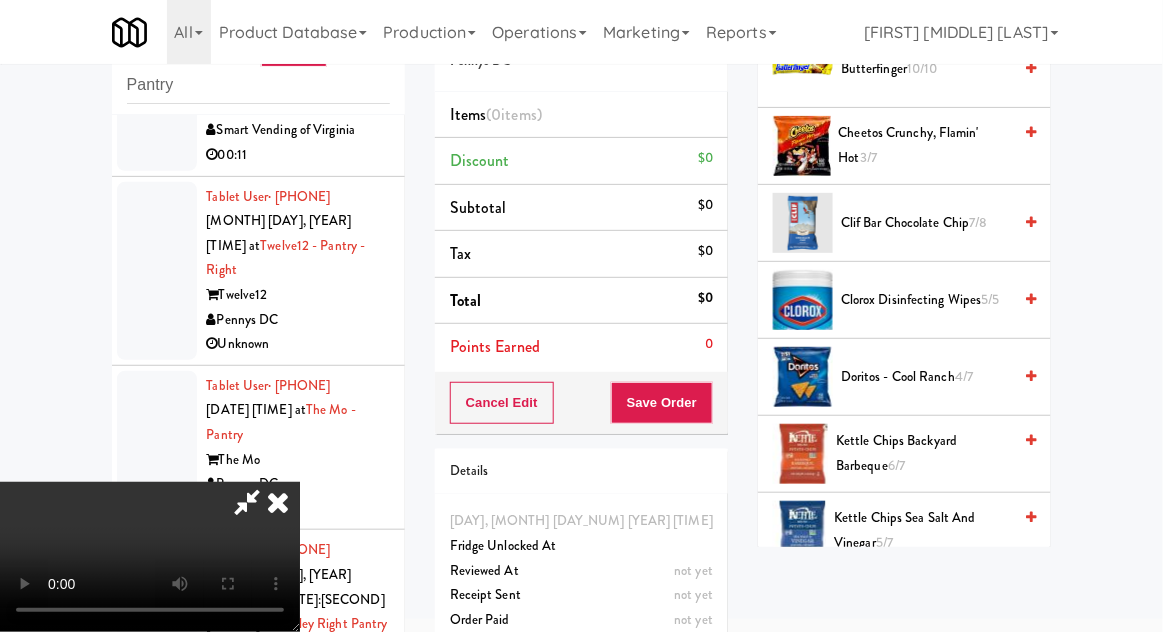 click on "[PRODUCT] - [VARIATION]  [NUMBER]/[NUMBER]" at bounding box center [926, 377] 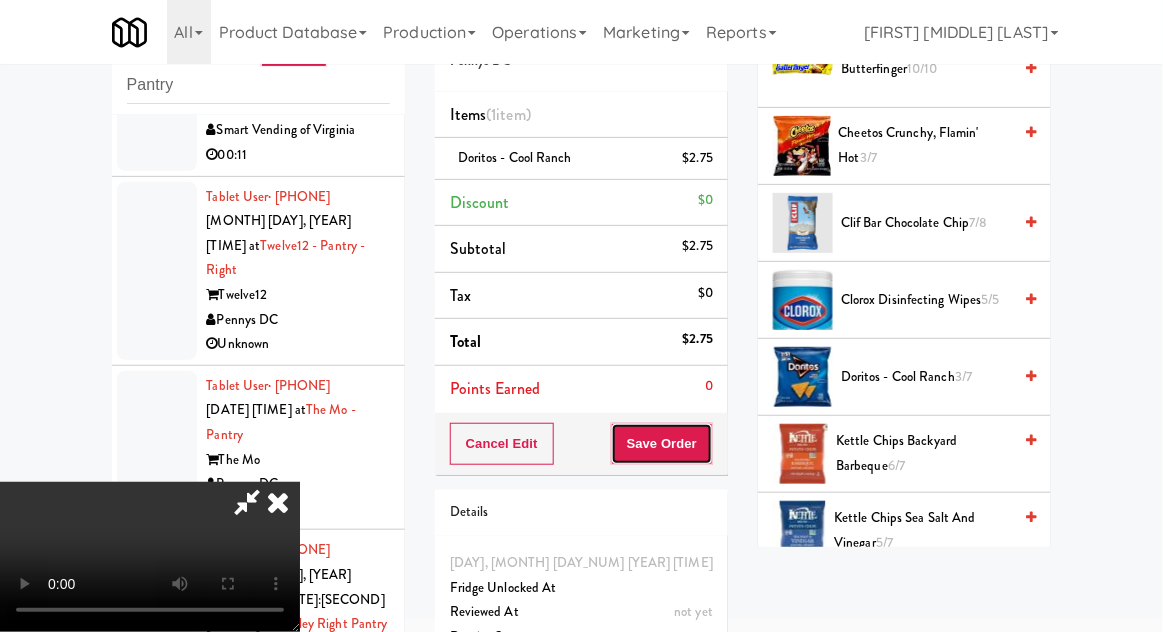 click on "Save Order" at bounding box center (662, 444) 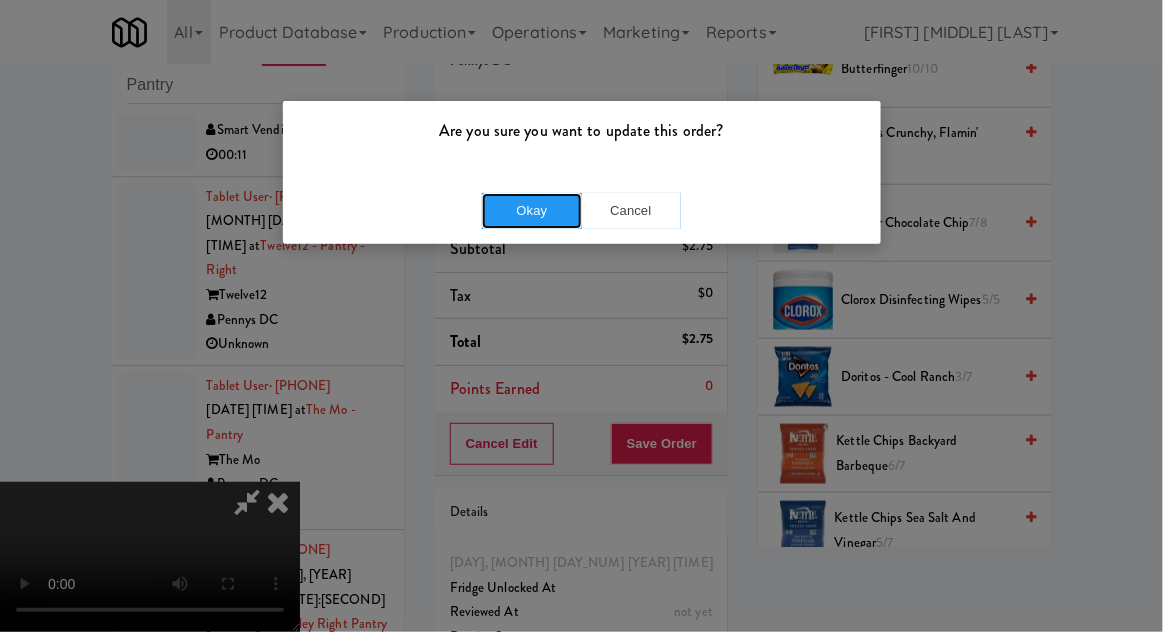 click on "Okay" at bounding box center (532, 211) 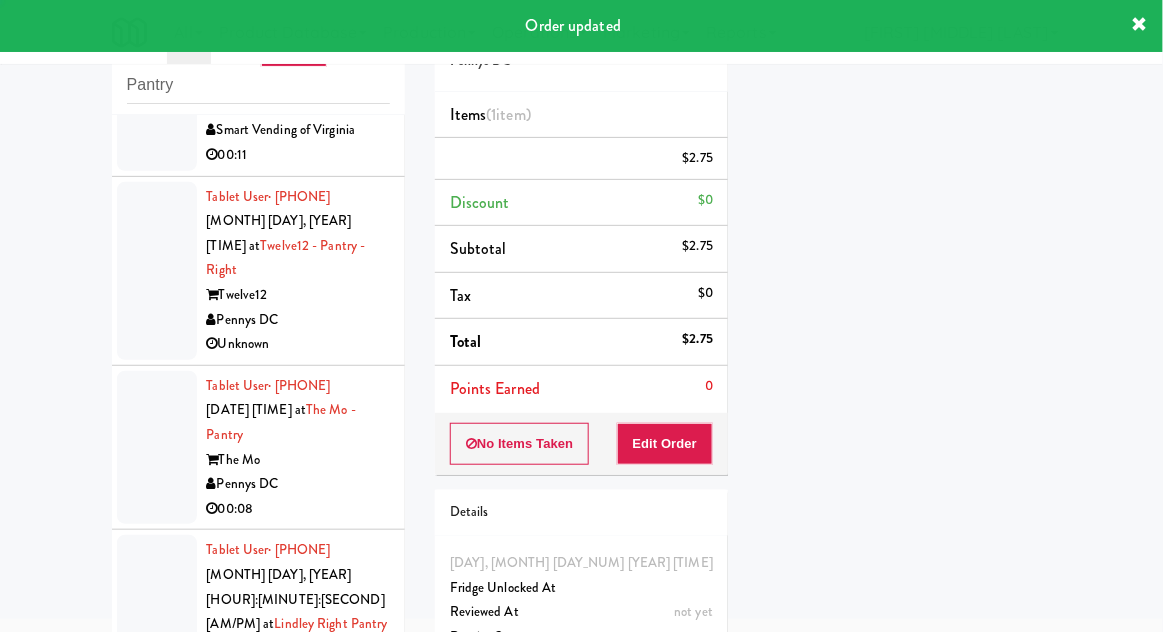 scroll, scrollTop: 197, scrollLeft: 0, axis: vertical 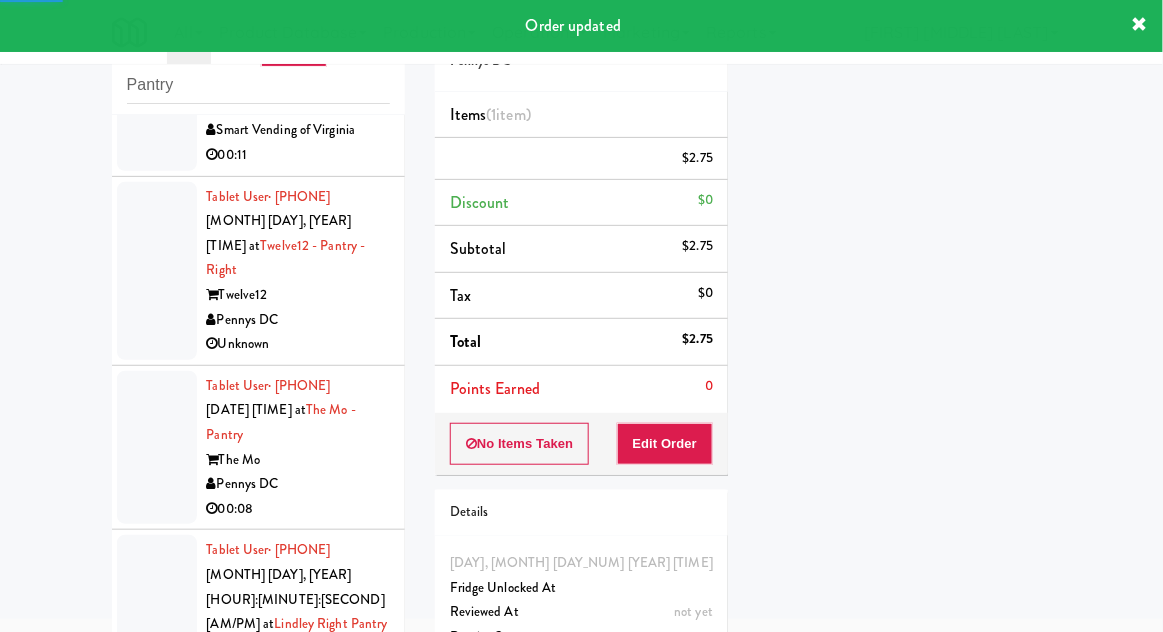 click at bounding box center (157, 94) 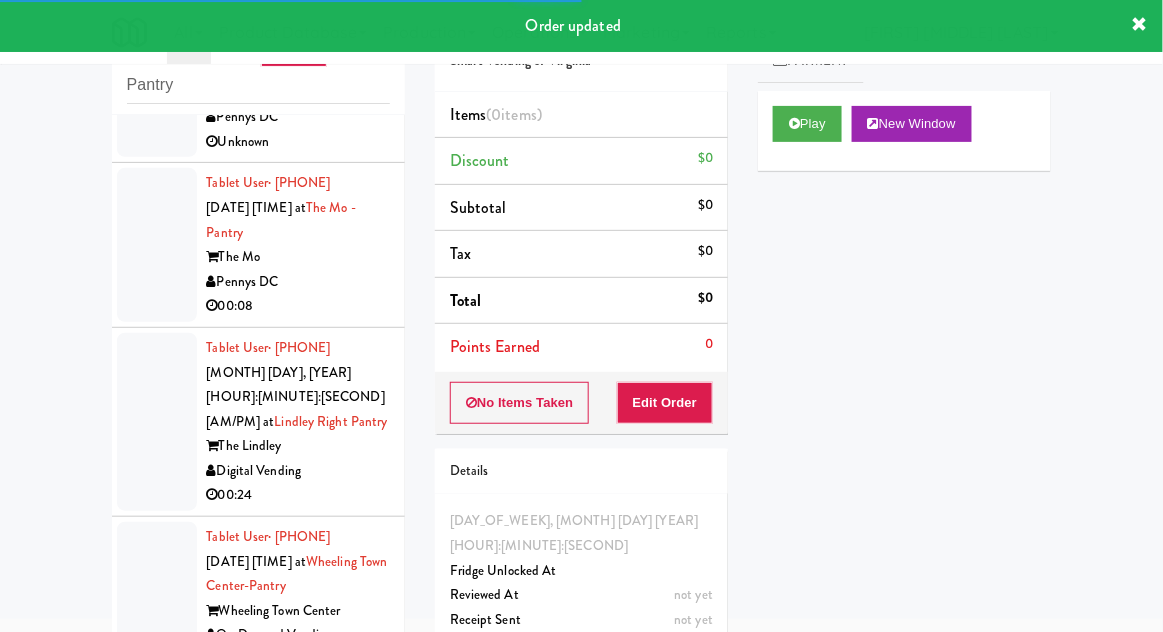 scroll, scrollTop: 3219, scrollLeft: 0, axis: vertical 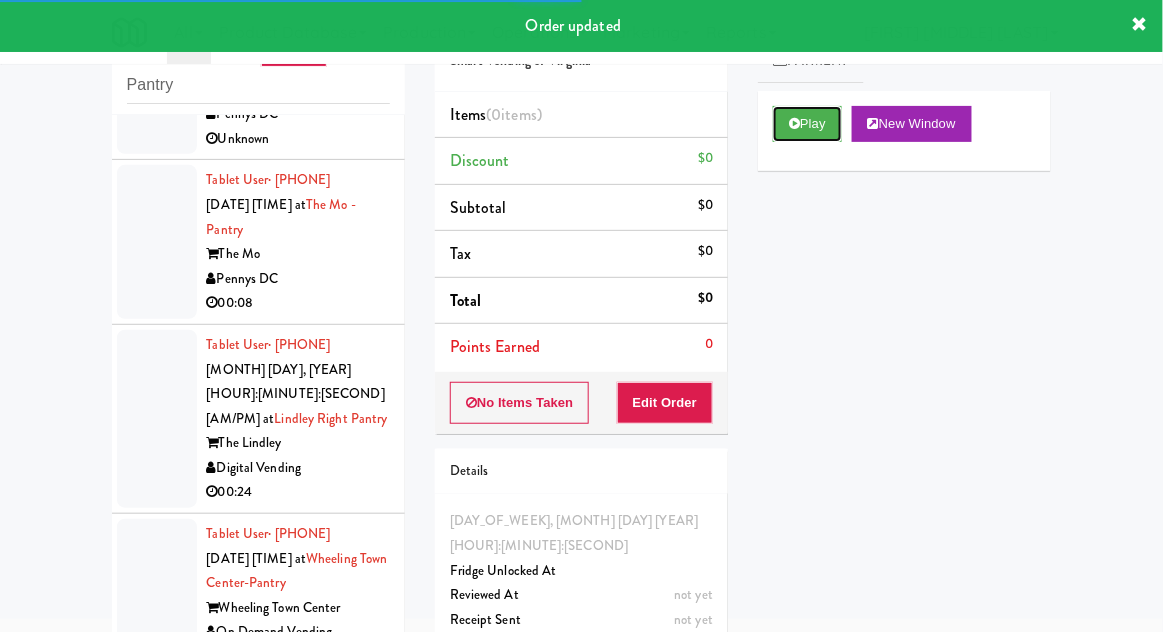 click on "Play" at bounding box center [807, 124] 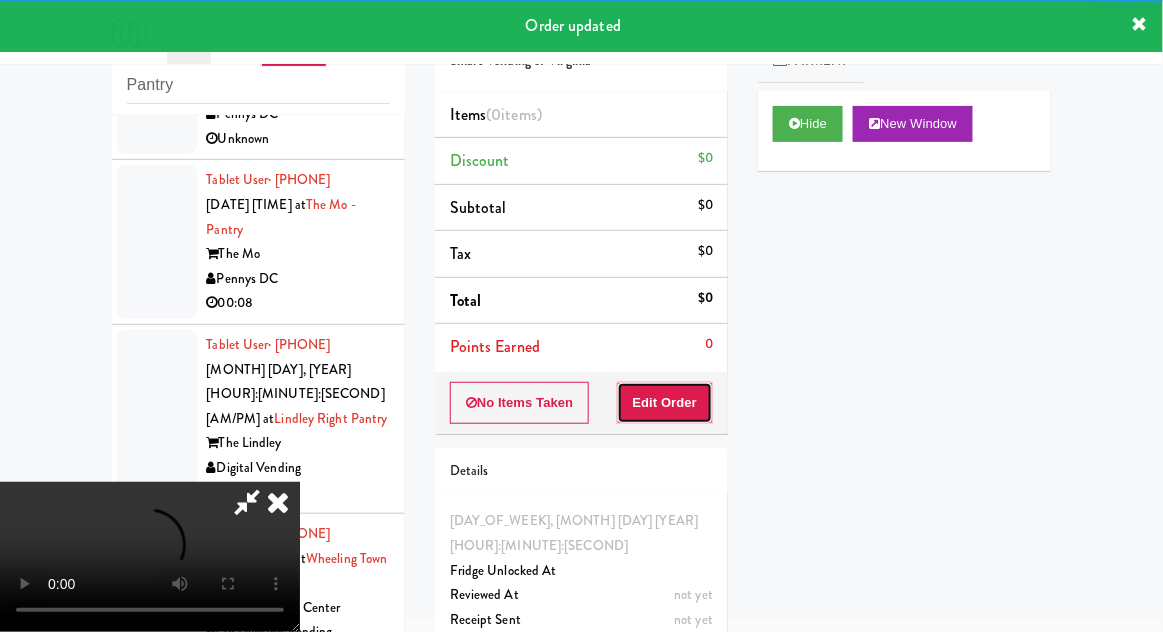 click on "Edit Order" at bounding box center [665, 403] 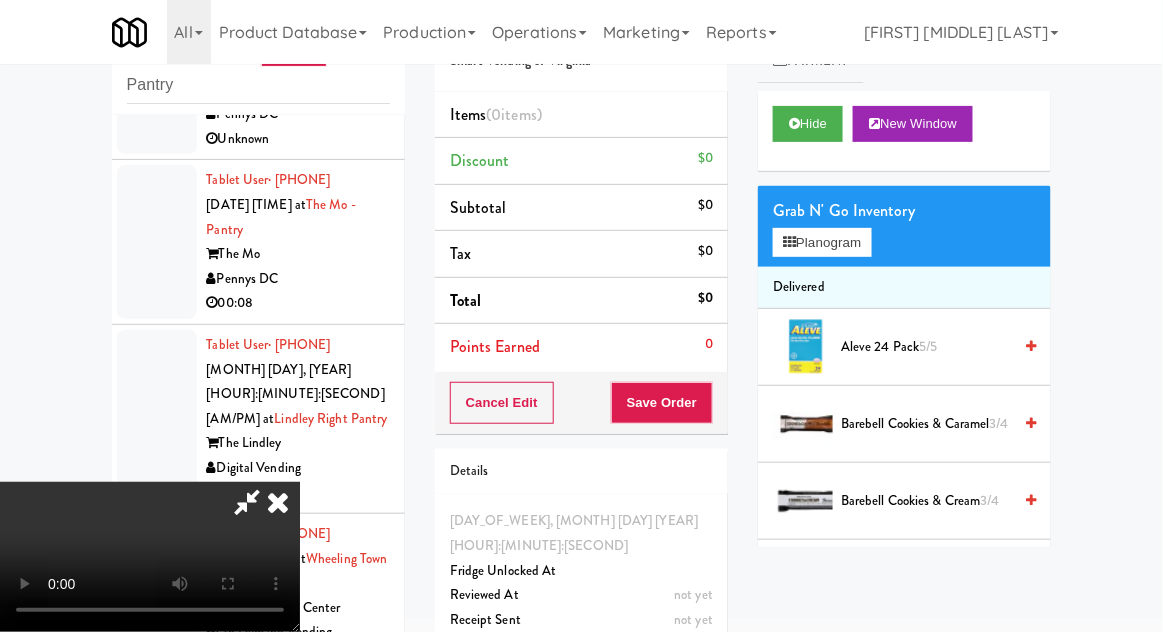 type 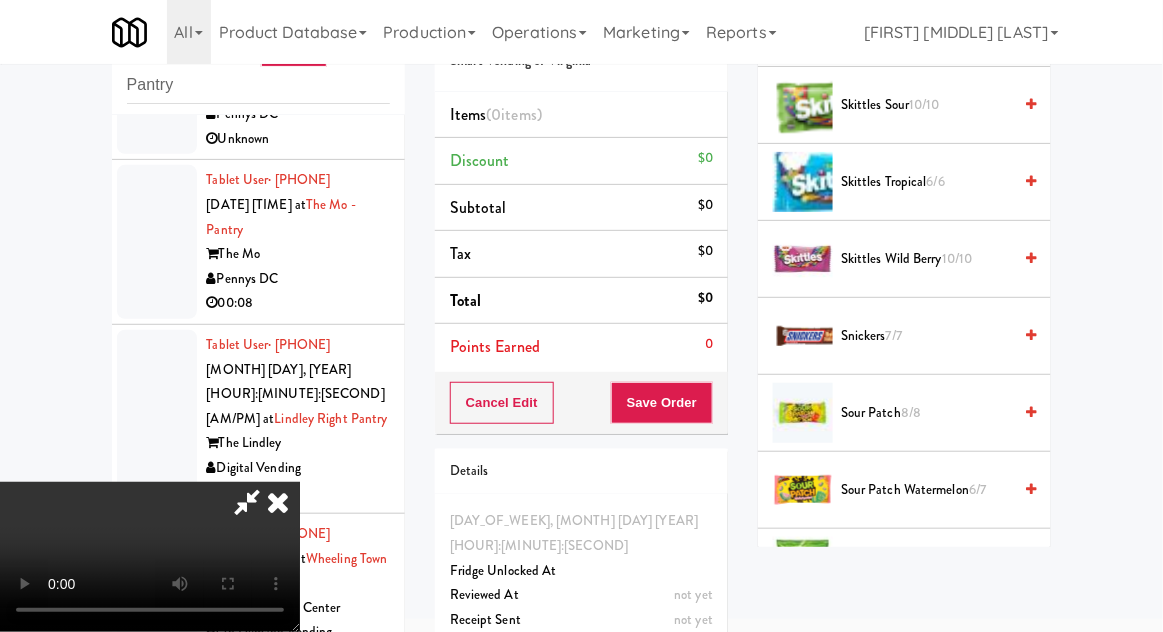 scroll, scrollTop: 1939, scrollLeft: 0, axis: vertical 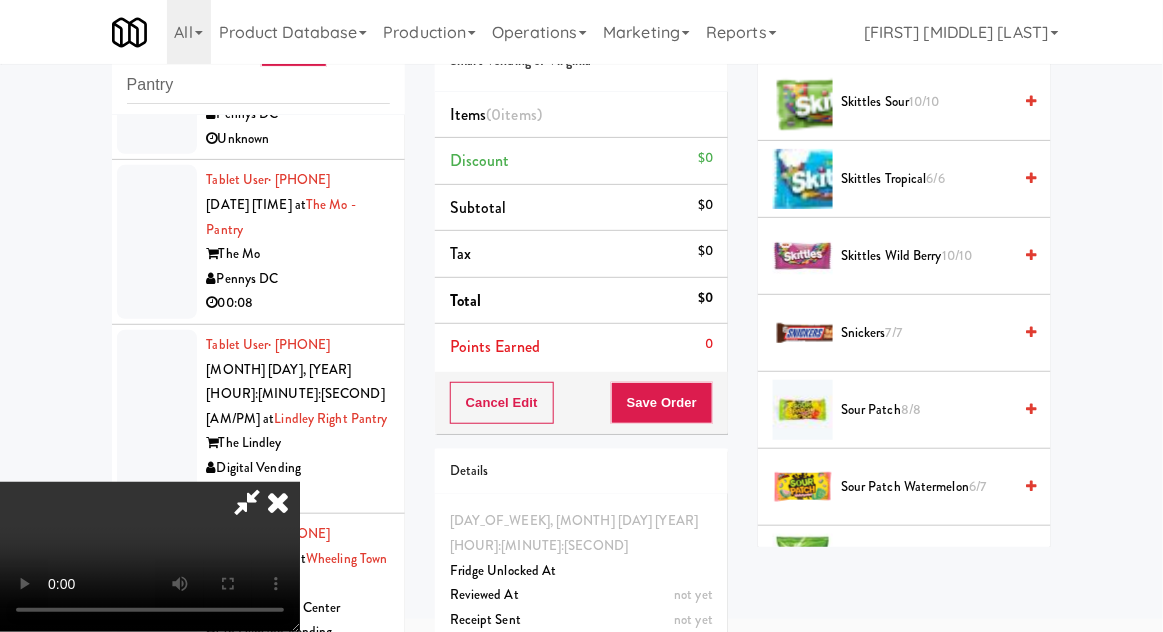 click on "Snickers  7/7" at bounding box center [926, 333] 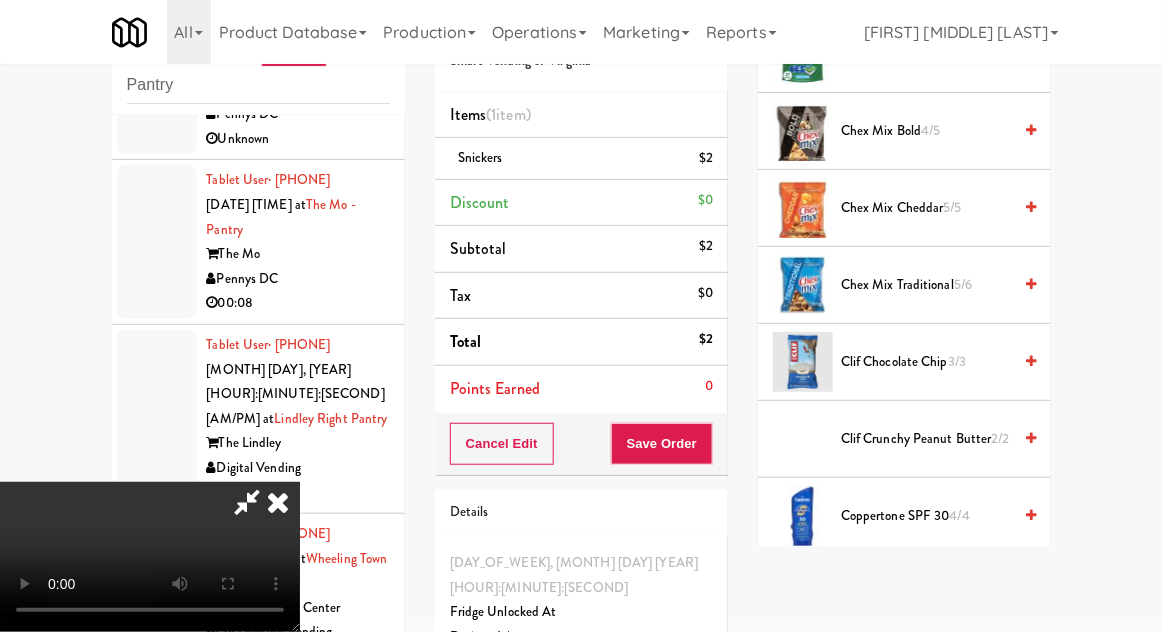 scroll, scrollTop: 0, scrollLeft: 0, axis: both 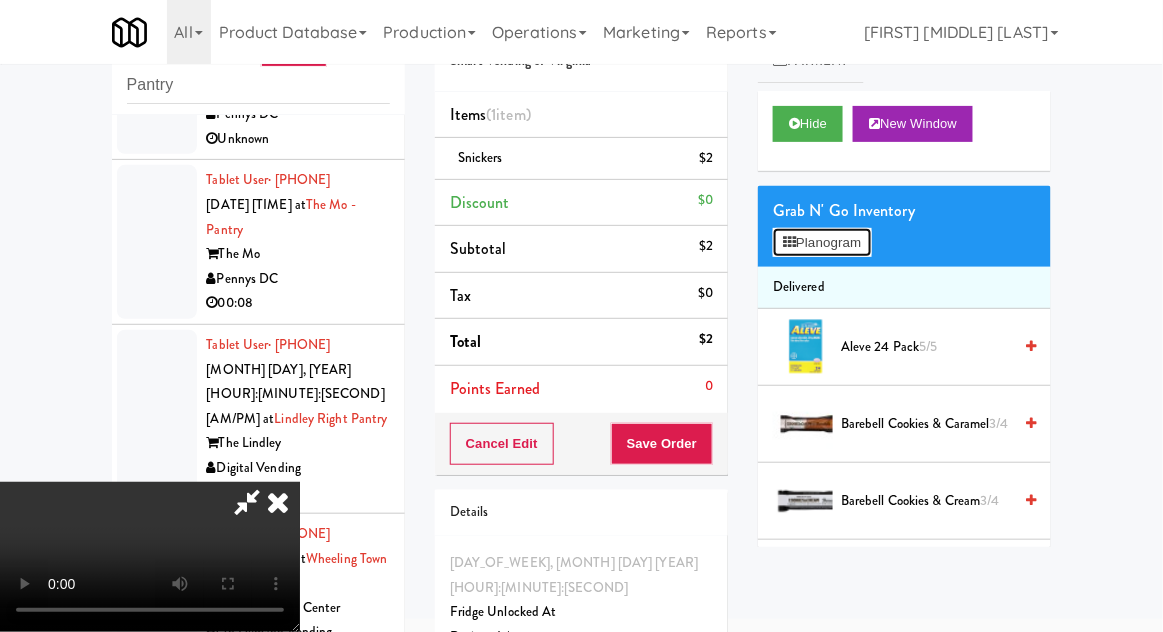 click on "Planogram" at bounding box center [822, 243] 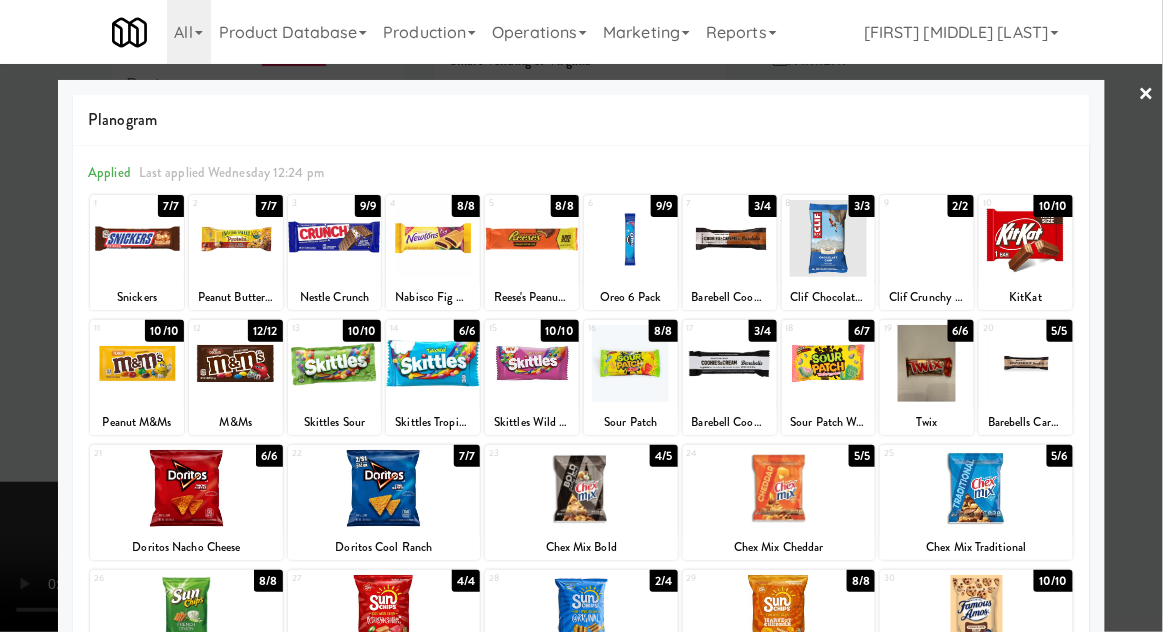 click at bounding box center (335, 238) 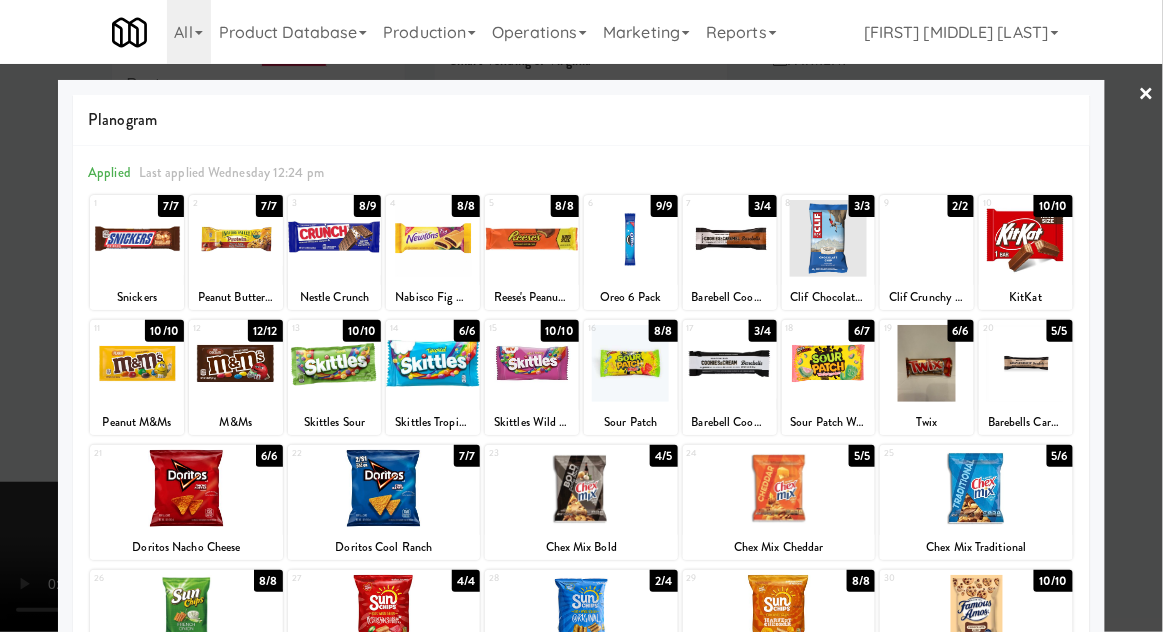 click at bounding box center (581, 316) 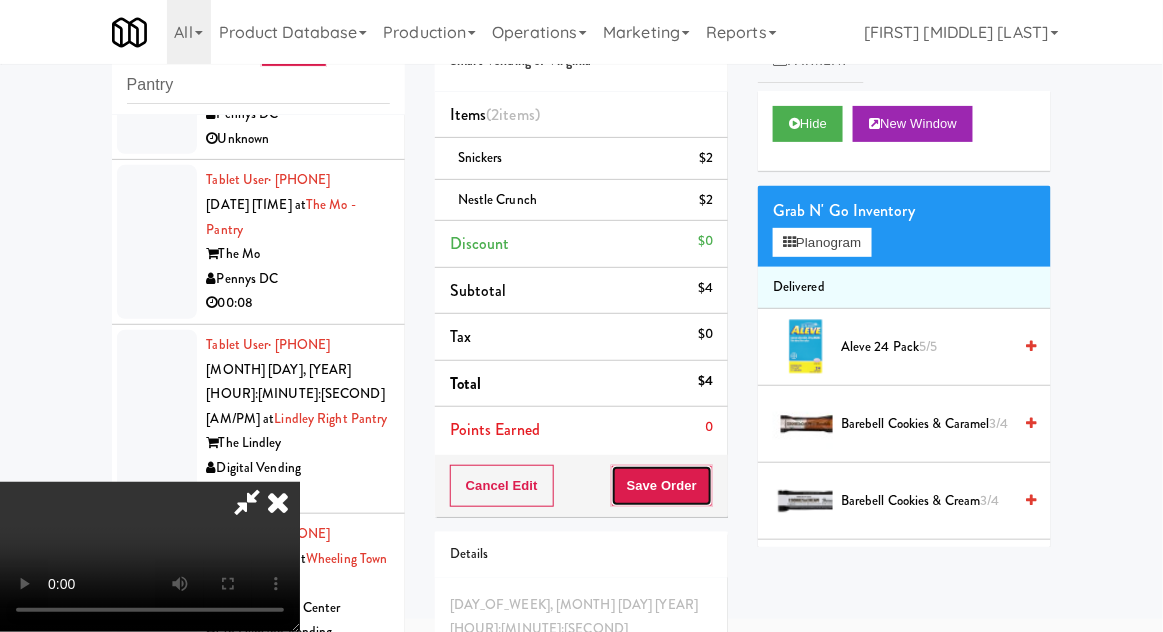 click on "Save Order" at bounding box center [662, 486] 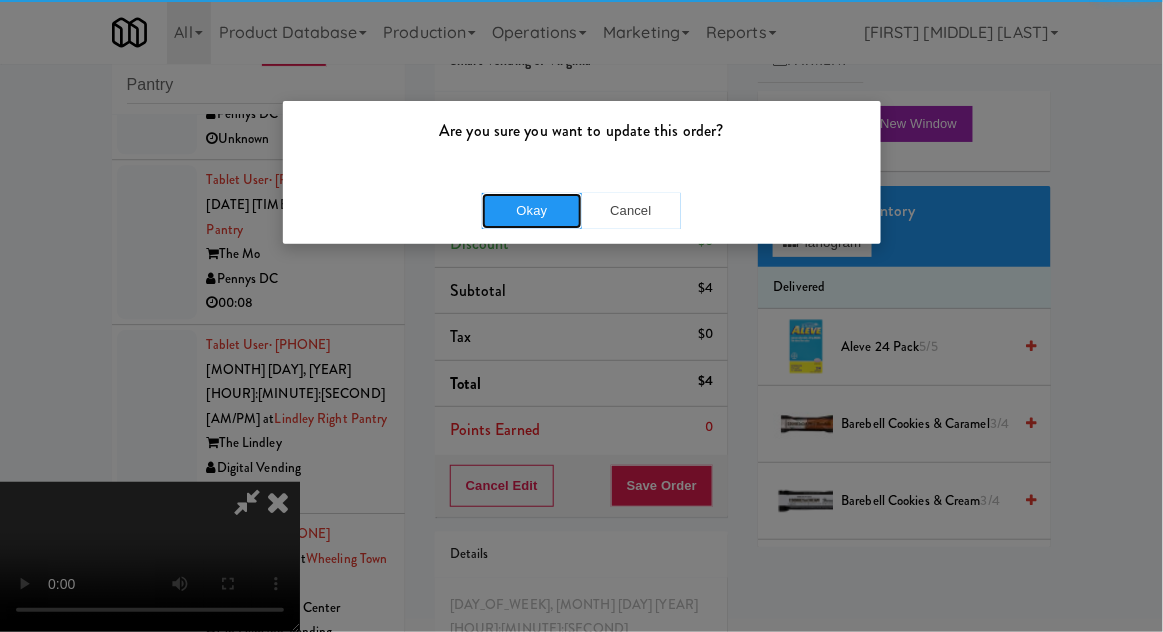 click on "Okay" at bounding box center [532, 211] 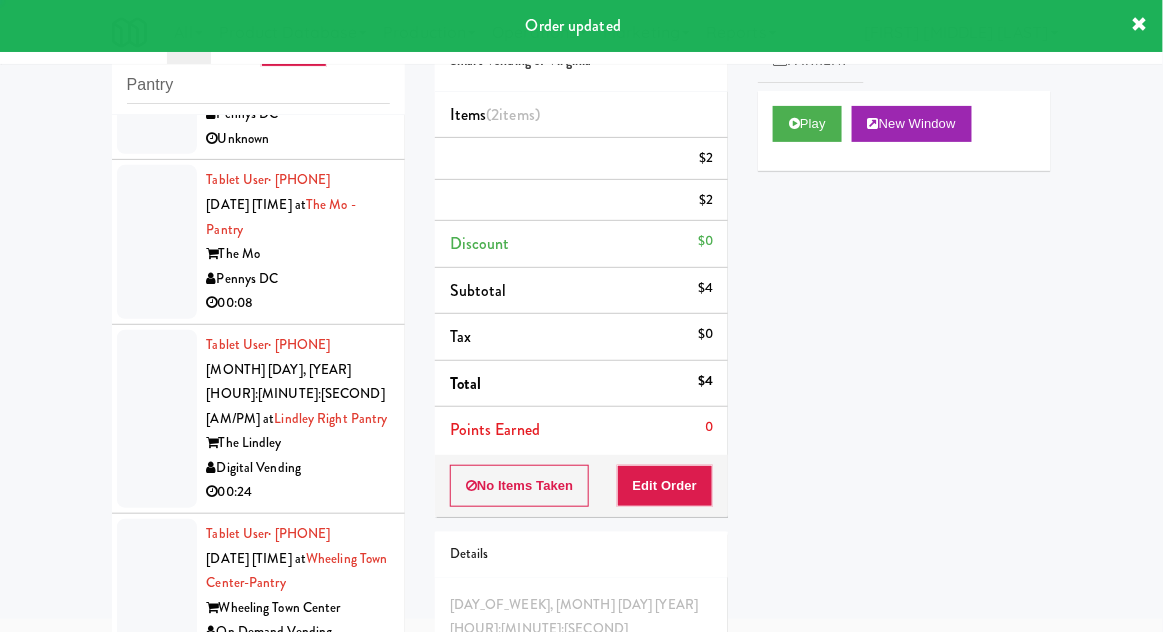 click at bounding box center (157, 65) 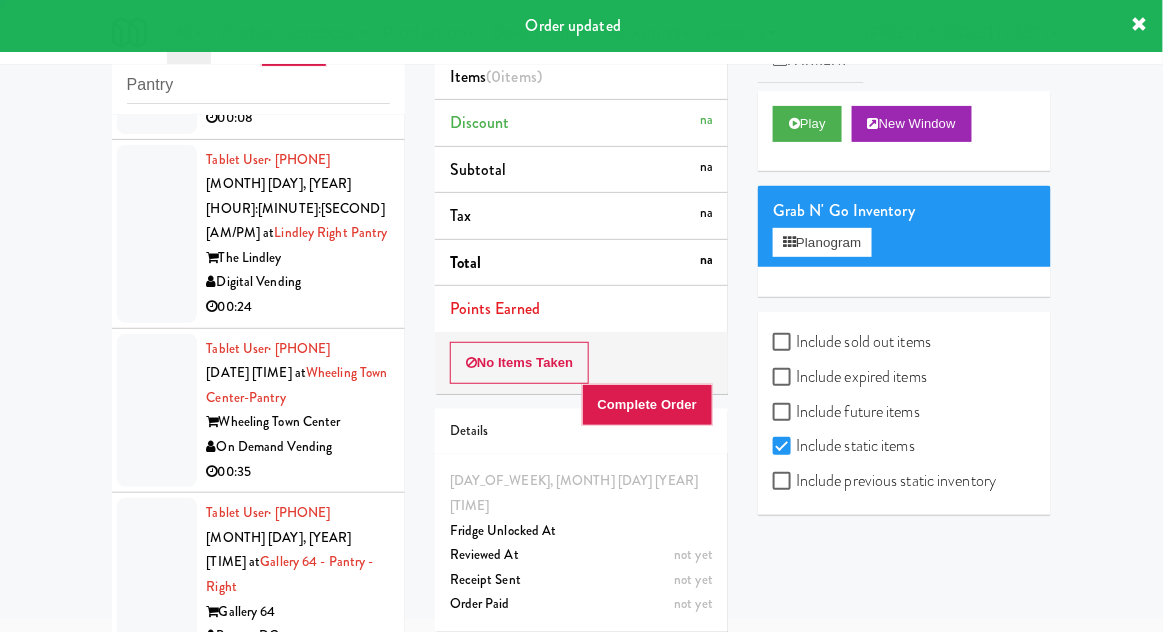 scroll, scrollTop: 3434, scrollLeft: 0, axis: vertical 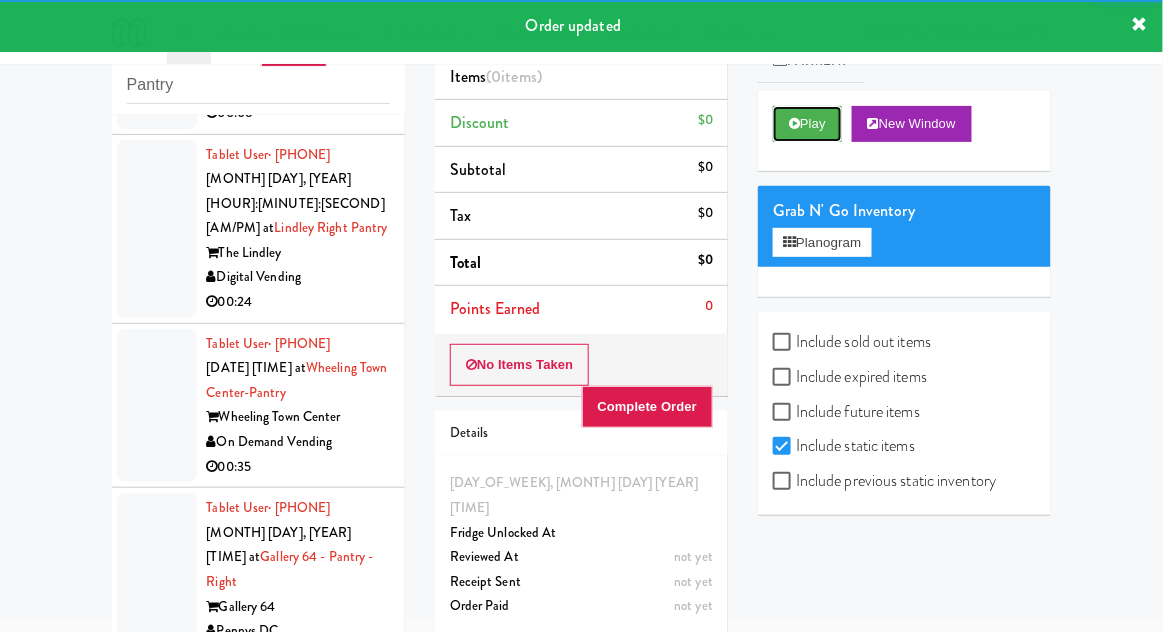 click on "Play" at bounding box center [807, 124] 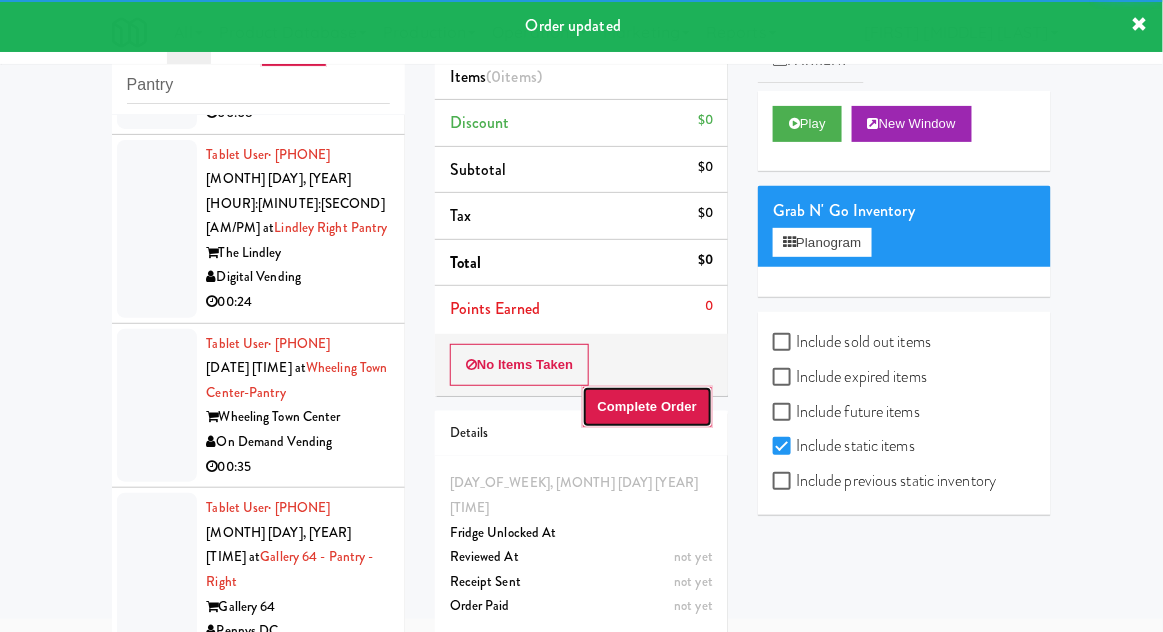 click on "Complete Order" at bounding box center [648, 407] 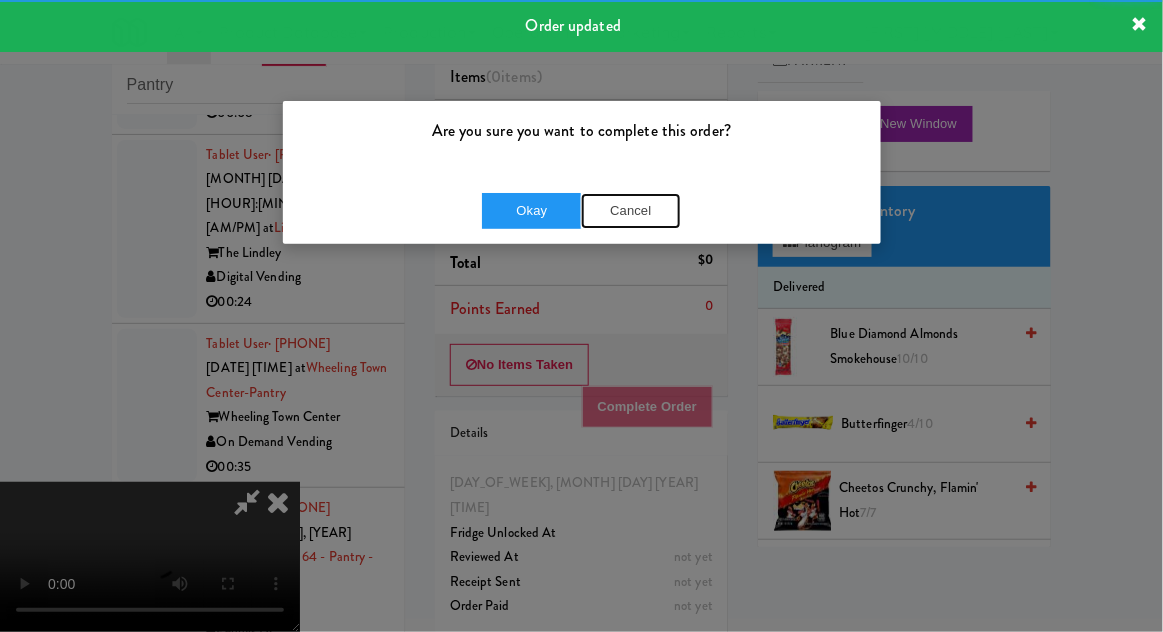 click on "Cancel" at bounding box center (631, 211) 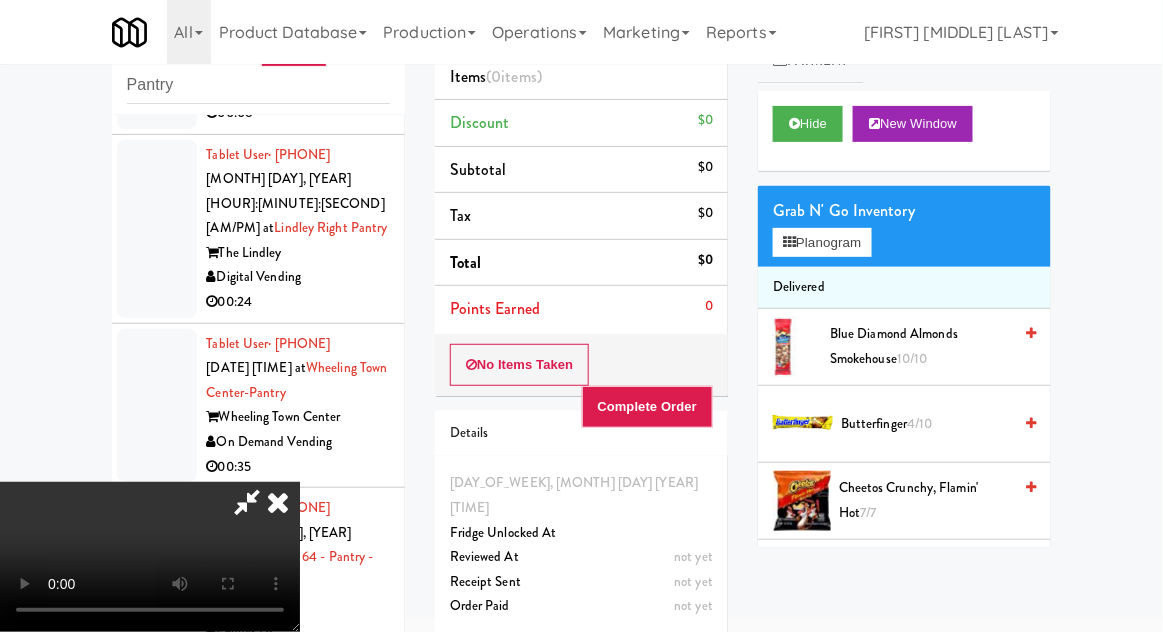 scroll, scrollTop: 73, scrollLeft: 0, axis: vertical 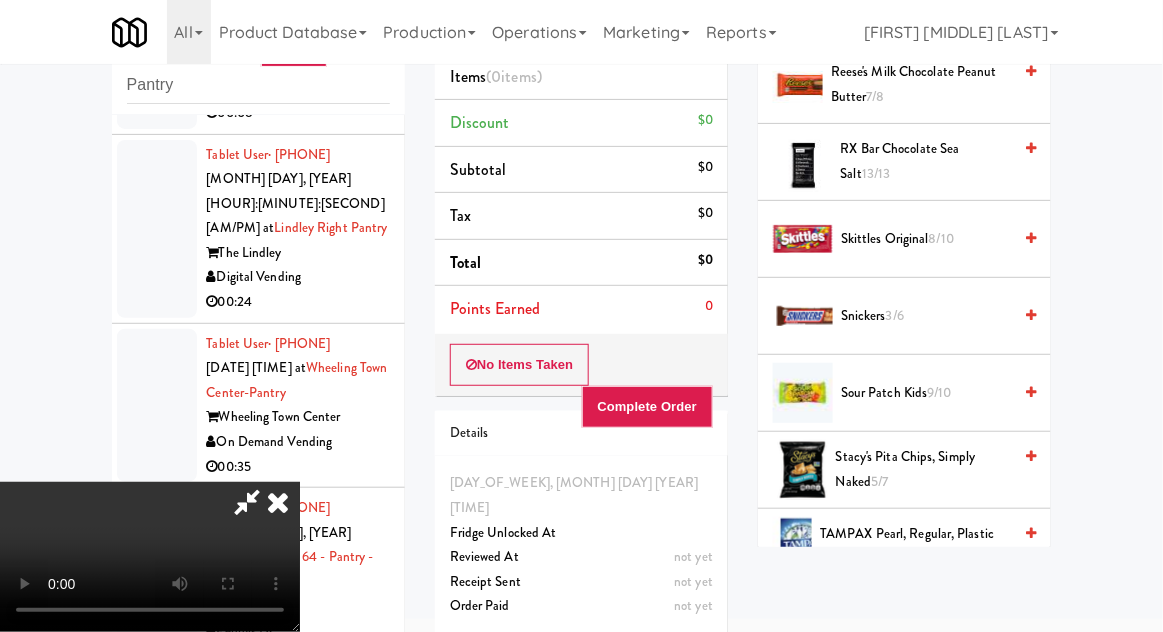 click on "Snickers  3/6" at bounding box center [926, 316] 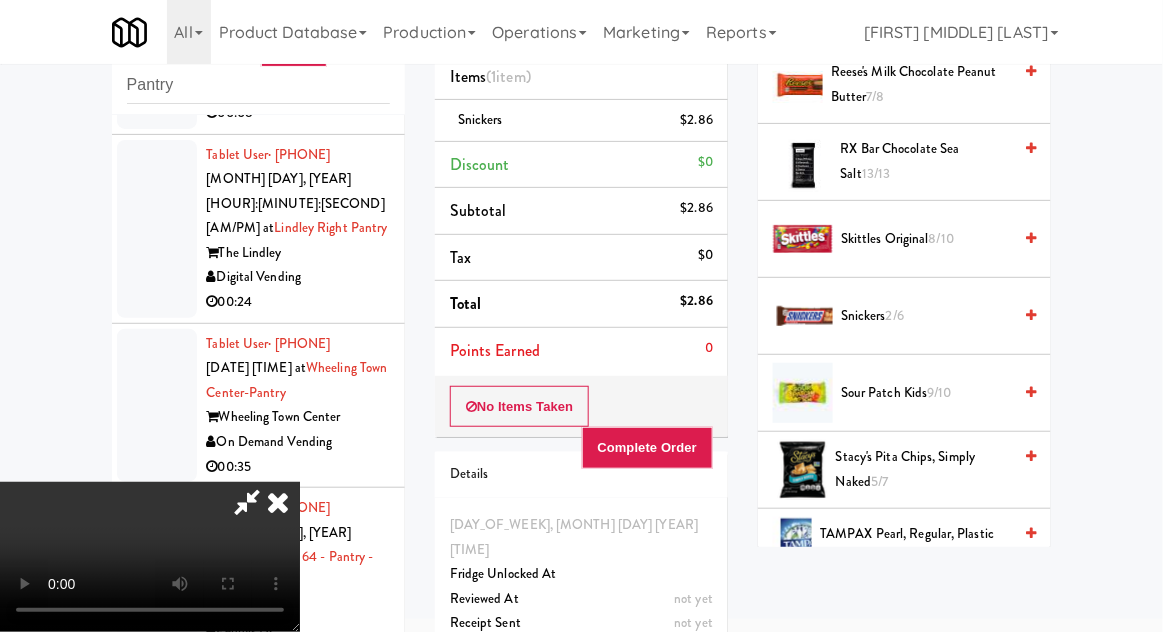 scroll, scrollTop: 0, scrollLeft: 0, axis: both 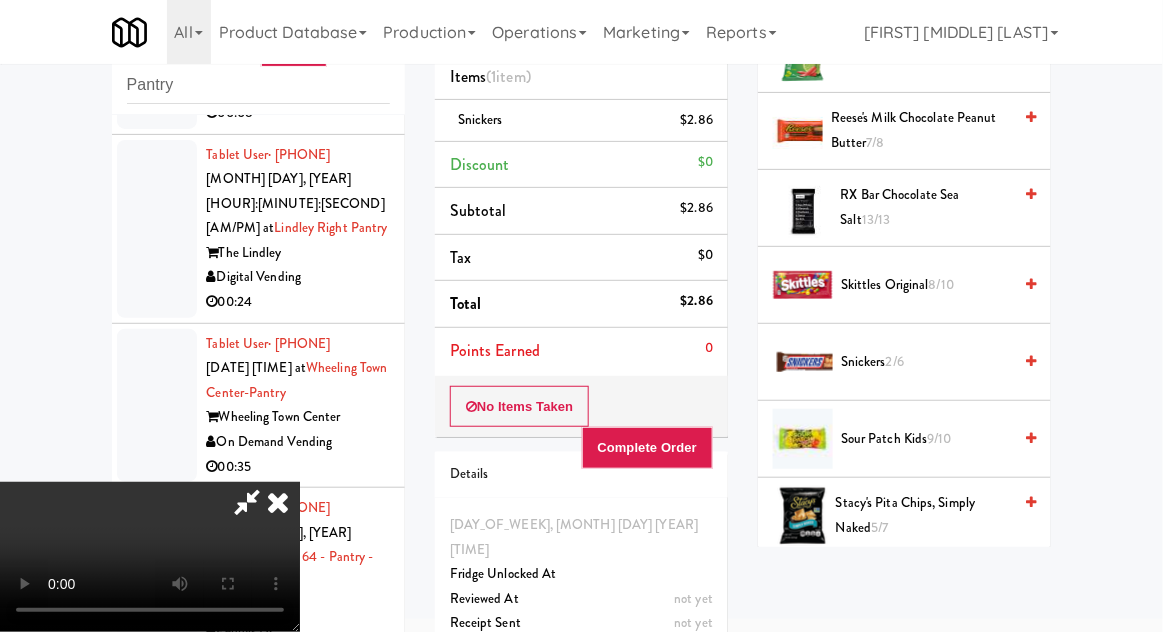 click on "Skittles Original  8/10" at bounding box center [926, 285] 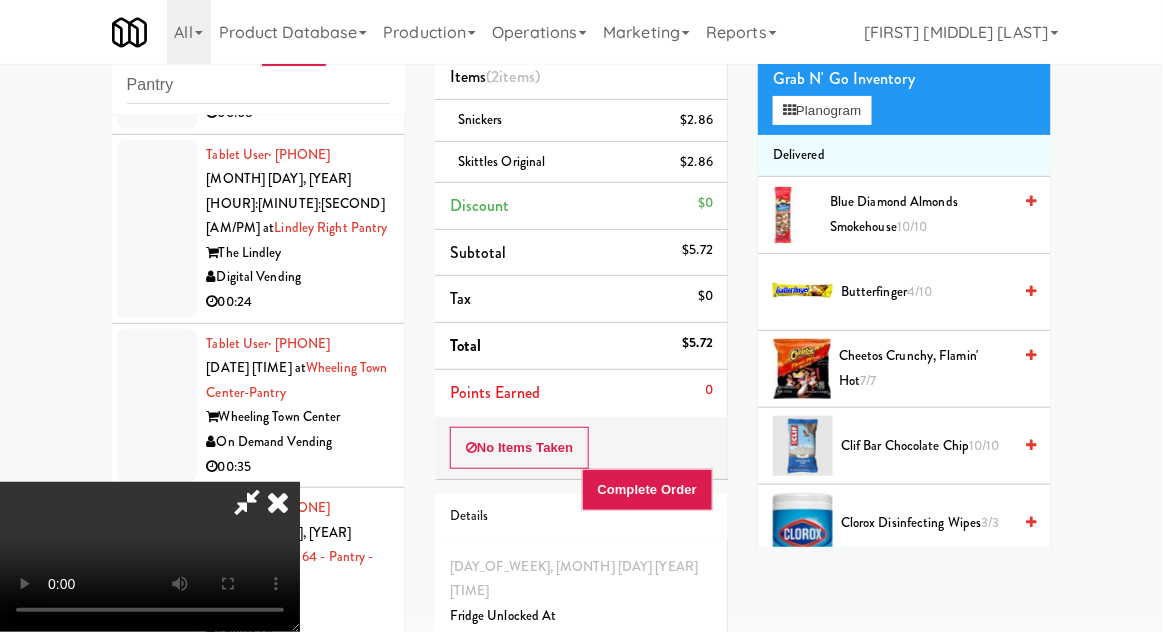 scroll, scrollTop: 157, scrollLeft: 0, axis: vertical 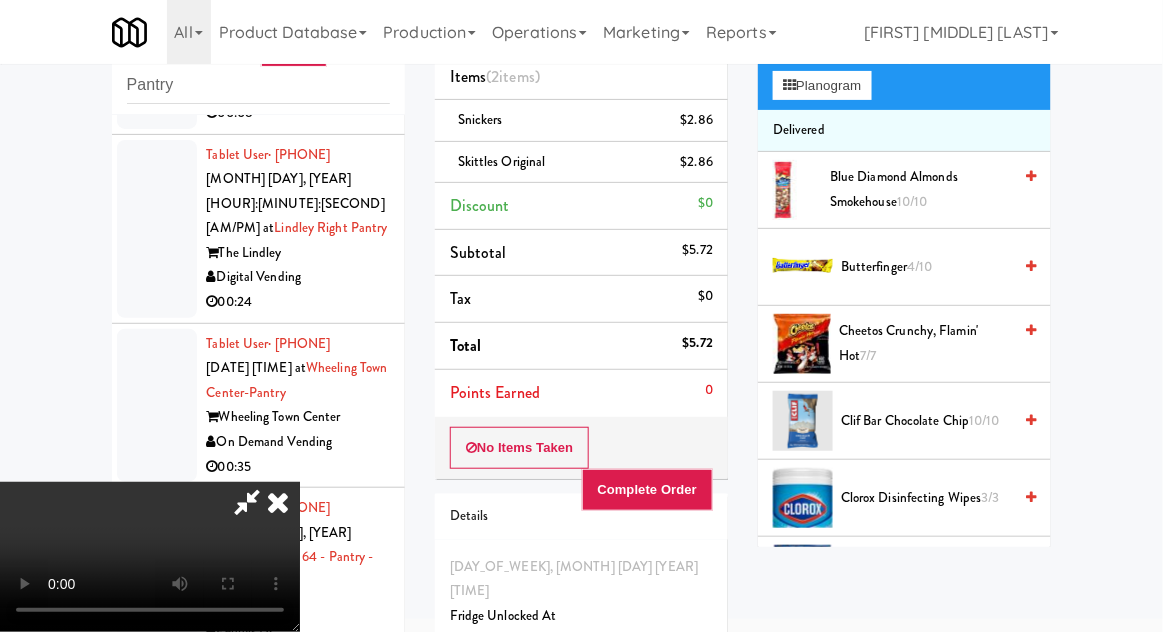 click on "Cheetos Crunchy, Flamin' Hot  7/7" at bounding box center (925, 343) 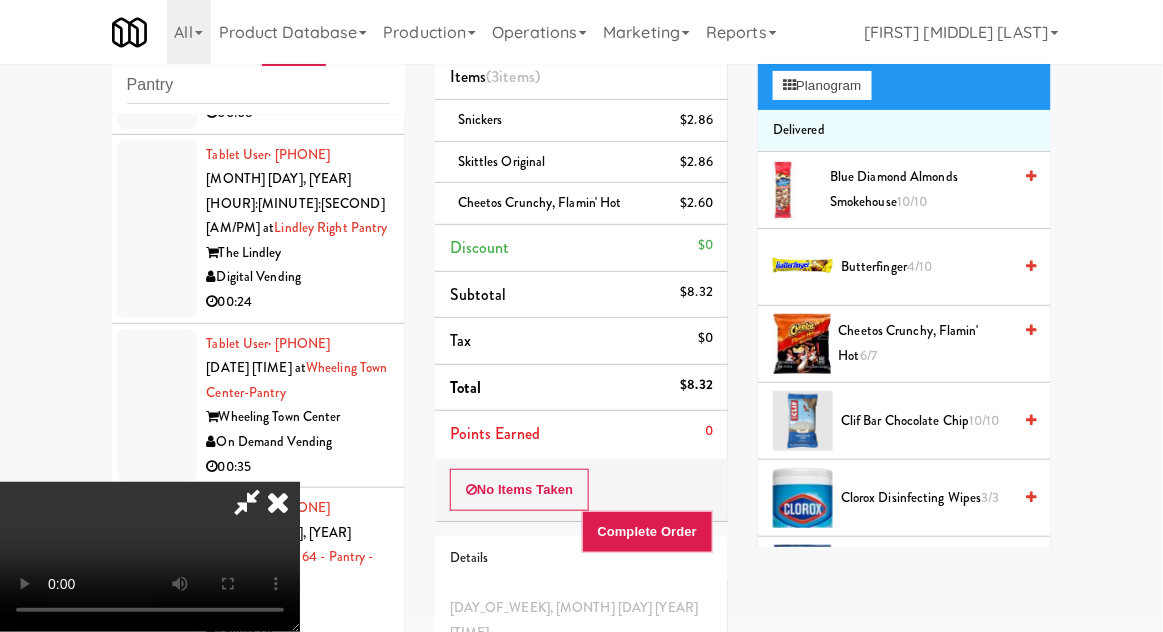 scroll, scrollTop: 73, scrollLeft: 0, axis: vertical 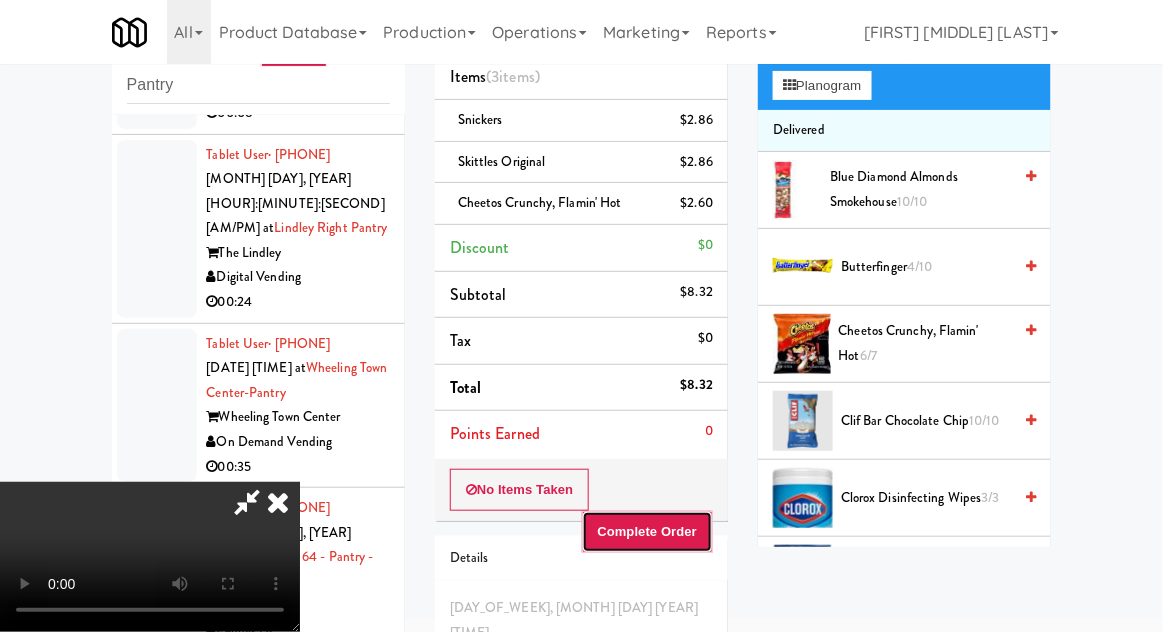 click on "Complete Order" at bounding box center (648, 532) 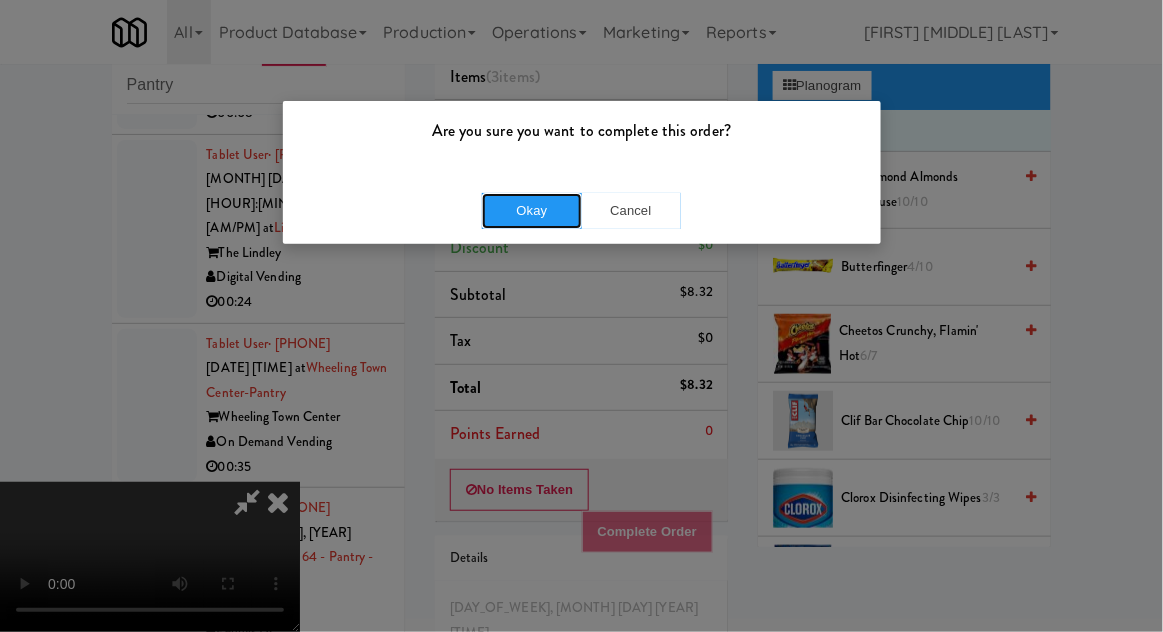 click on "Okay" at bounding box center [532, 211] 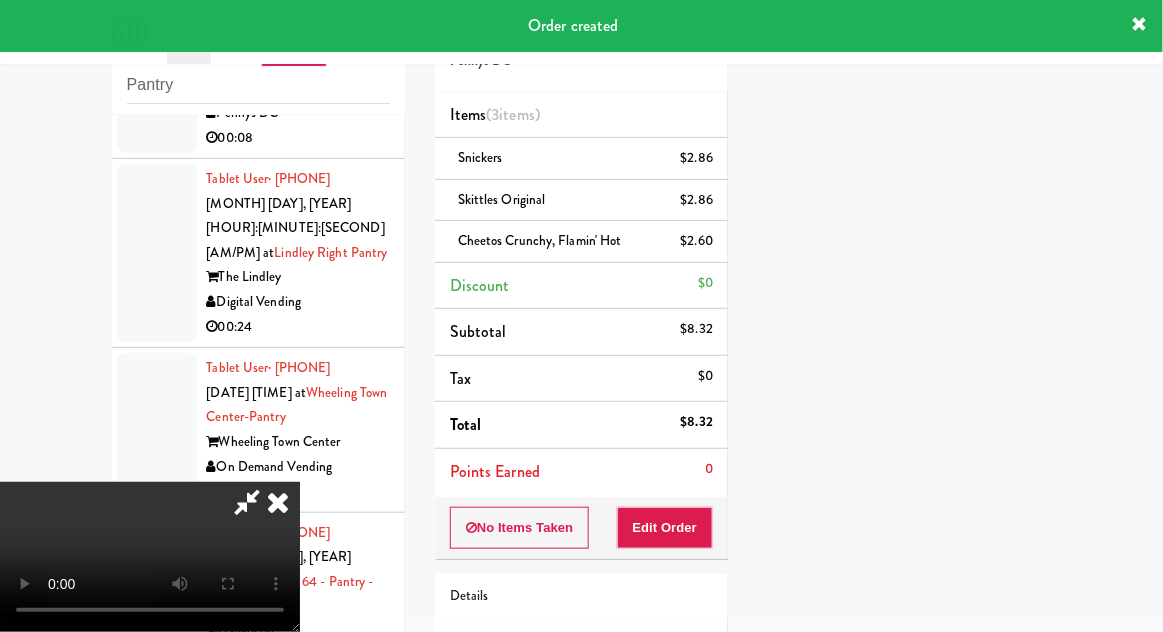 scroll, scrollTop: 0, scrollLeft: 0, axis: both 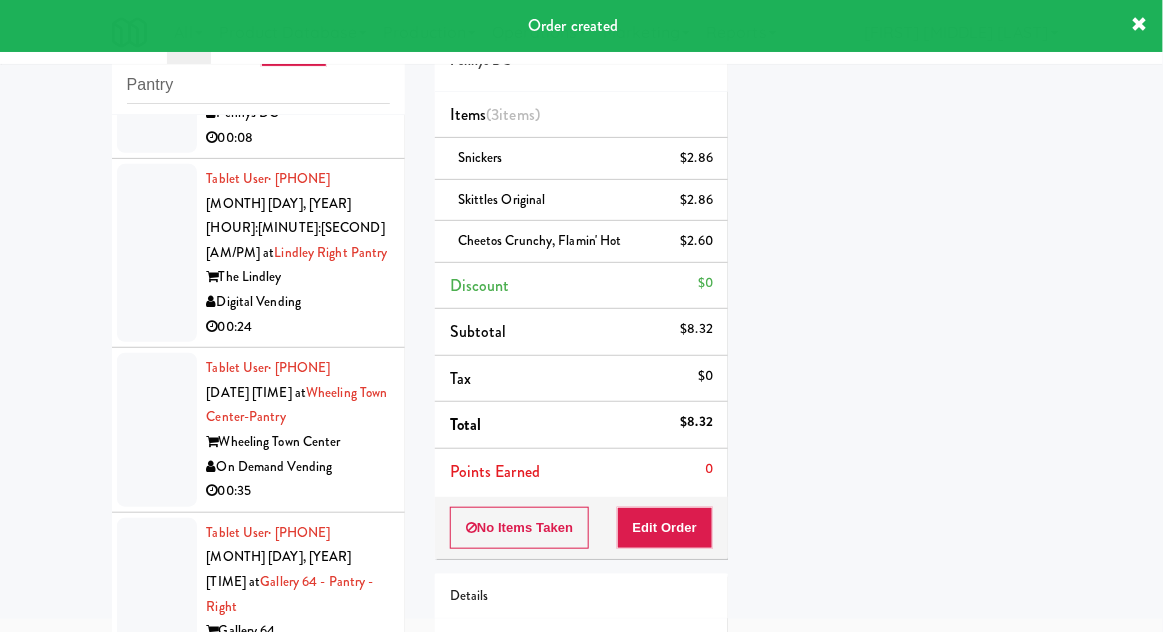 click at bounding box center [157, 77] 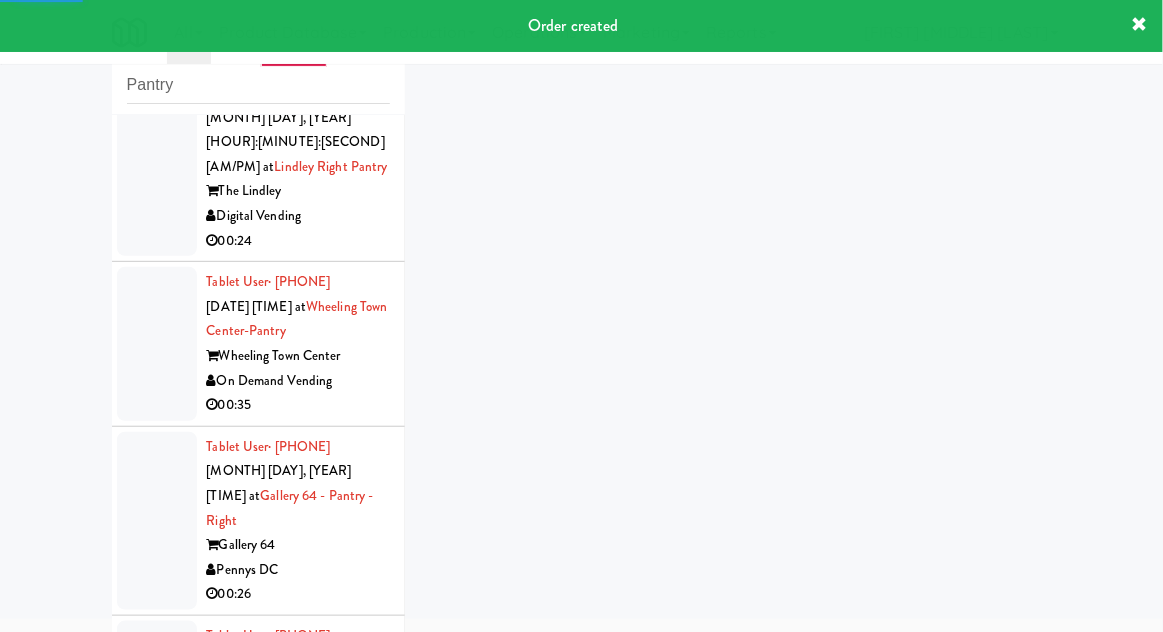 scroll, scrollTop: 3533, scrollLeft: 0, axis: vertical 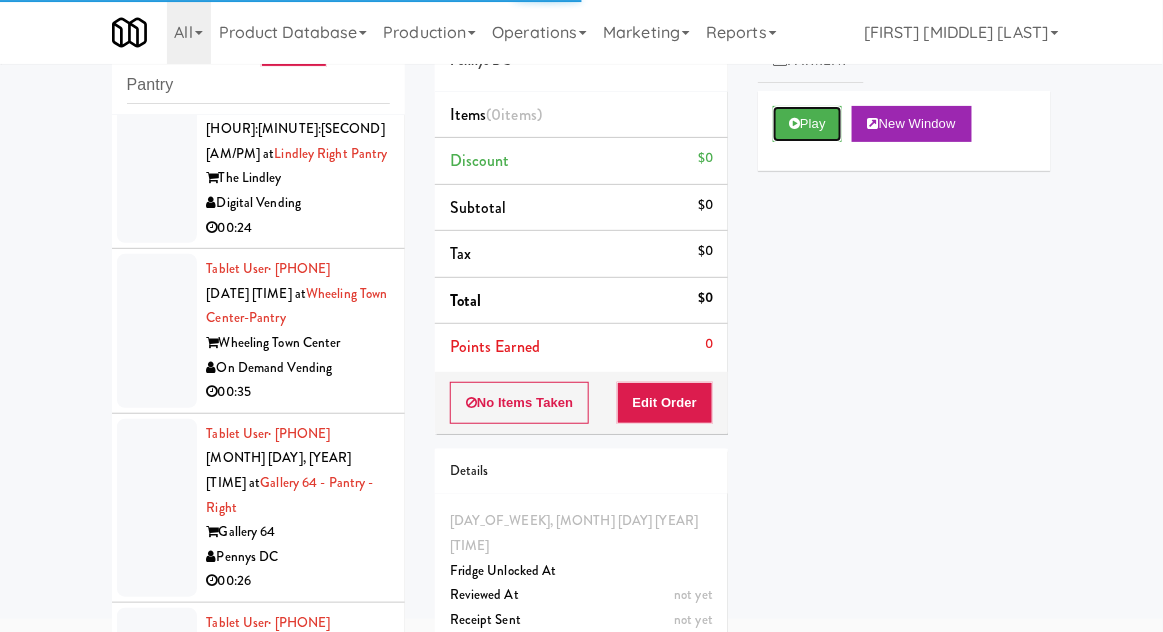 click on "Play" at bounding box center [807, 124] 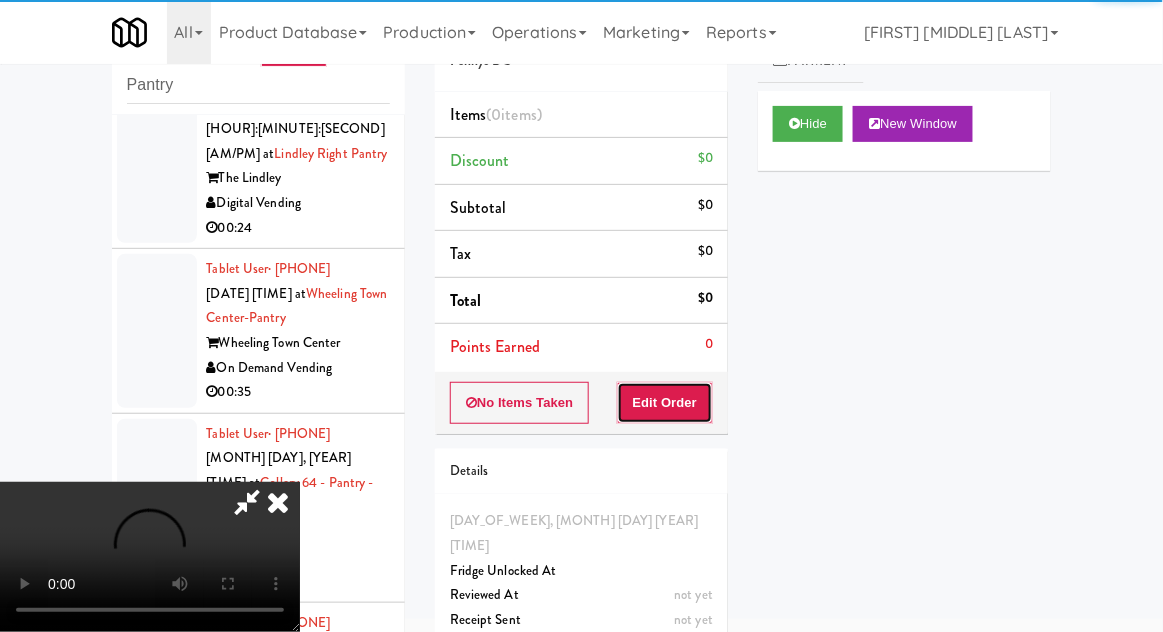 click on "Edit Order" at bounding box center [665, 403] 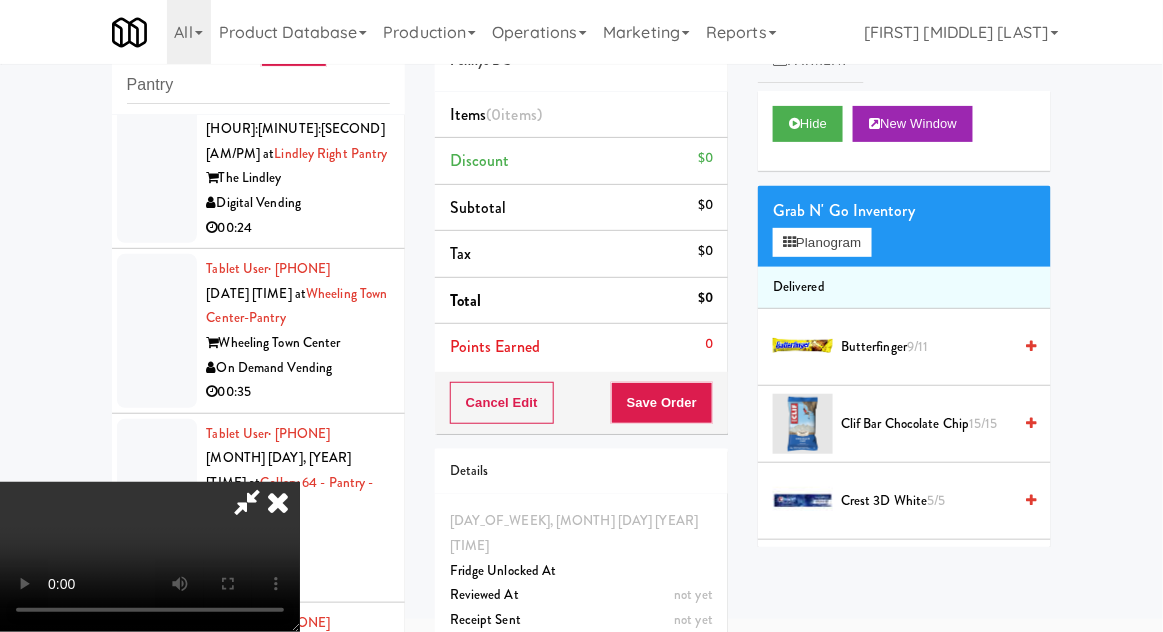 scroll, scrollTop: 73, scrollLeft: 0, axis: vertical 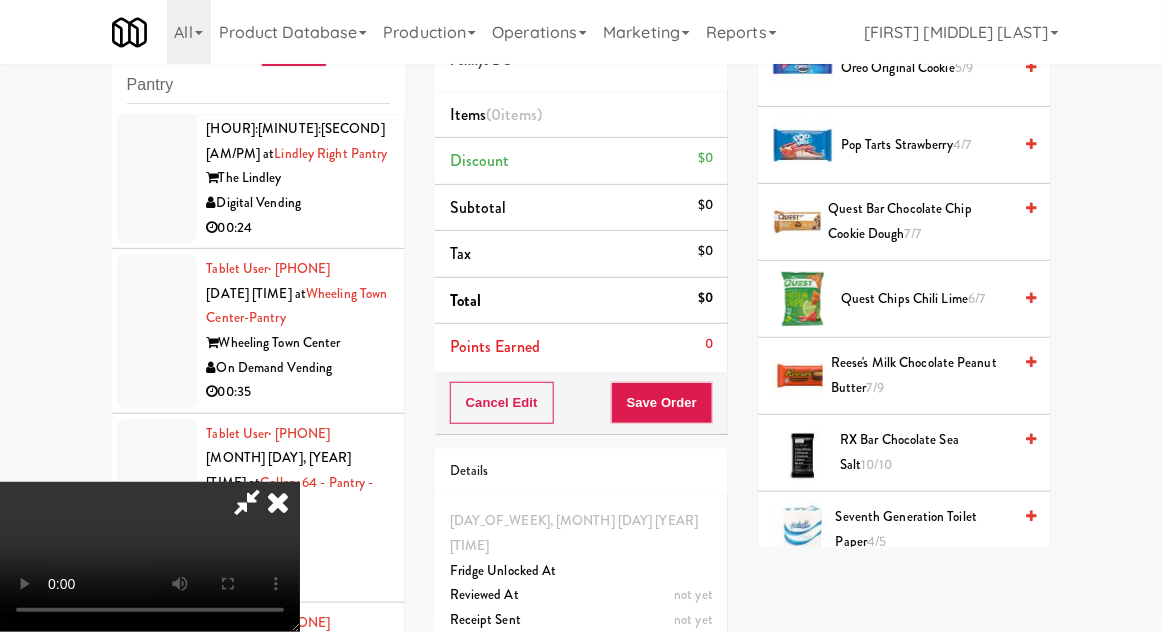 click on "Reese's Milk Chocolate Peanut Butter  7/9" at bounding box center [921, 375] 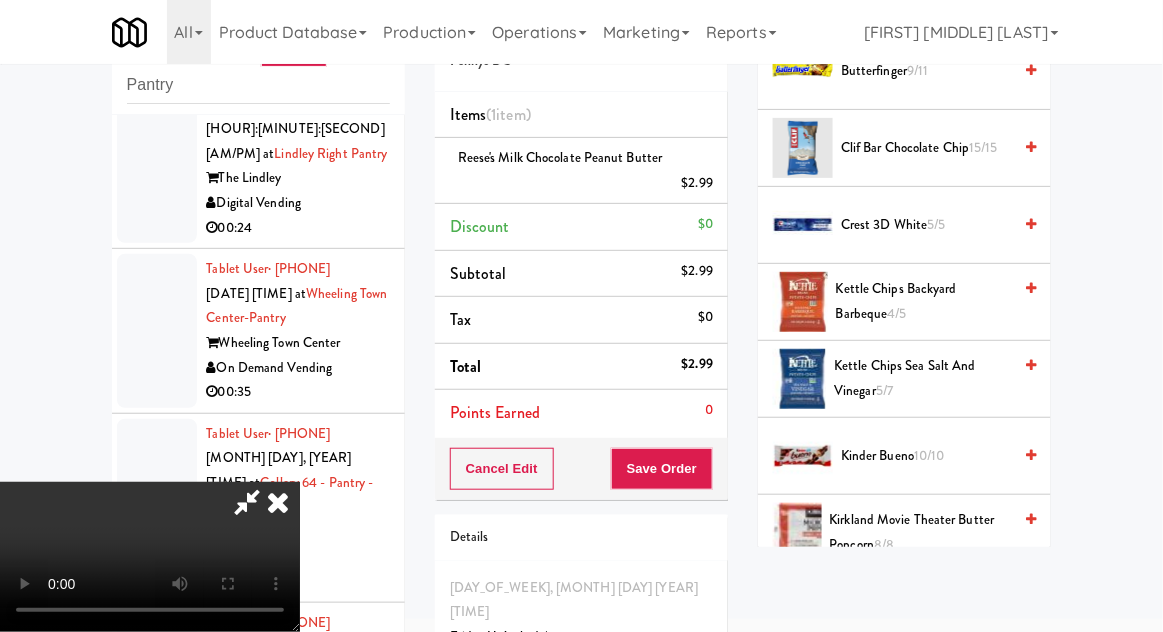 scroll, scrollTop: 0, scrollLeft: 0, axis: both 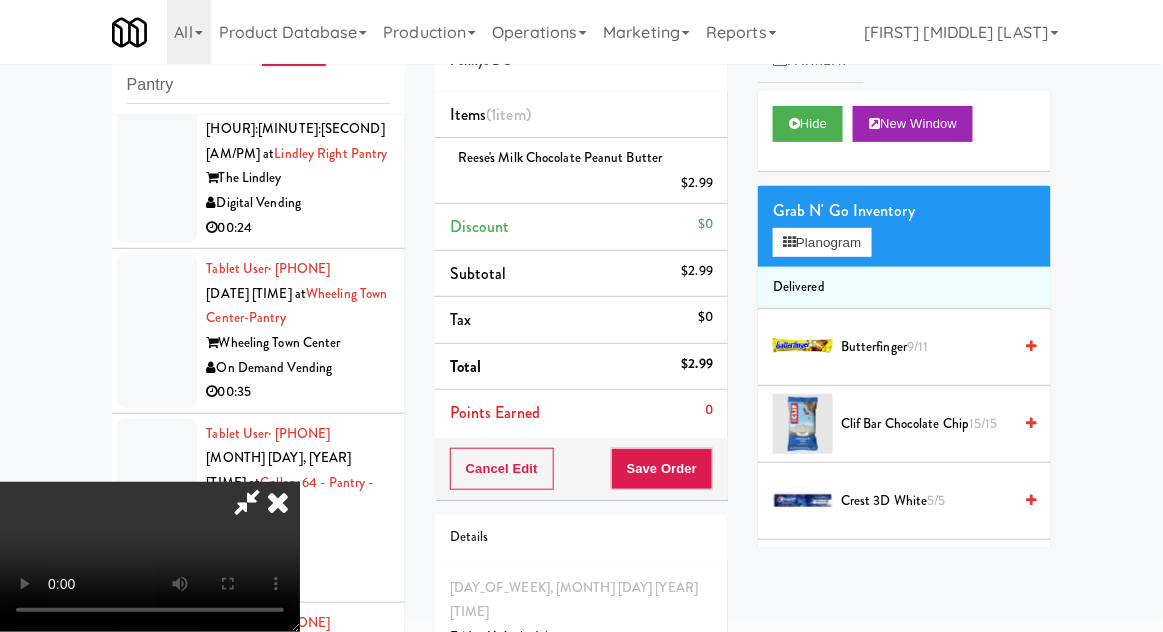 click on "[PRODUCT] [MONTH]/[DAY]" at bounding box center [926, 347] 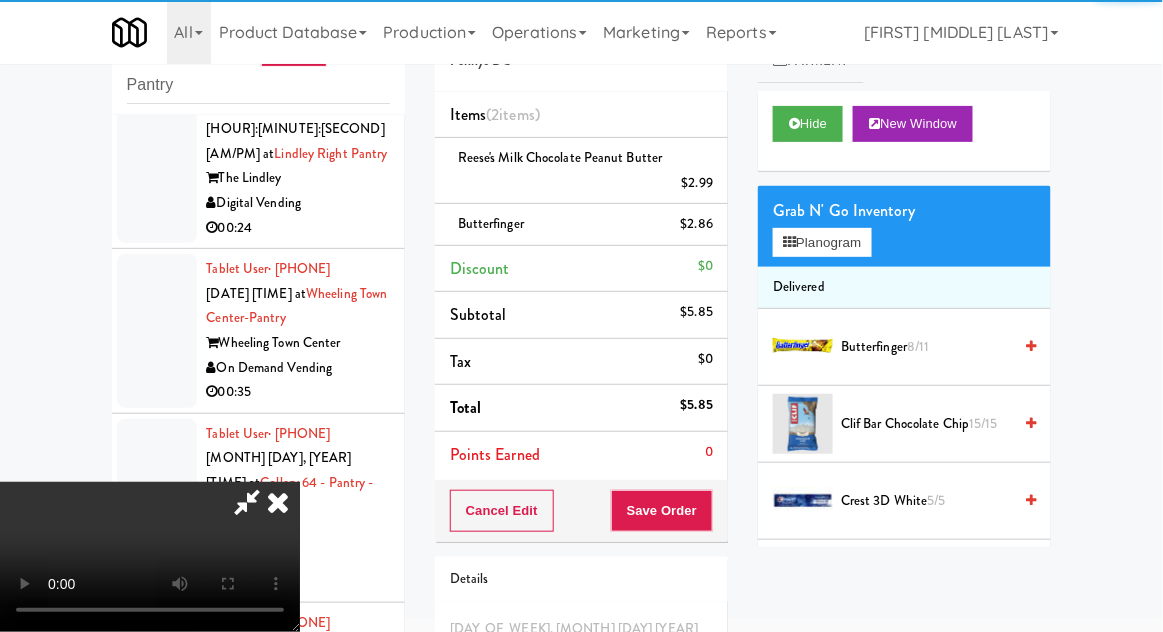 scroll, scrollTop: 73, scrollLeft: 0, axis: vertical 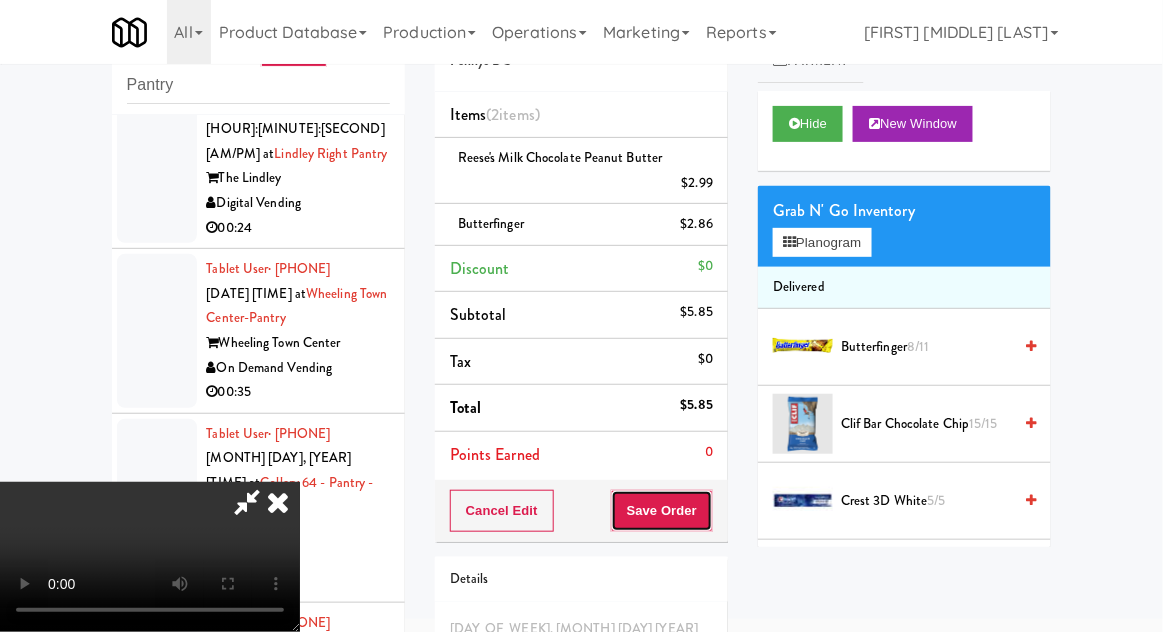 click on "Save Order" at bounding box center (662, 511) 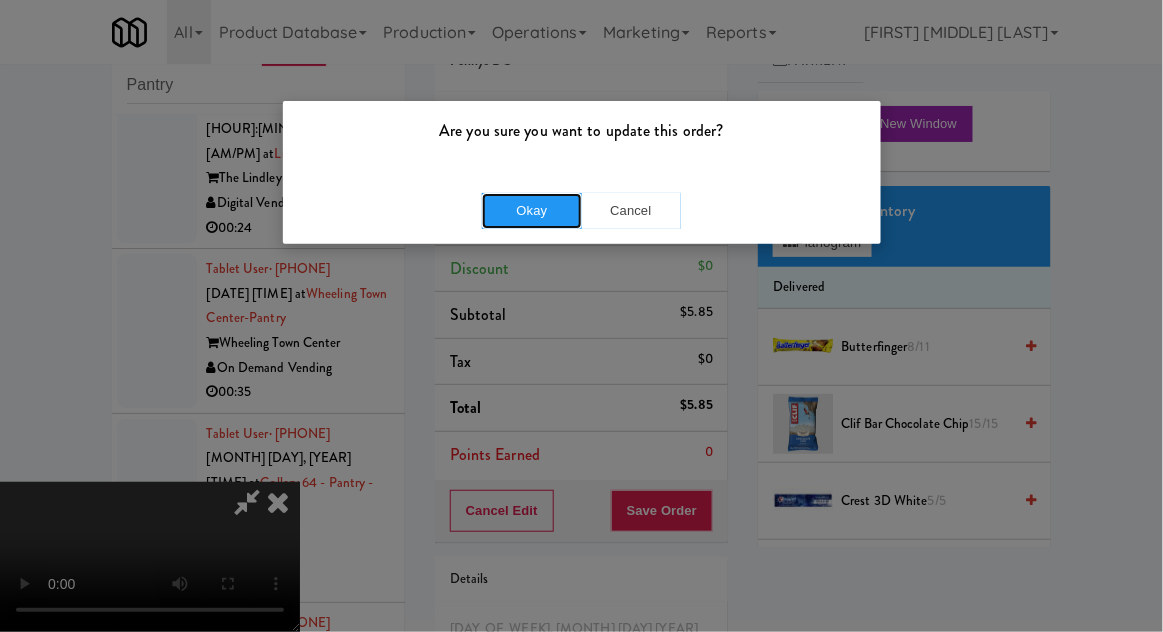 click on "Okay" at bounding box center [532, 211] 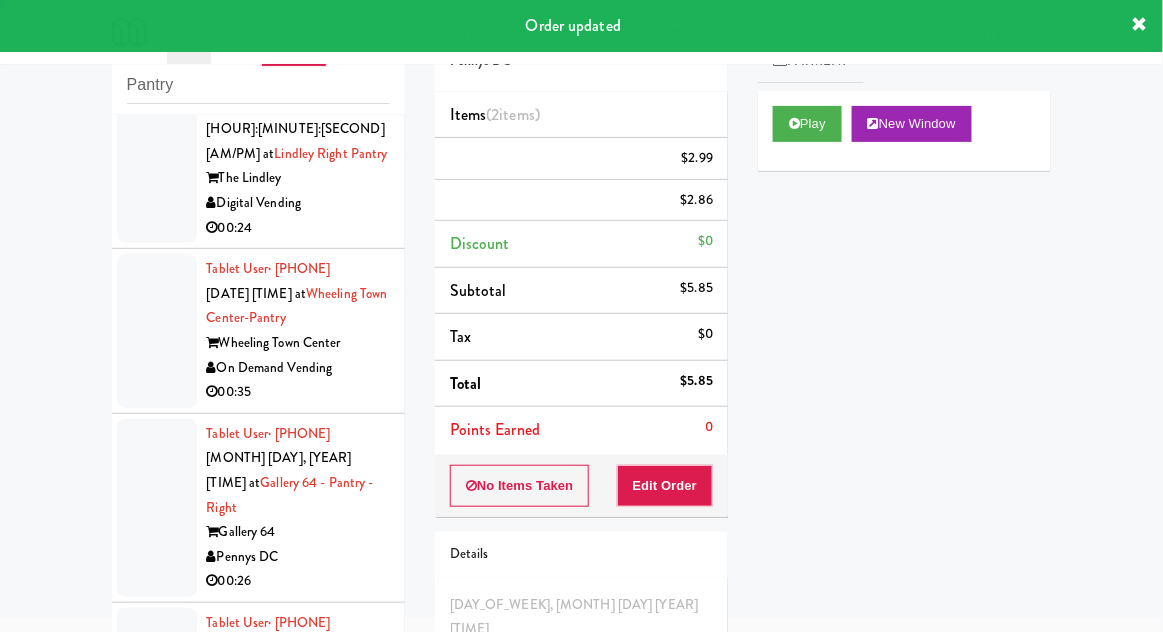 scroll, scrollTop: 0, scrollLeft: 0, axis: both 